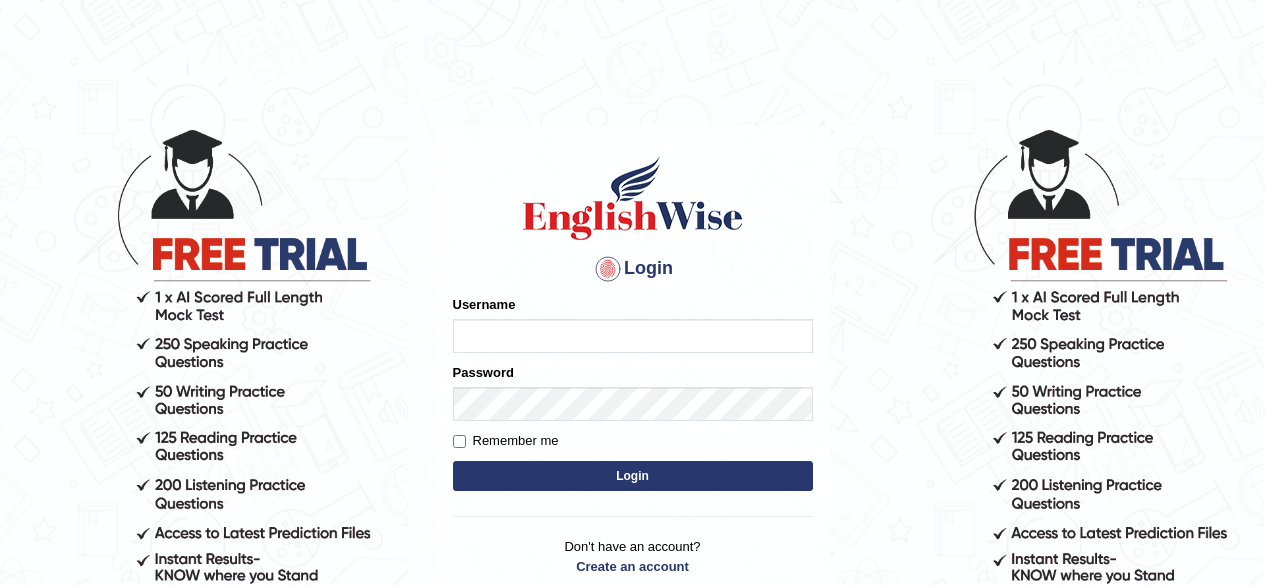 scroll, scrollTop: 0, scrollLeft: 0, axis: both 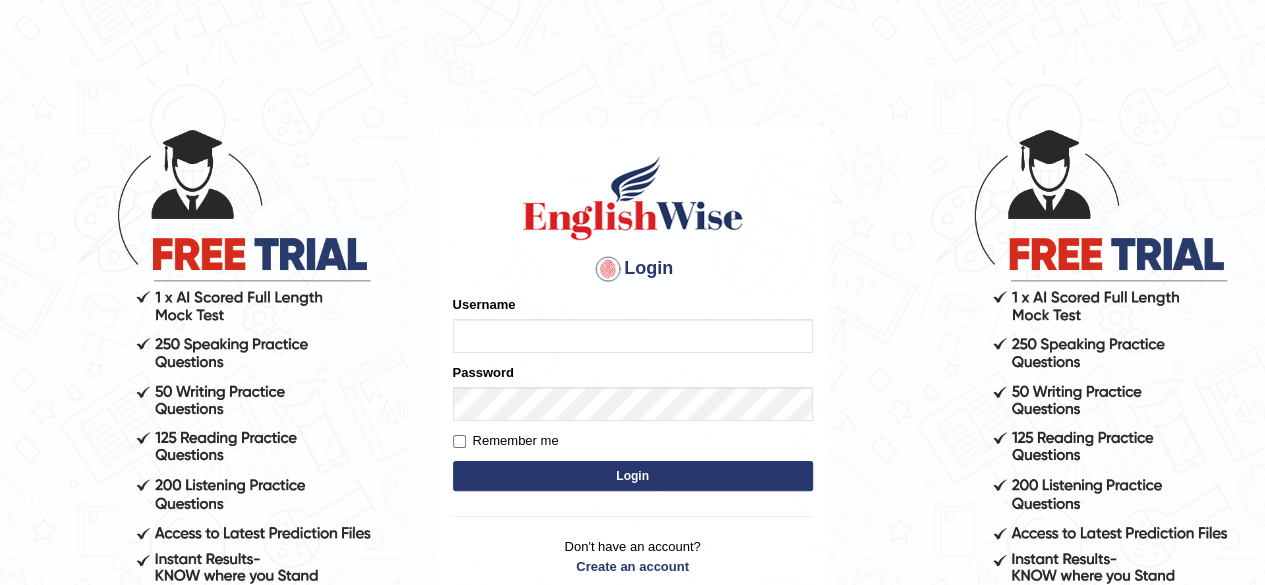 type on "liyaelizabeth" 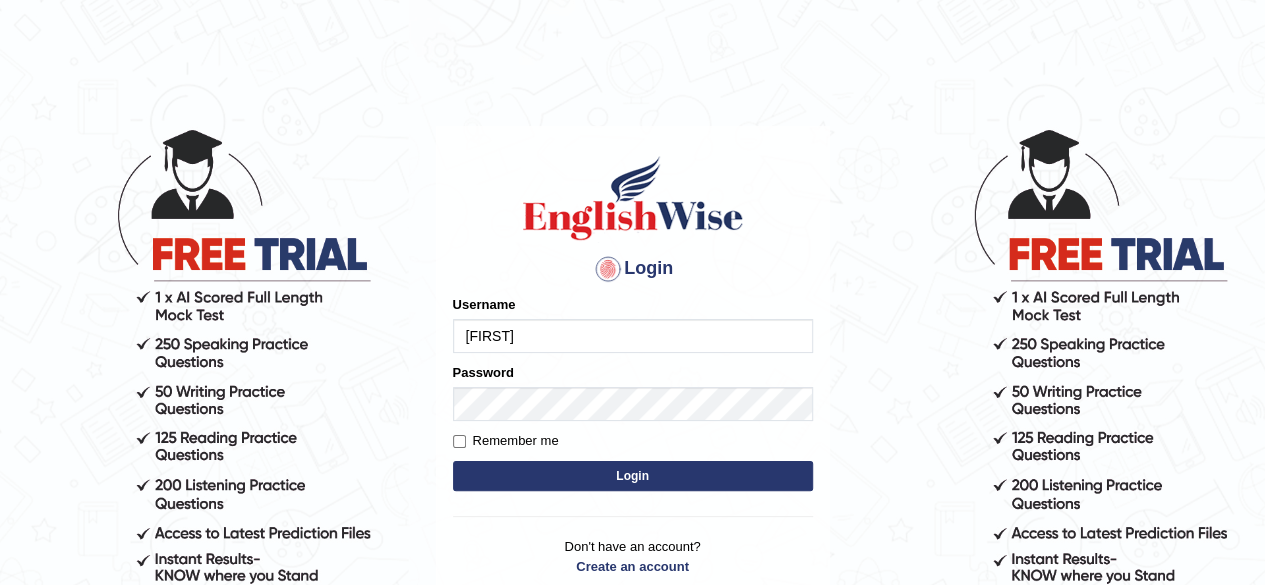 click on "Login" at bounding box center (633, 476) 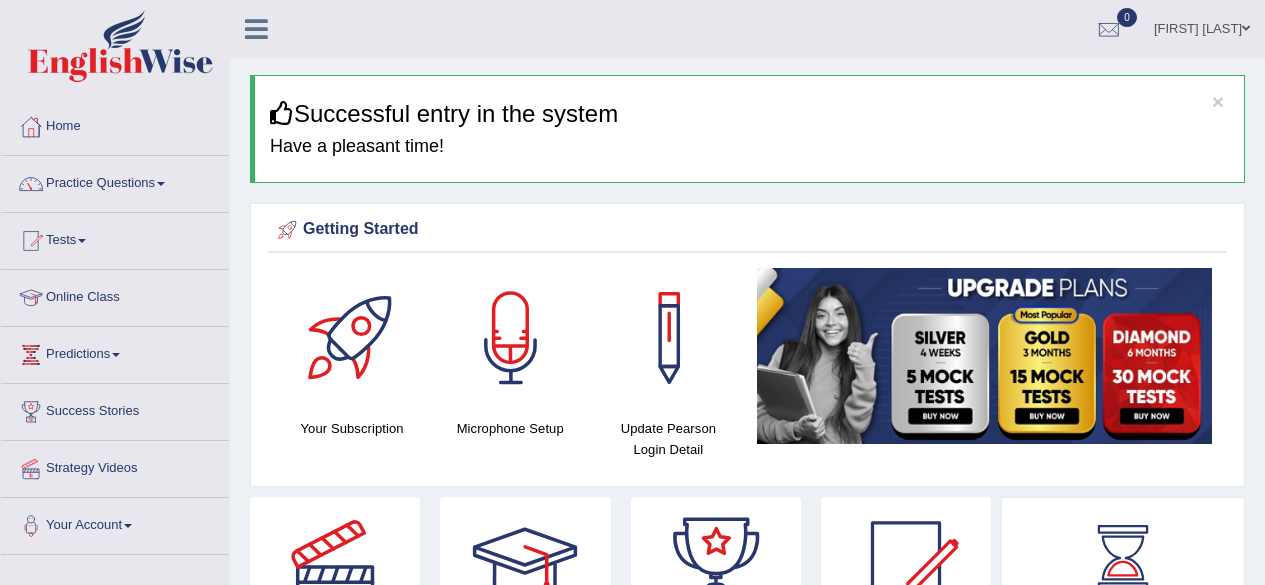 scroll, scrollTop: 0, scrollLeft: 0, axis: both 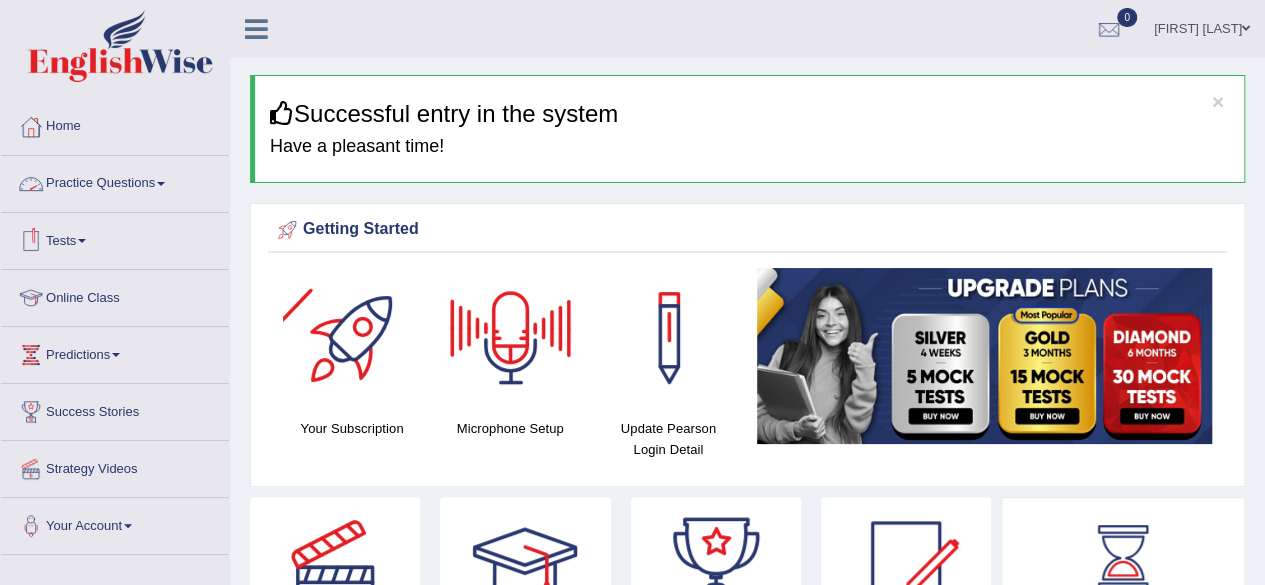click on "Practice Questions" at bounding box center [115, 181] 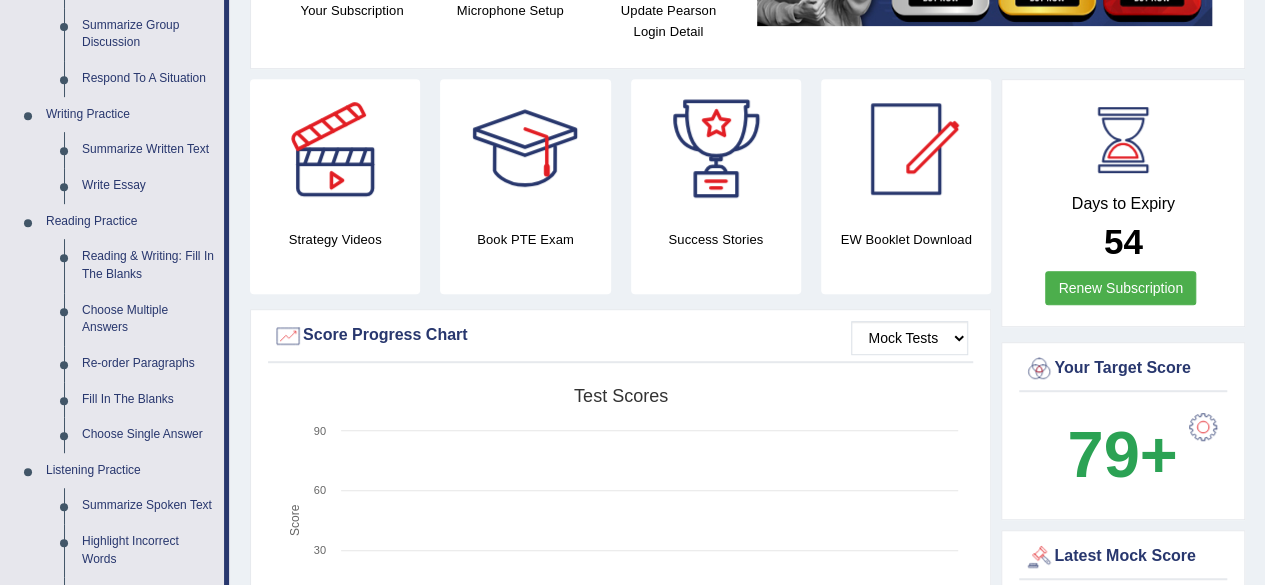 scroll, scrollTop: 414, scrollLeft: 0, axis: vertical 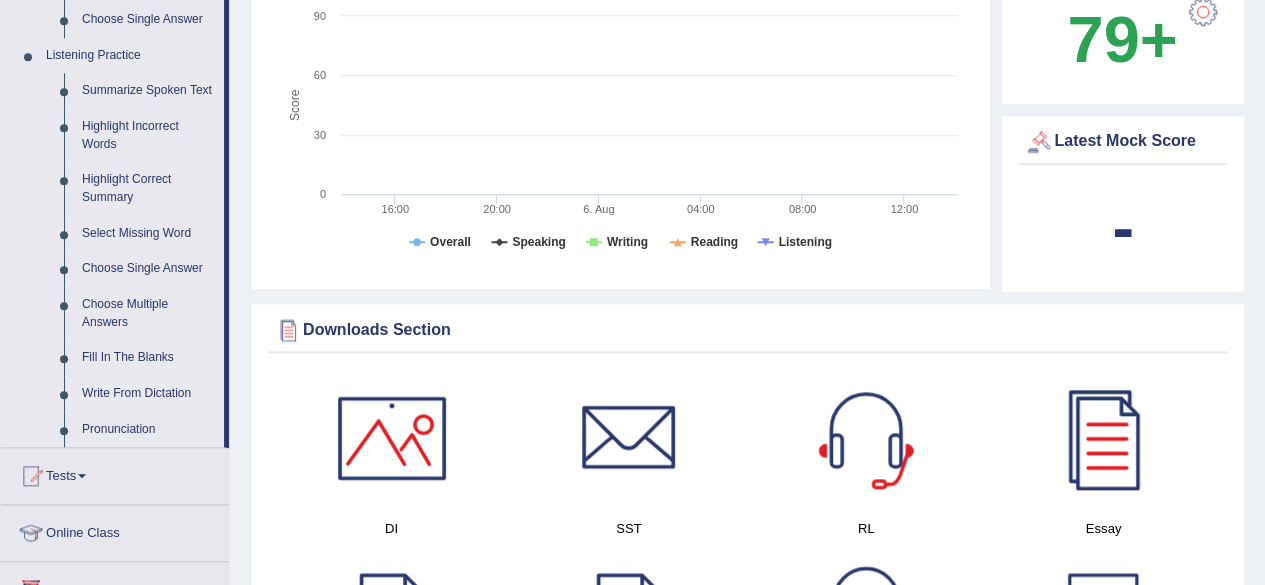 drag, startPoint x: 228, startPoint y: 402, endPoint x: 227, endPoint y: 369, distance: 33.01515 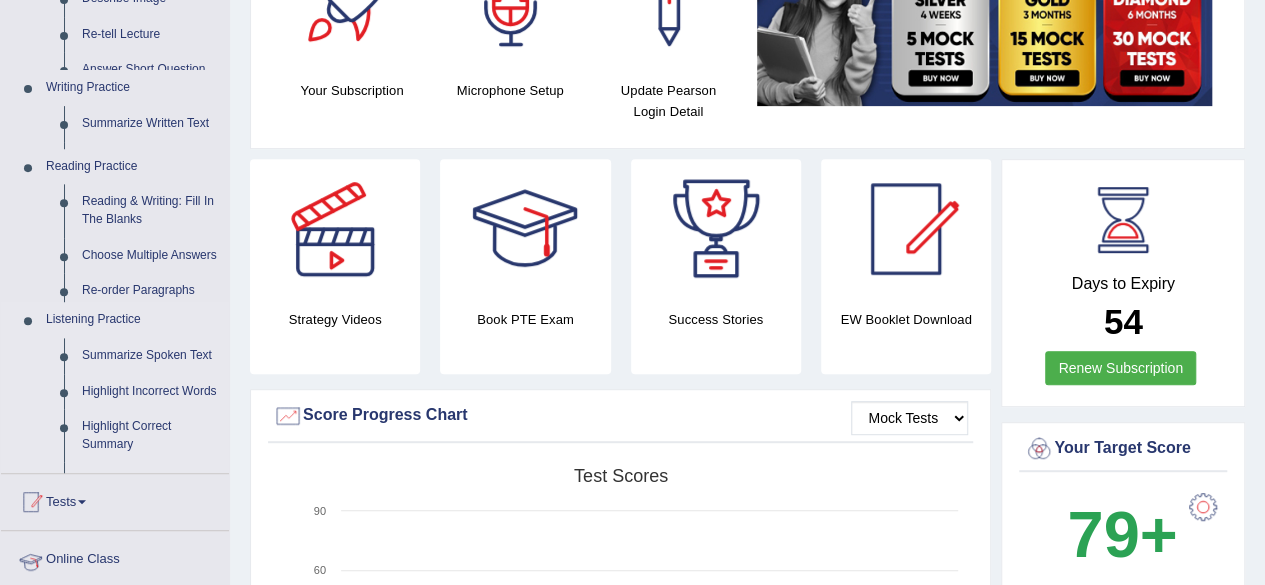 scroll, scrollTop: 217, scrollLeft: 0, axis: vertical 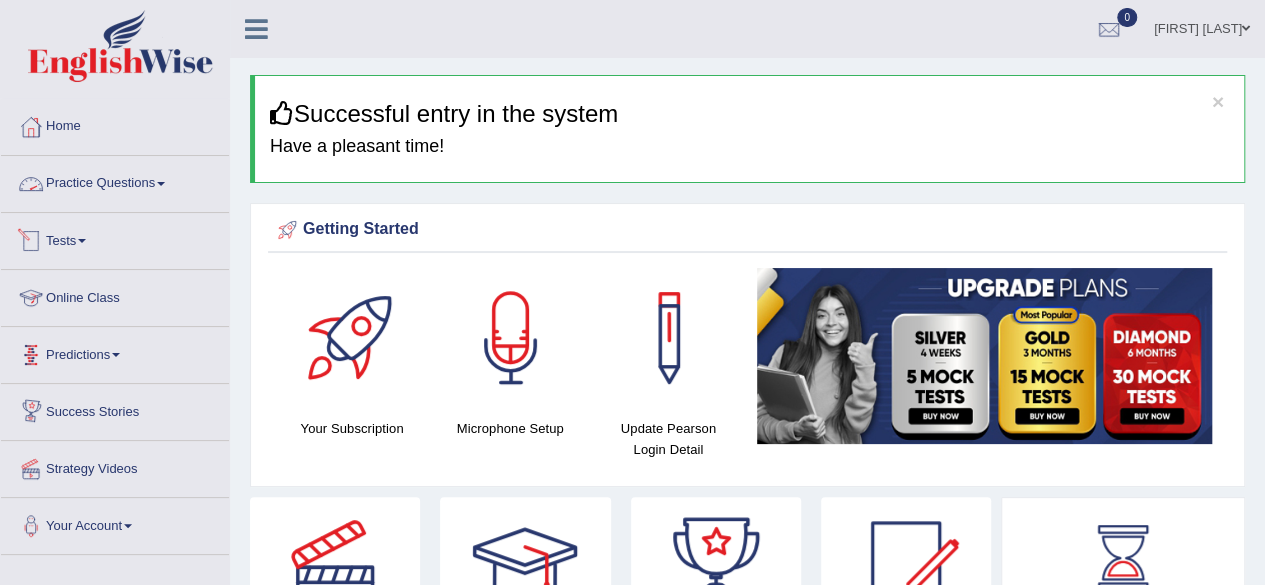 click on "Practice Questions" at bounding box center (115, 181) 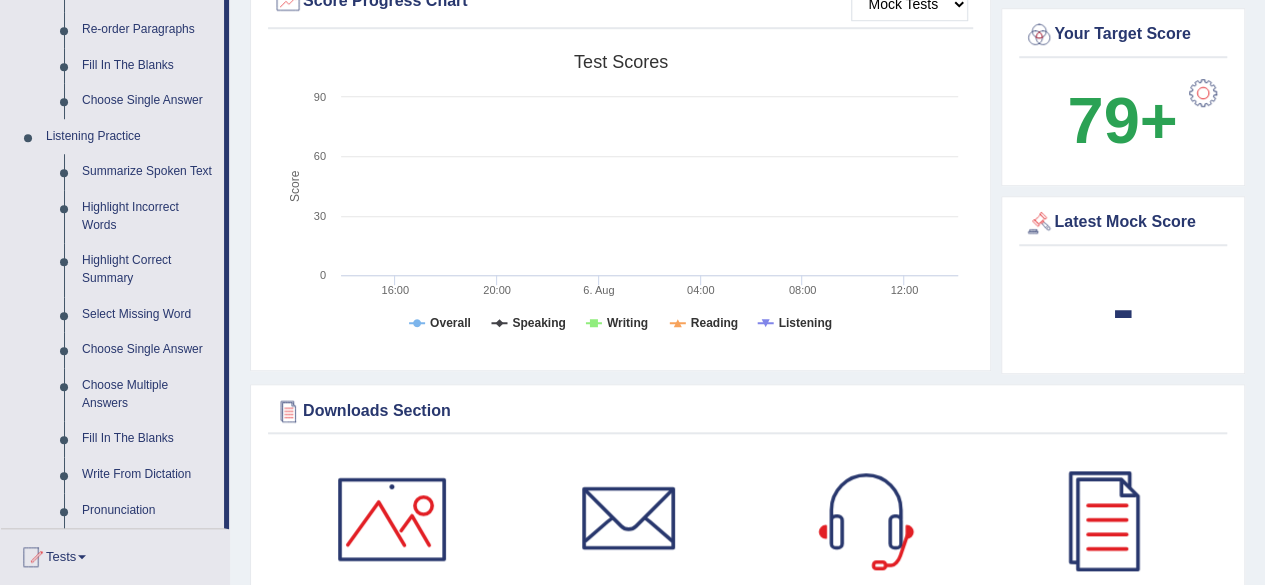 scroll, scrollTop: 852, scrollLeft: 0, axis: vertical 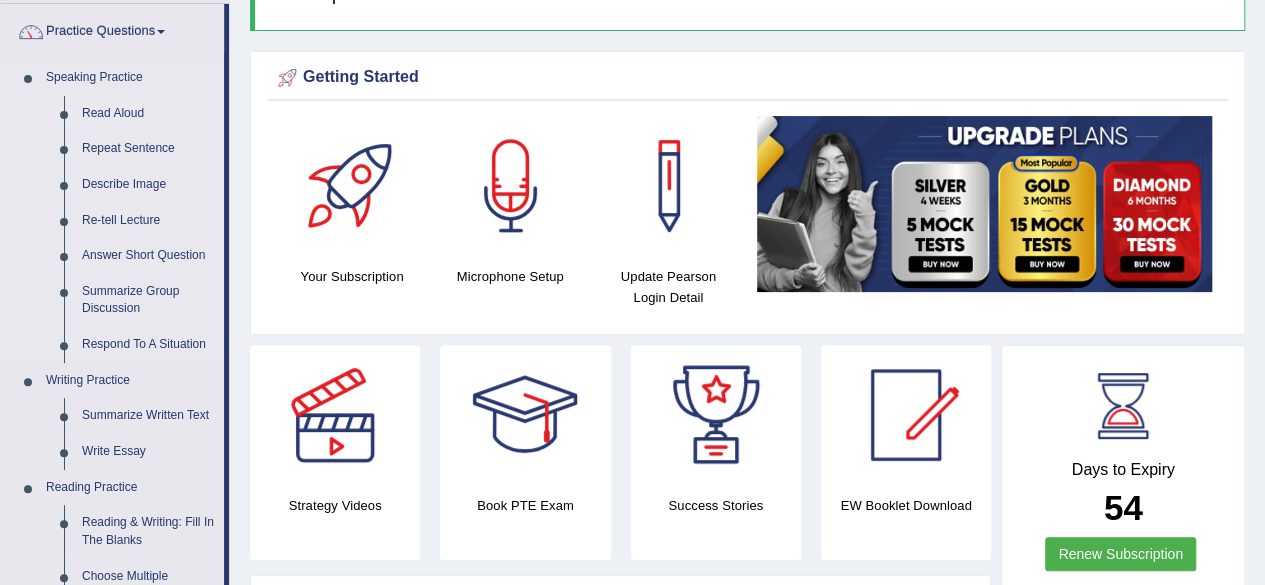 click on "Read Aloud" at bounding box center (148, 114) 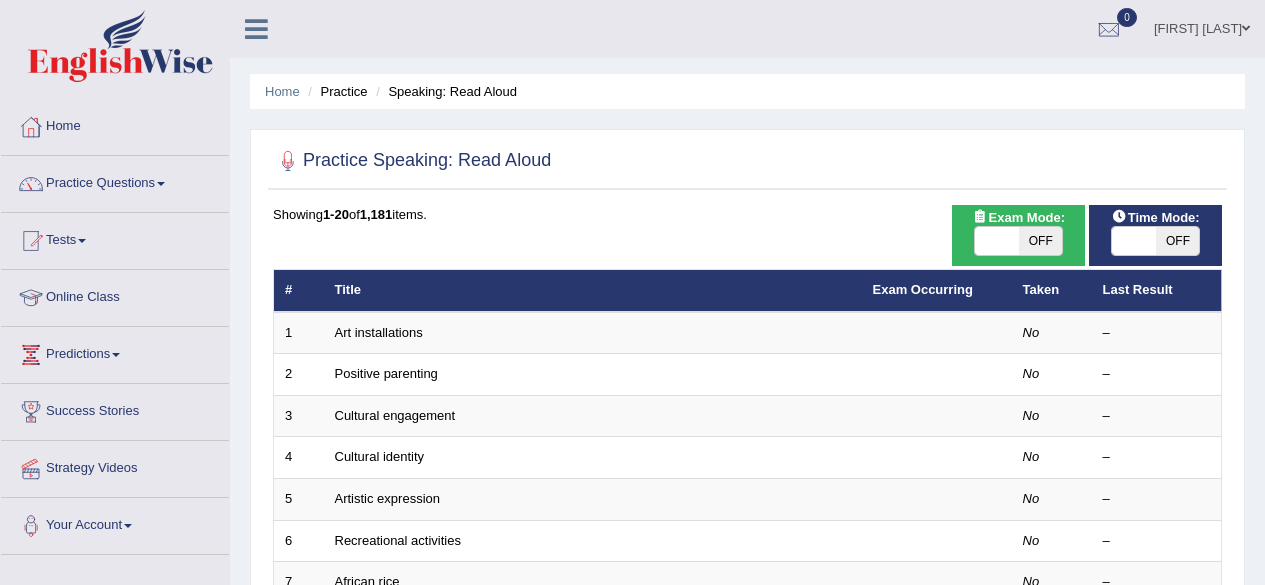 scroll, scrollTop: 0, scrollLeft: 0, axis: both 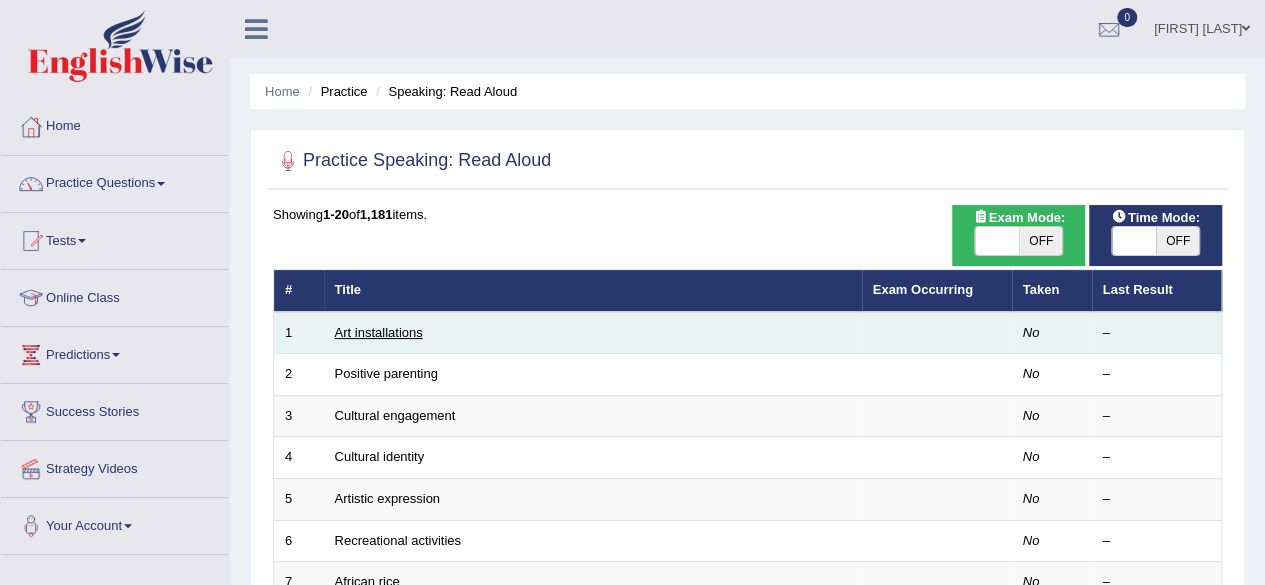 click on "Art installations" at bounding box center [379, 332] 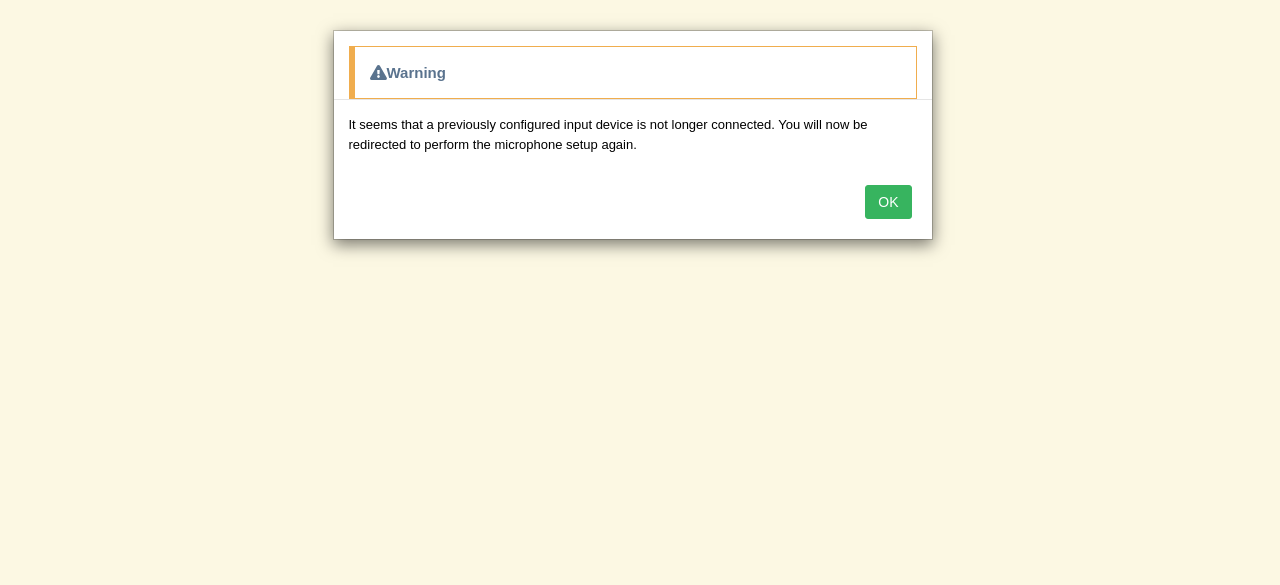 scroll, scrollTop: 0, scrollLeft: 0, axis: both 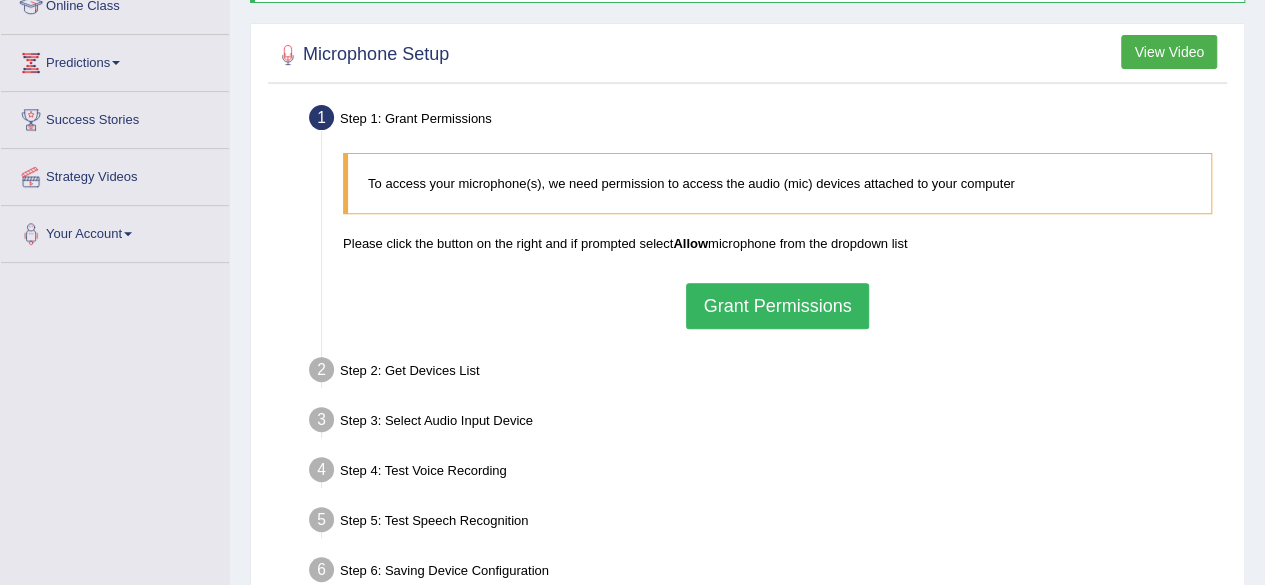 click on "Grant Permissions" at bounding box center [777, 306] 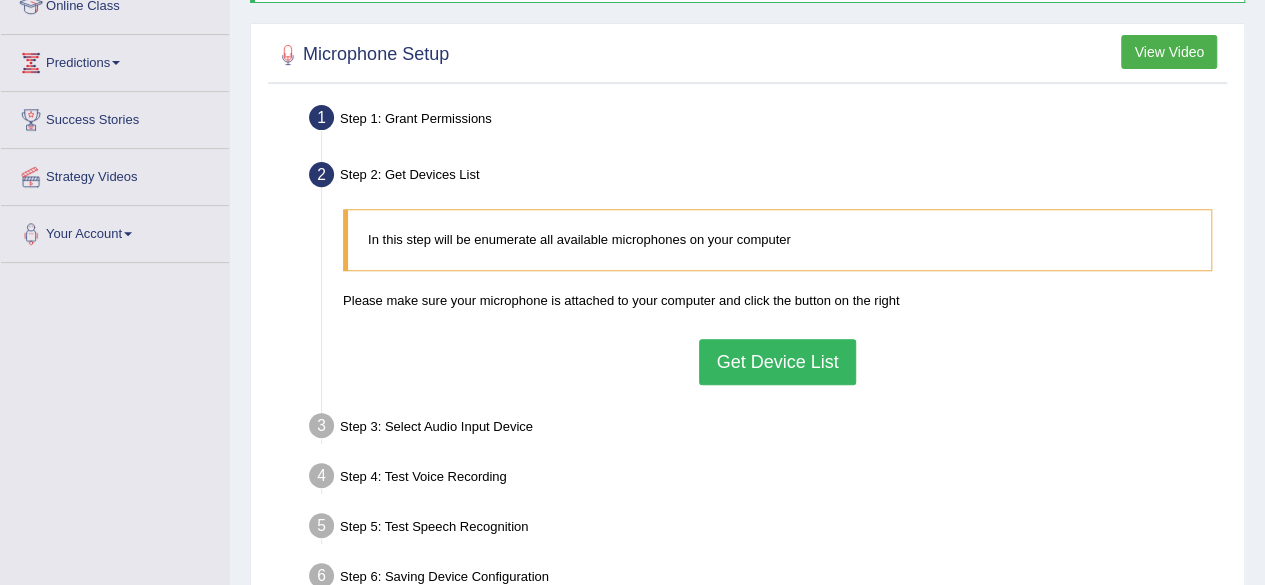 click on "Get Device List" at bounding box center (777, 362) 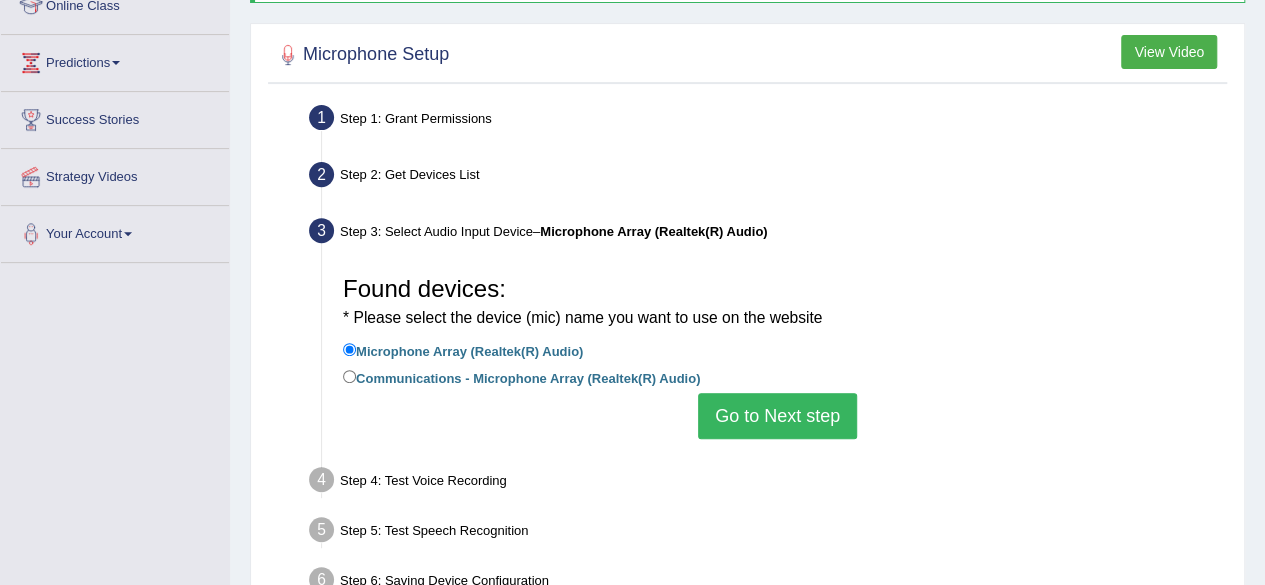 click on "Go to Next step" at bounding box center [777, 416] 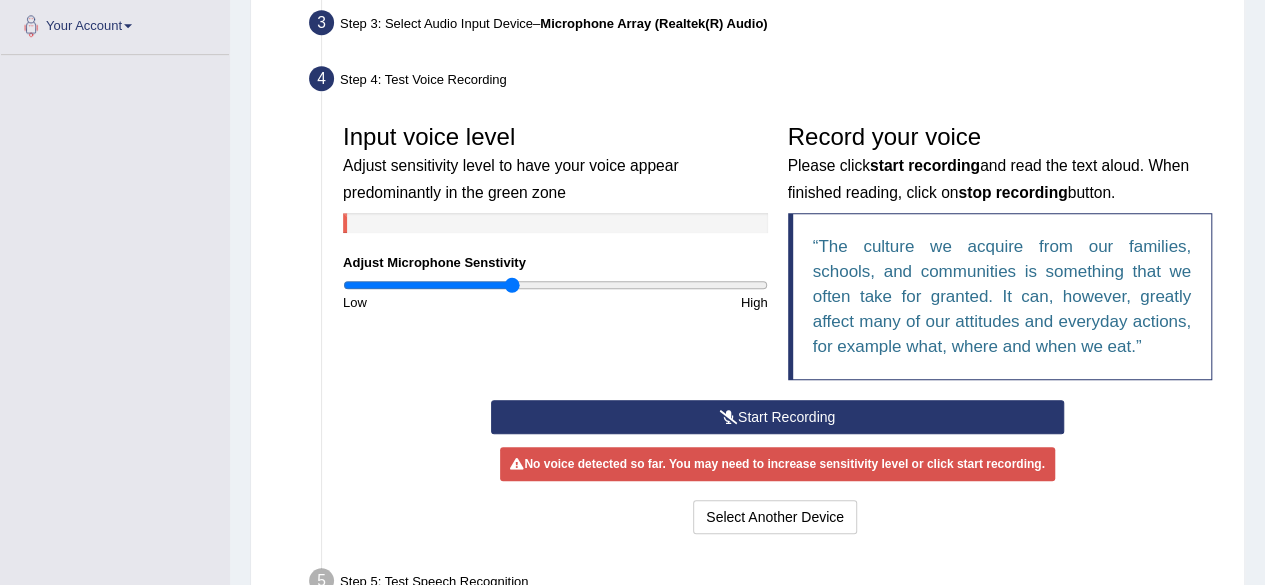 scroll, scrollTop: 497, scrollLeft: 0, axis: vertical 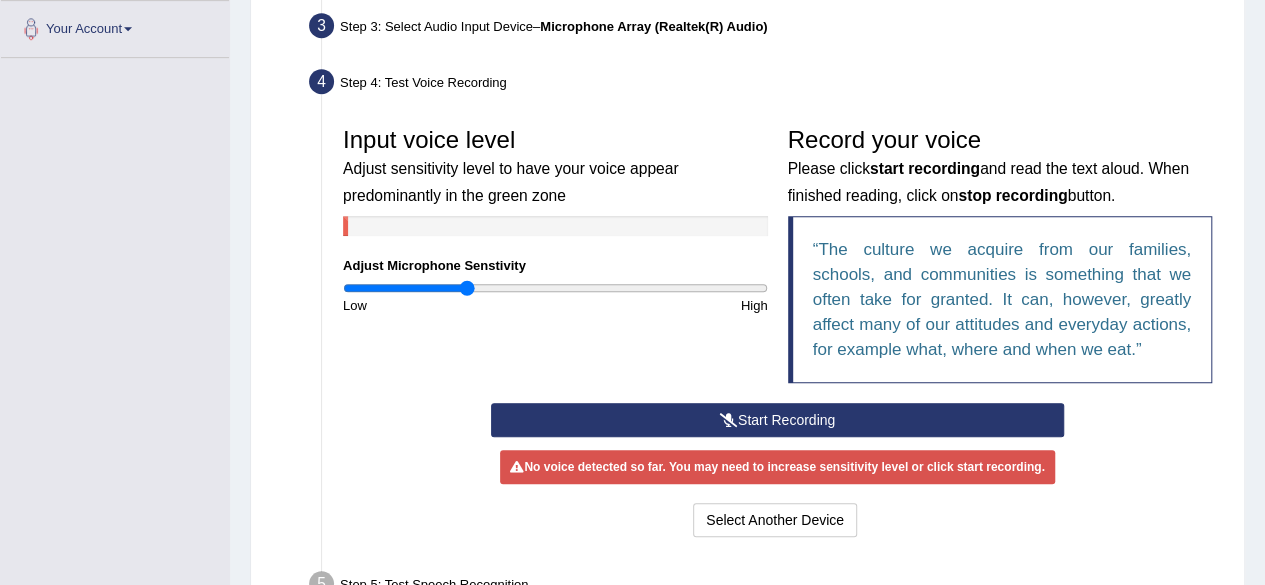 drag, startPoint x: 510, startPoint y: 288, endPoint x: 466, endPoint y: 293, distance: 44.28318 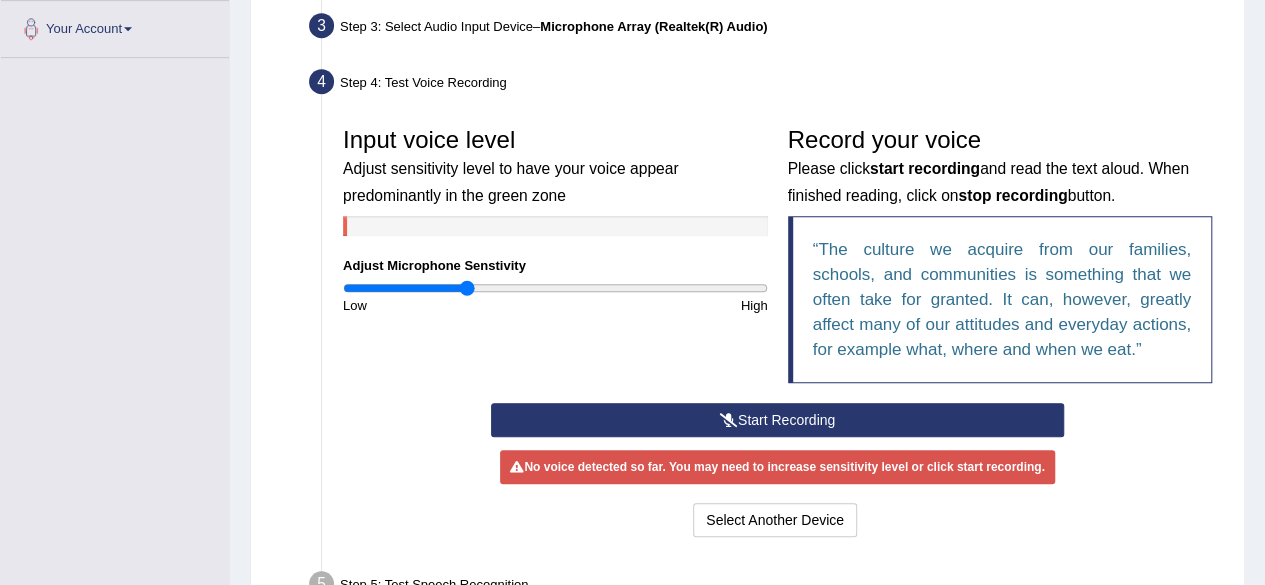 click on "Start Recording" at bounding box center (777, 420) 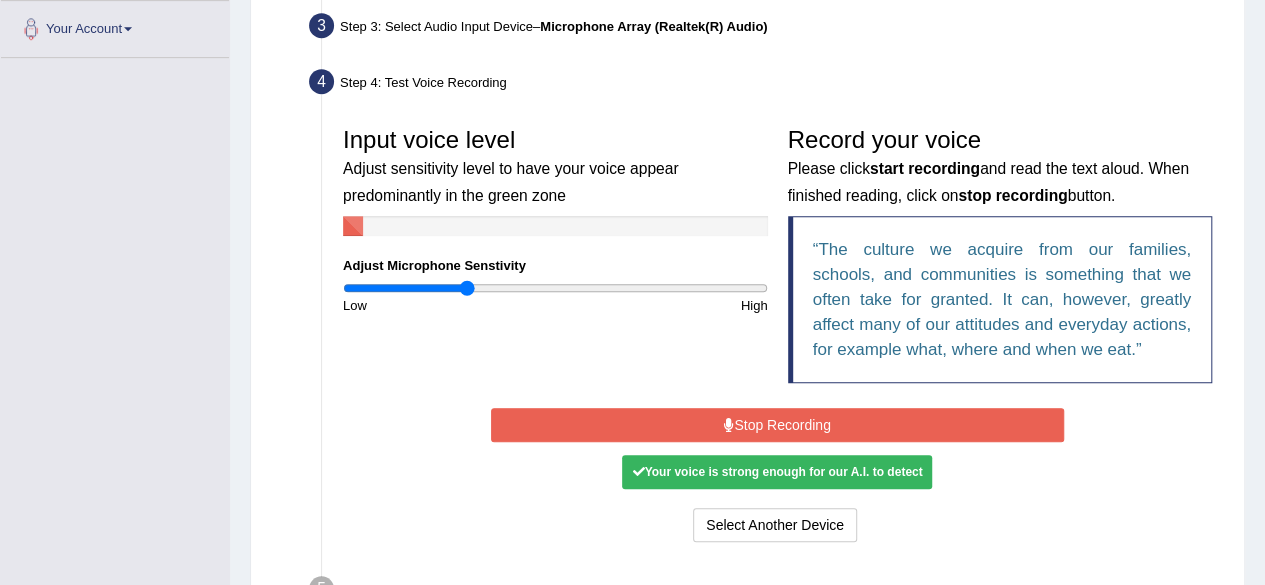 click on "Stop Recording" at bounding box center (777, 425) 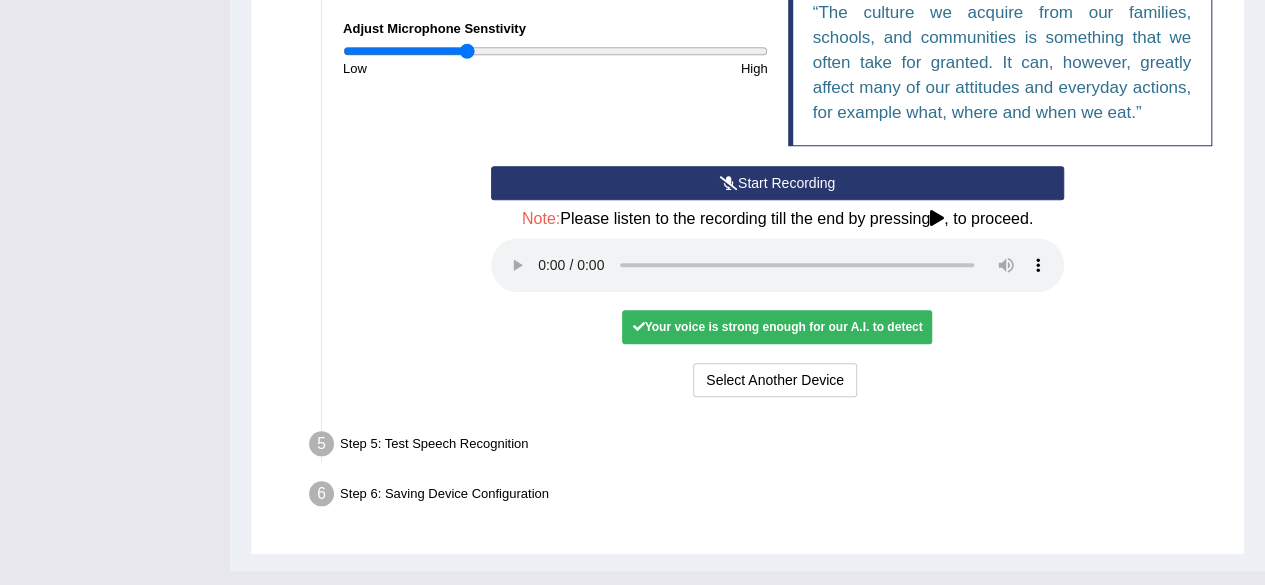 scroll, scrollTop: 732, scrollLeft: 0, axis: vertical 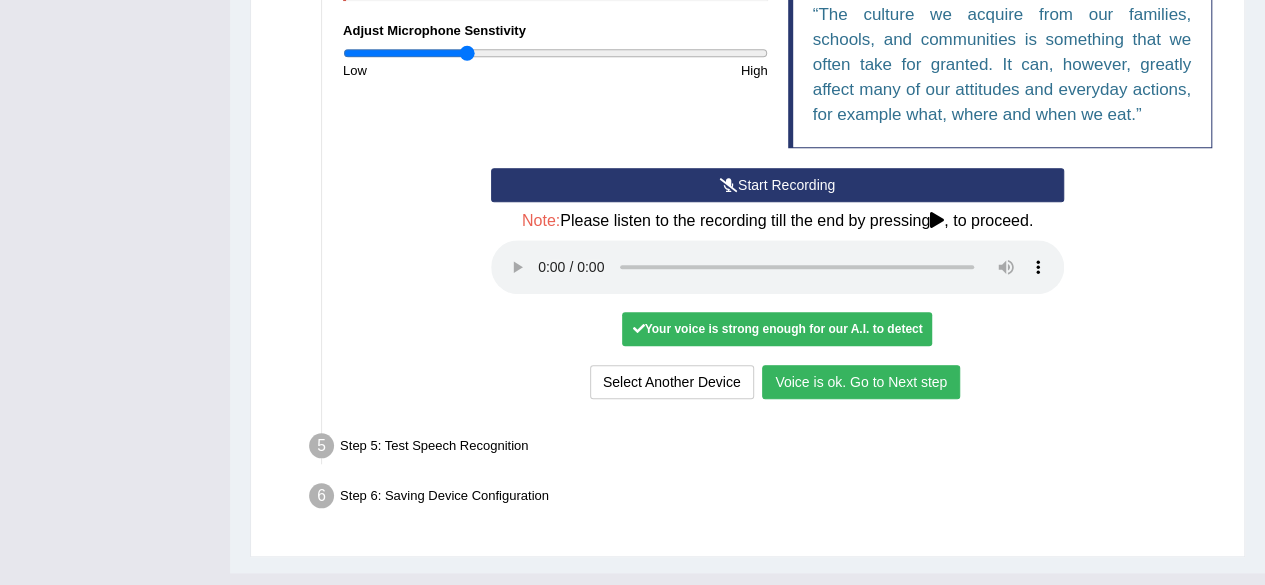 click on "Voice is ok. Go to Next step" at bounding box center (861, 382) 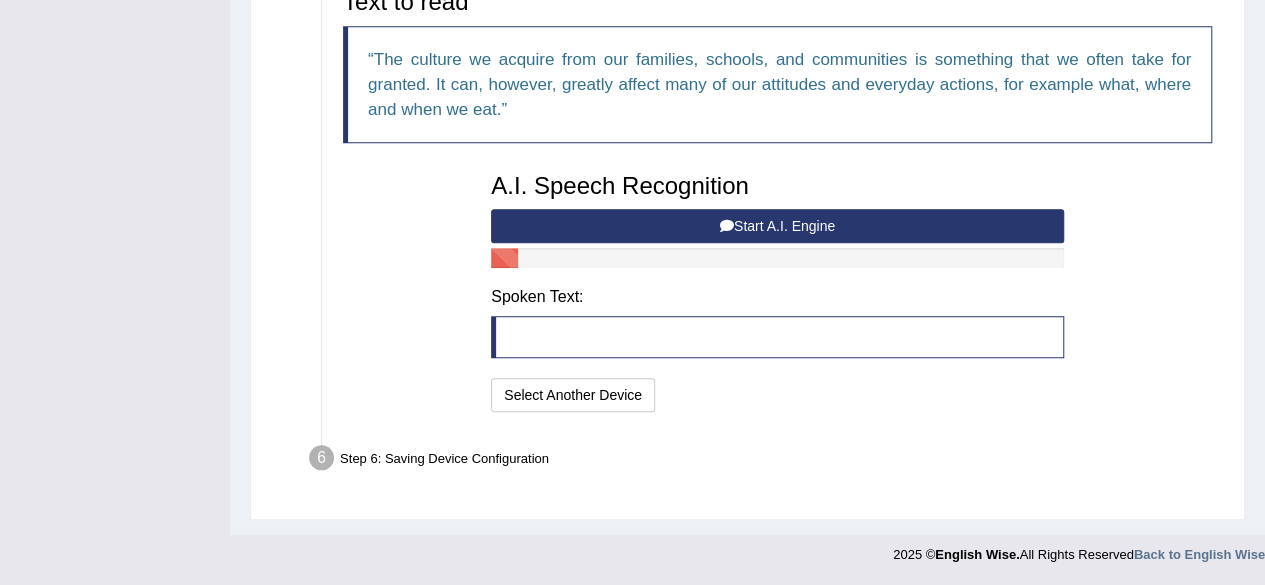 scroll, scrollTop: 686, scrollLeft: 0, axis: vertical 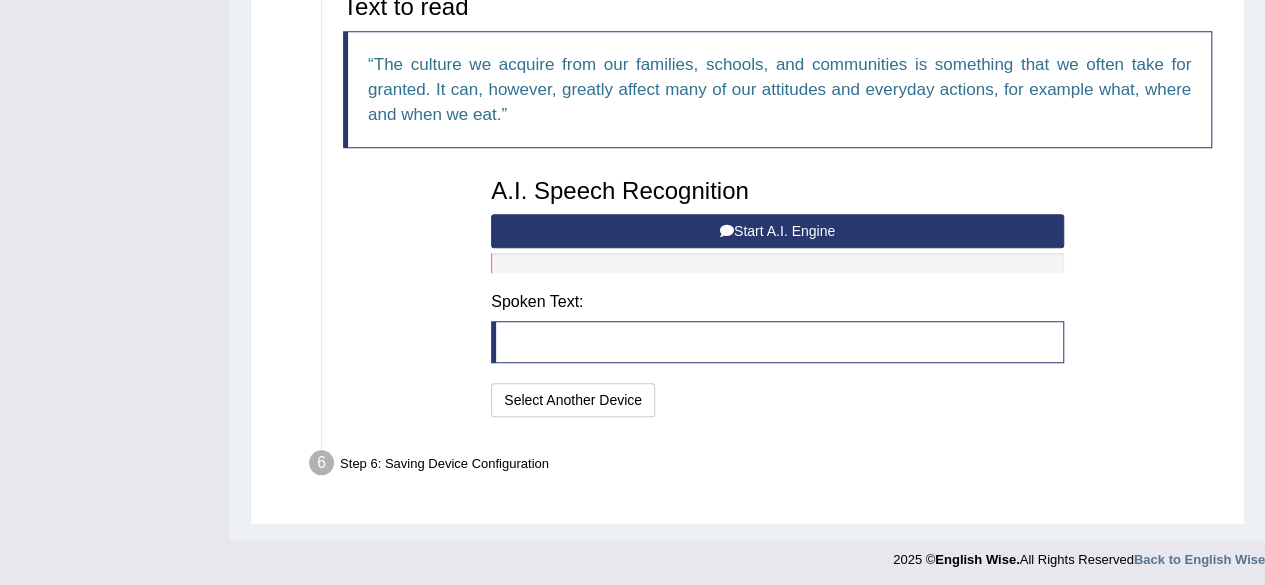 click on "Start A.I. Engine" at bounding box center (777, 231) 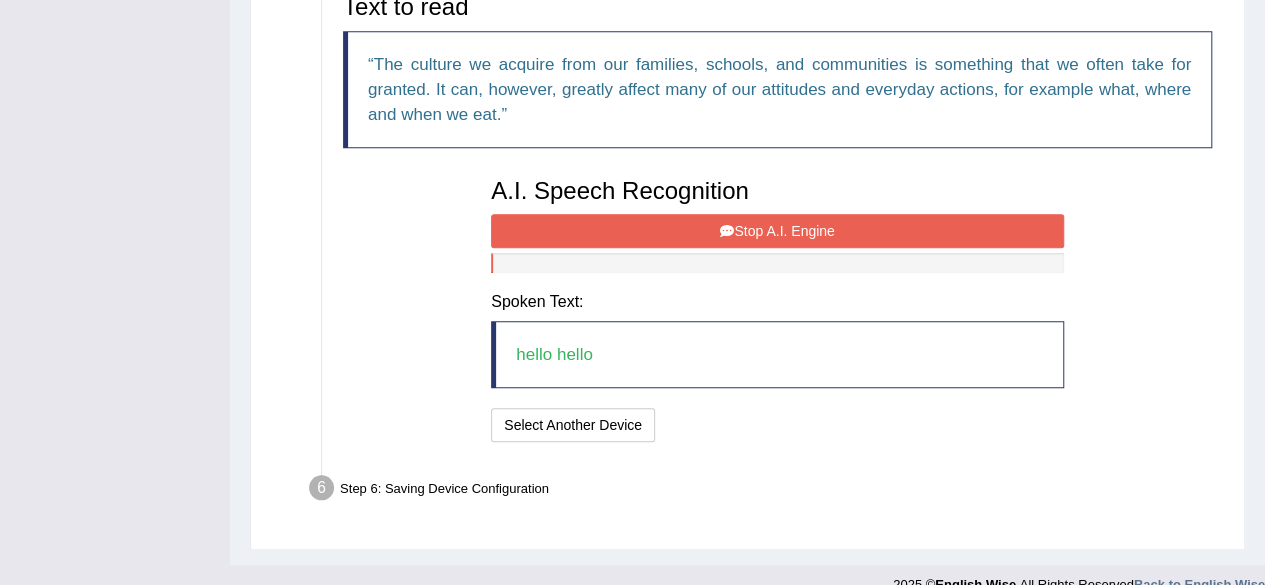 click on "Stop A.I. Engine" at bounding box center [777, 231] 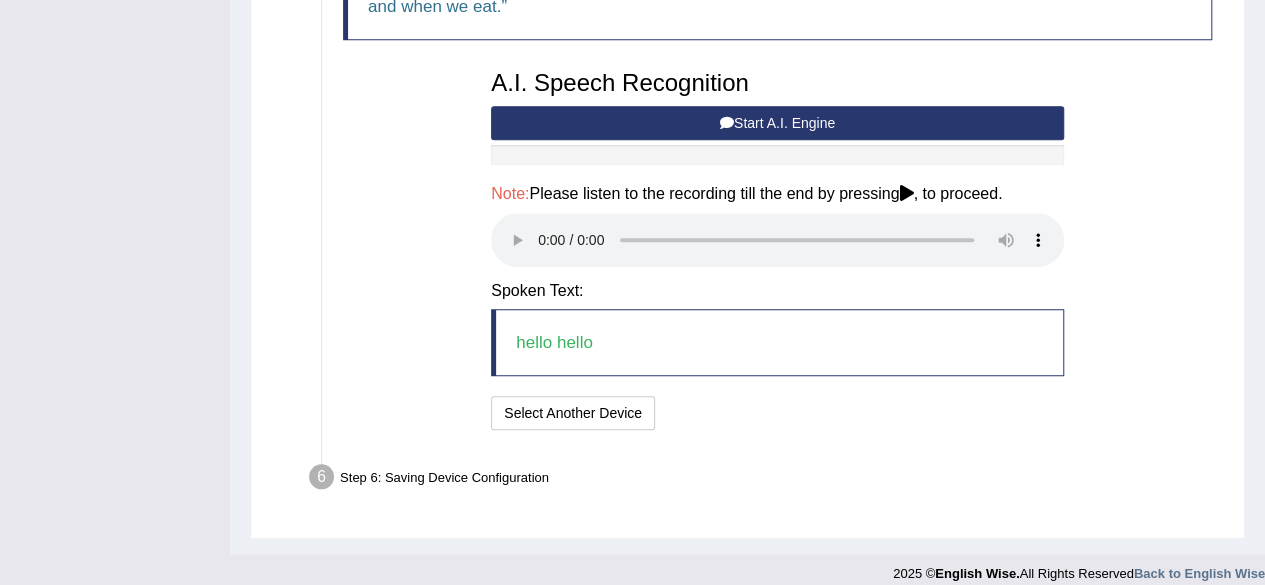 scroll, scrollTop: 802, scrollLeft: 0, axis: vertical 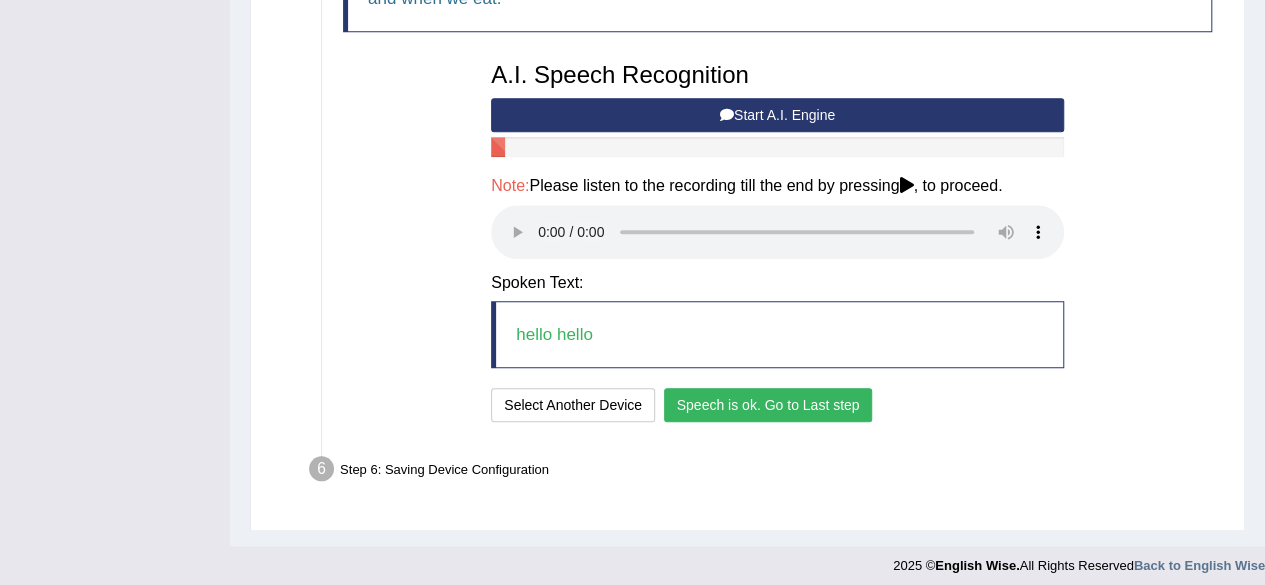 click on "Speech is ok. Go to Last step" at bounding box center [768, 405] 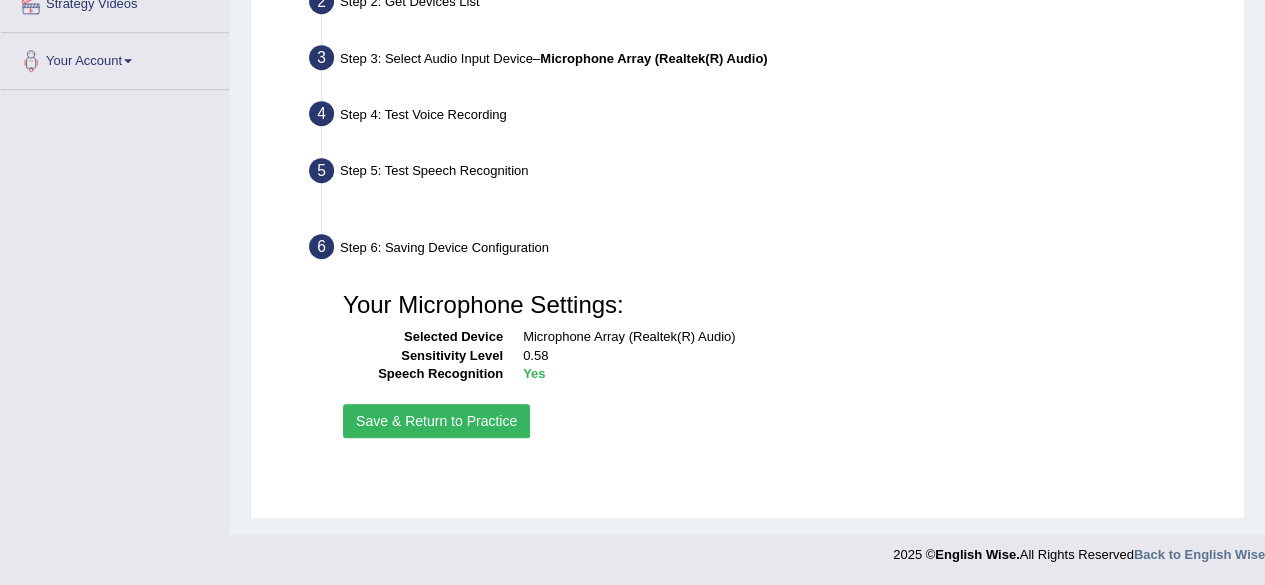 scroll, scrollTop: 464, scrollLeft: 0, axis: vertical 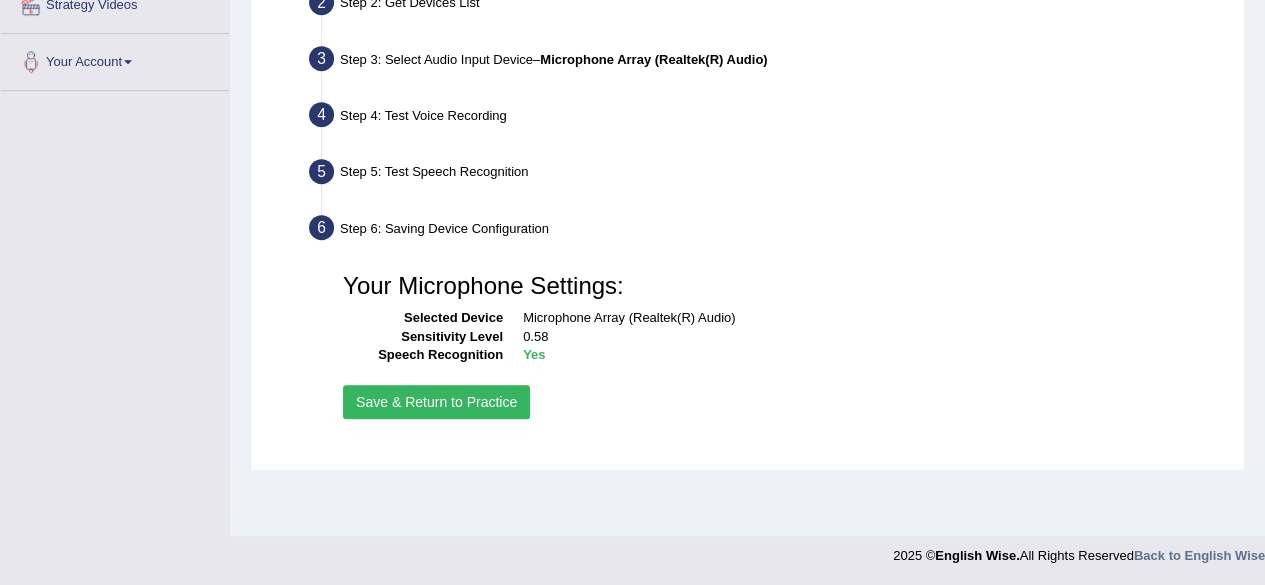 click on "Save & Return to Practice" at bounding box center (436, 402) 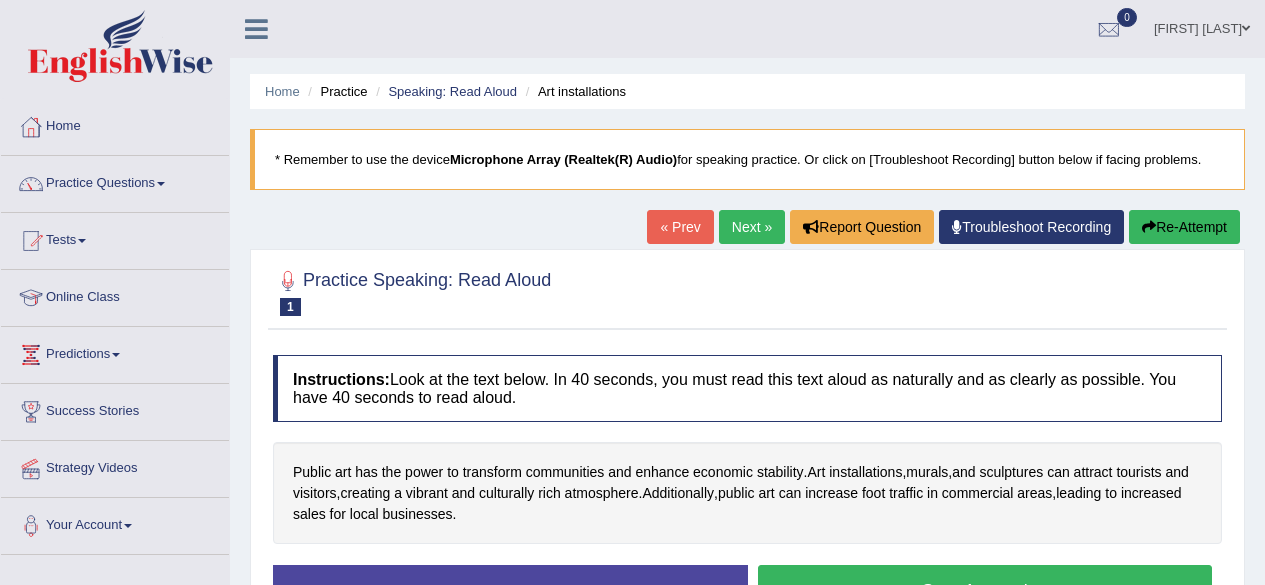 scroll, scrollTop: 0, scrollLeft: 0, axis: both 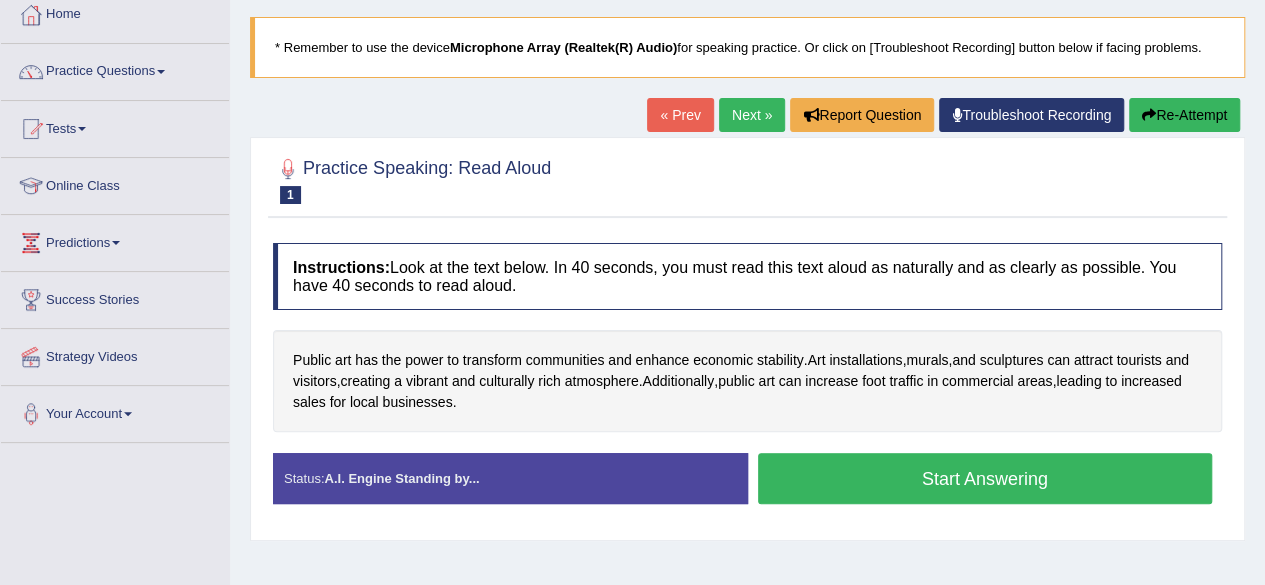 click on "Start Answering" at bounding box center [985, 478] 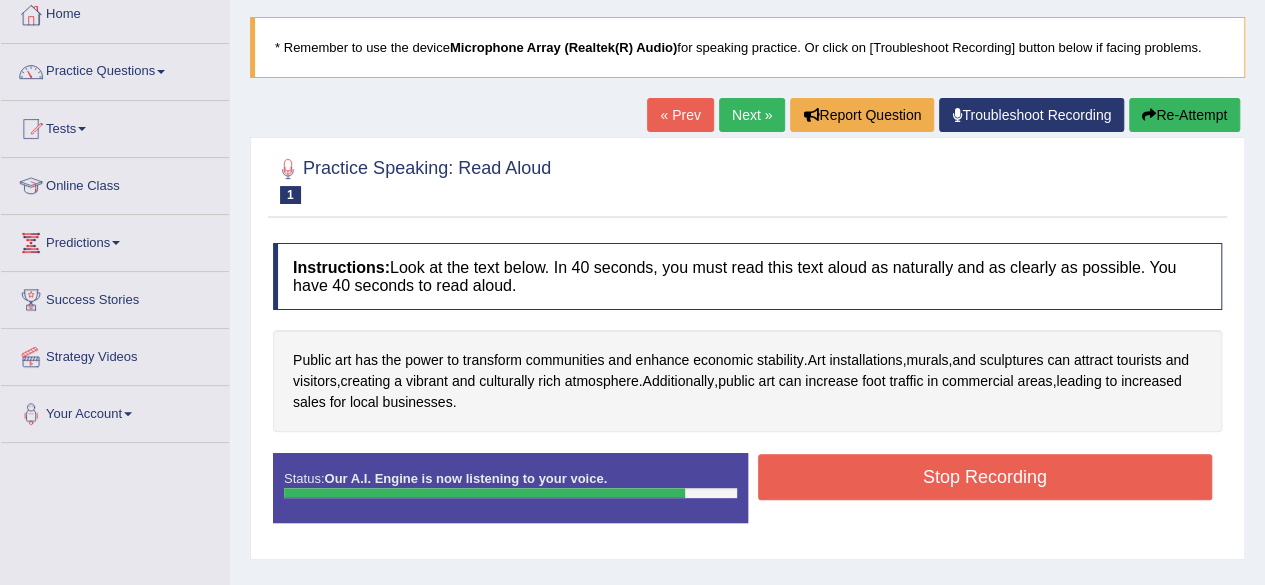 click on "Stop Recording" at bounding box center (985, 477) 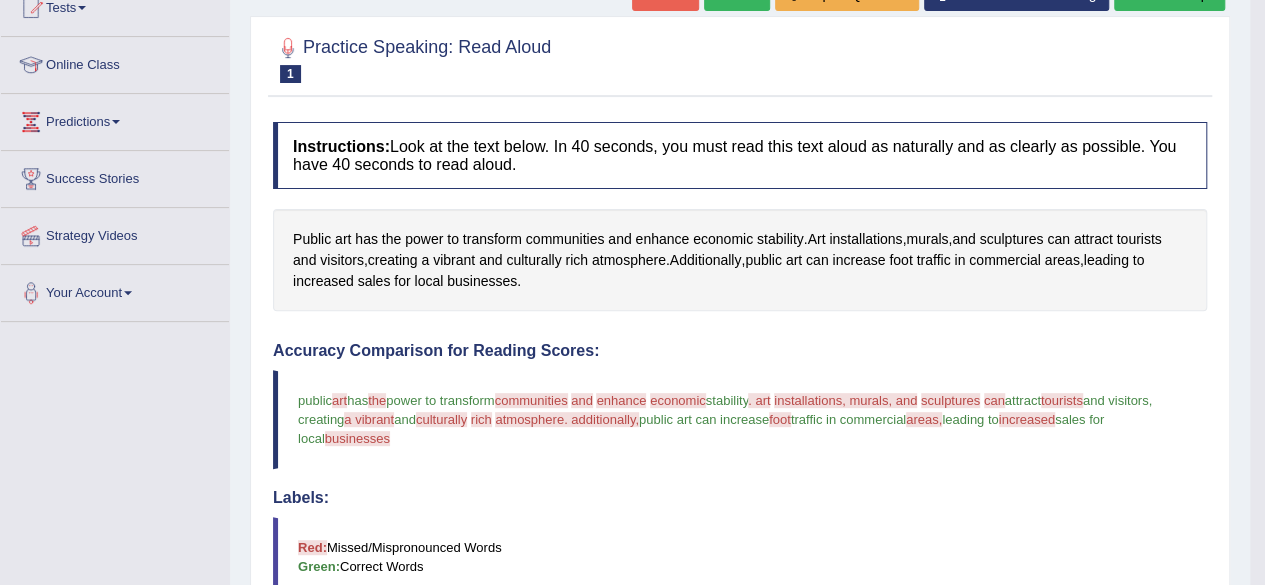 scroll, scrollTop: 231, scrollLeft: 0, axis: vertical 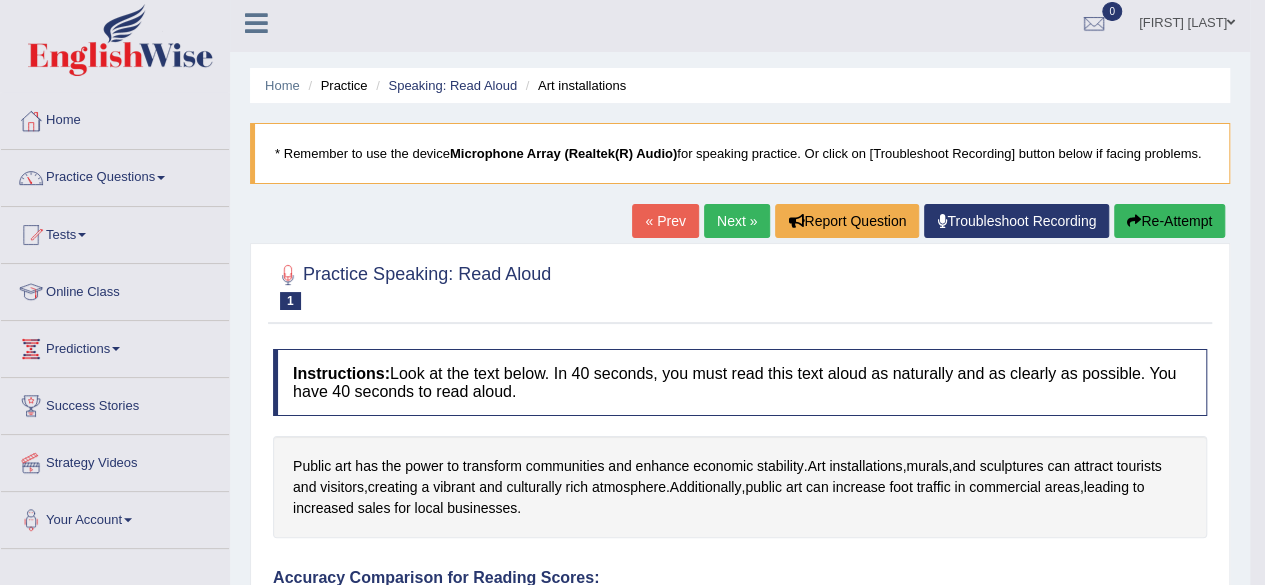 click on "Next »" at bounding box center (737, 221) 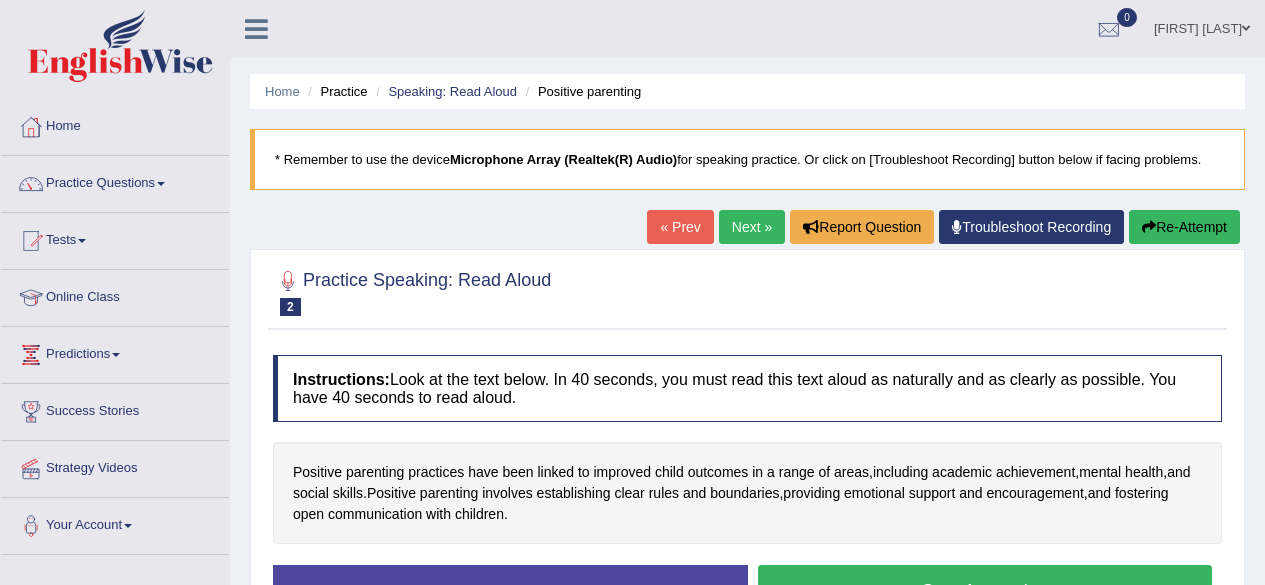 scroll, scrollTop: 0, scrollLeft: 0, axis: both 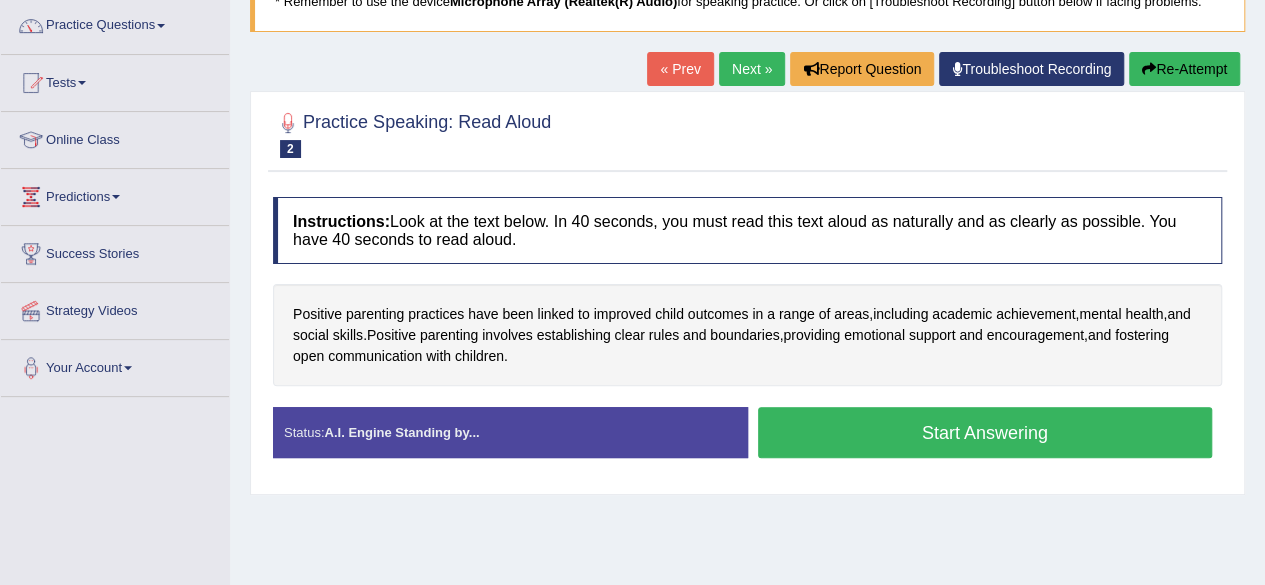 click on "Start Answering" at bounding box center [985, 432] 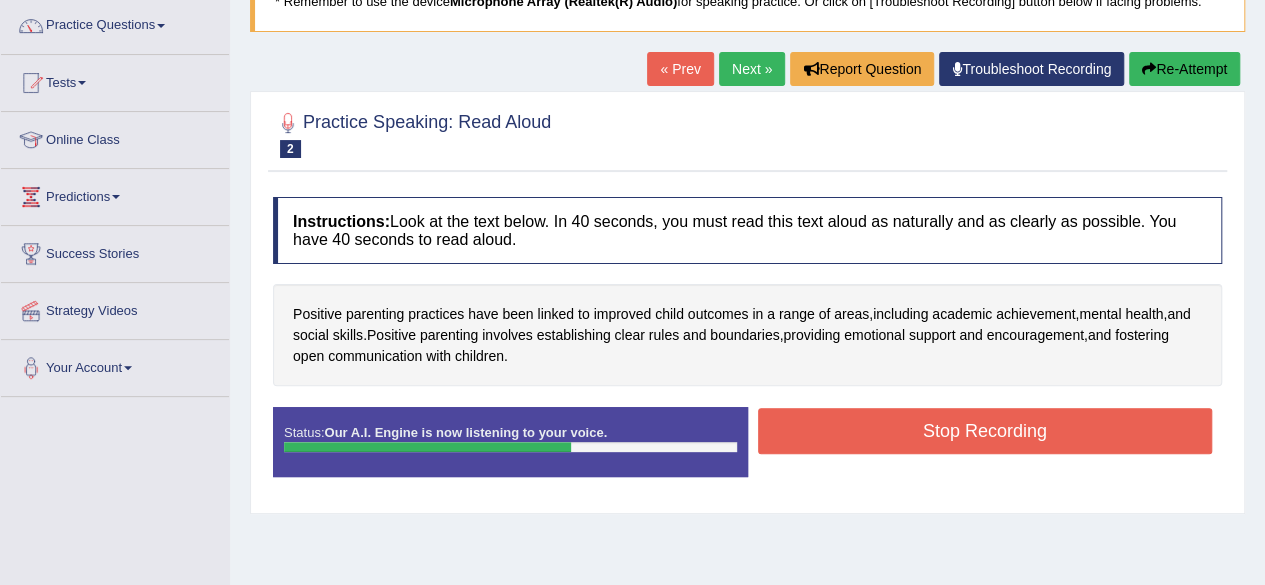 click on "Stop Recording" at bounding box center (985, 431) 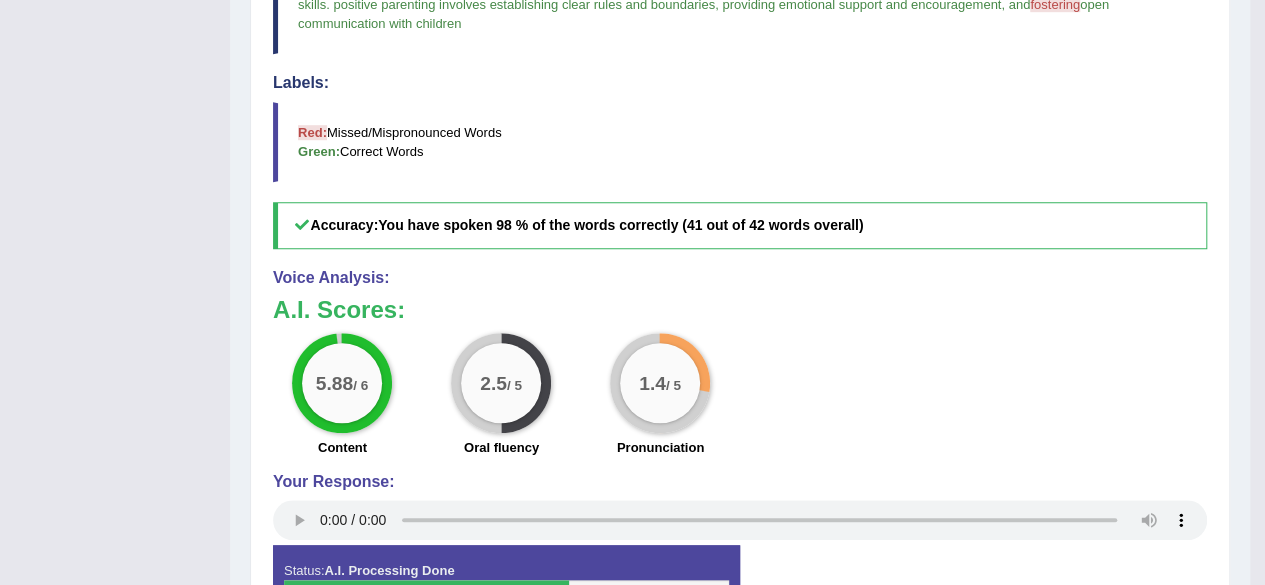scroll, scrollTop: 627, scrollLeft: 0, axis: vertical 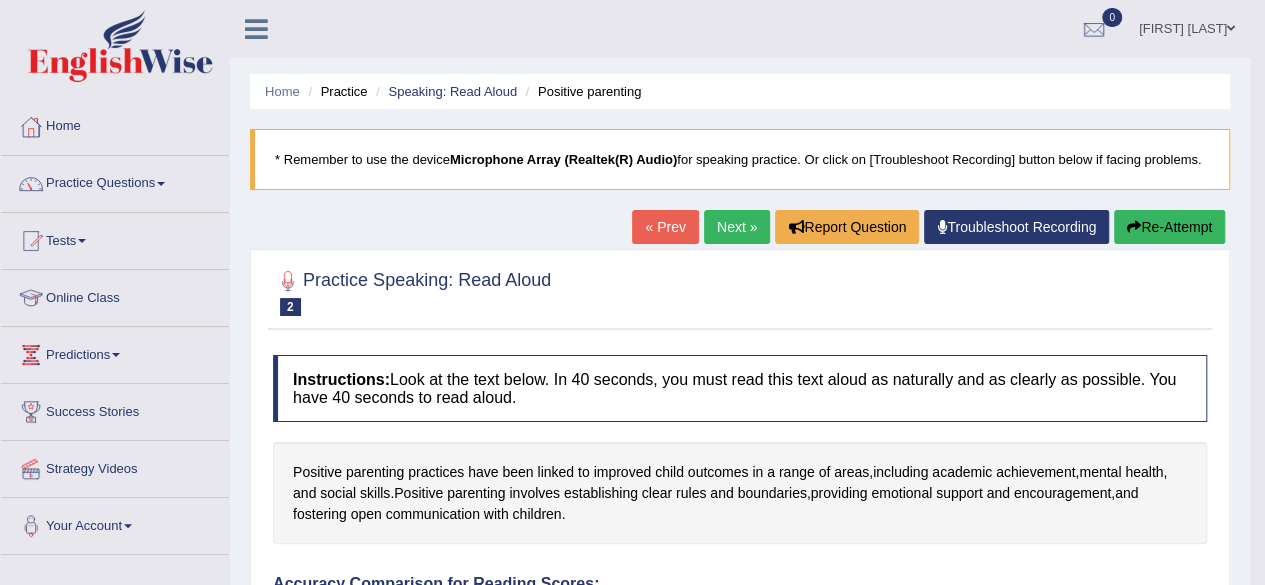 click on "Tests" at bounding box center (115, 238) 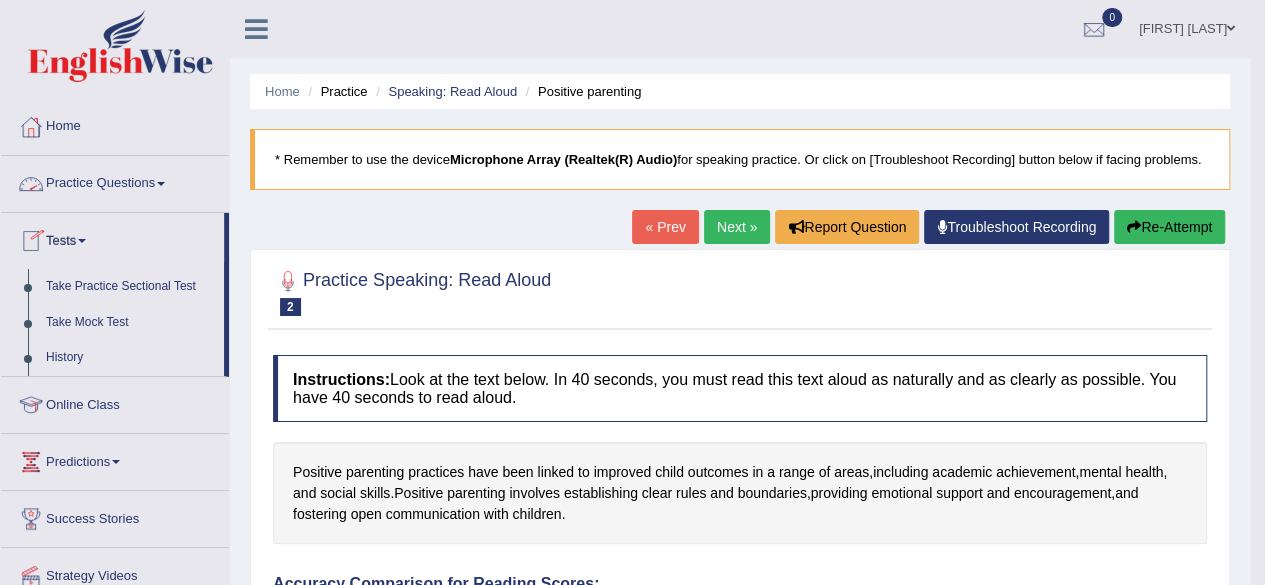 click on "Practice Questions" at bounding box center (115, 181) 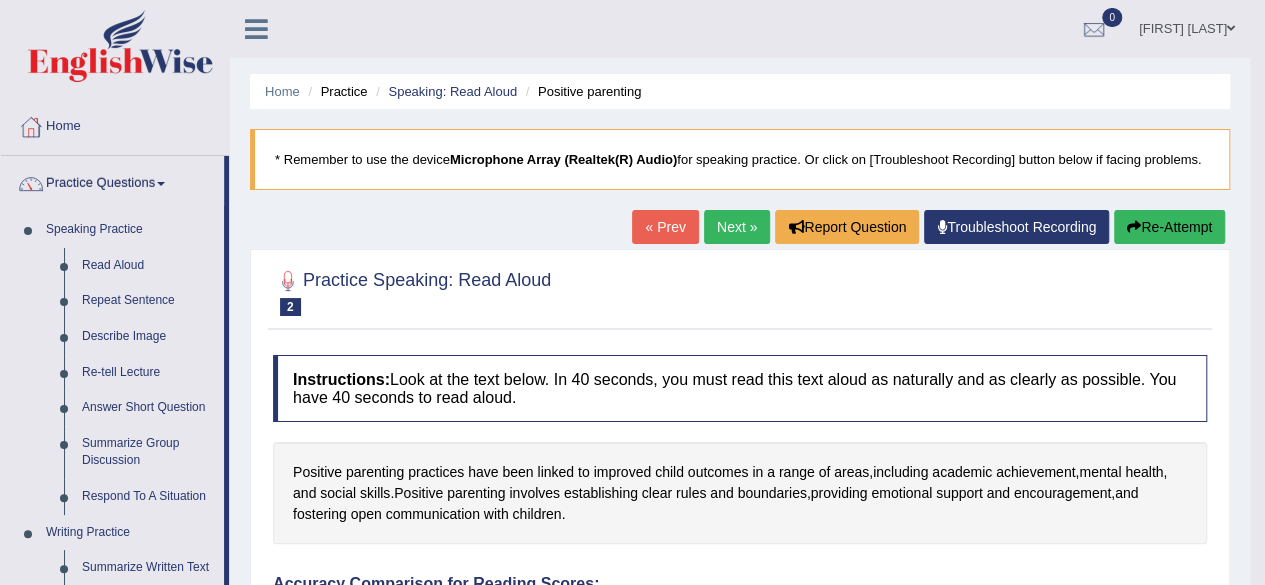 click on "Next »" at bounding box center [737, 227] 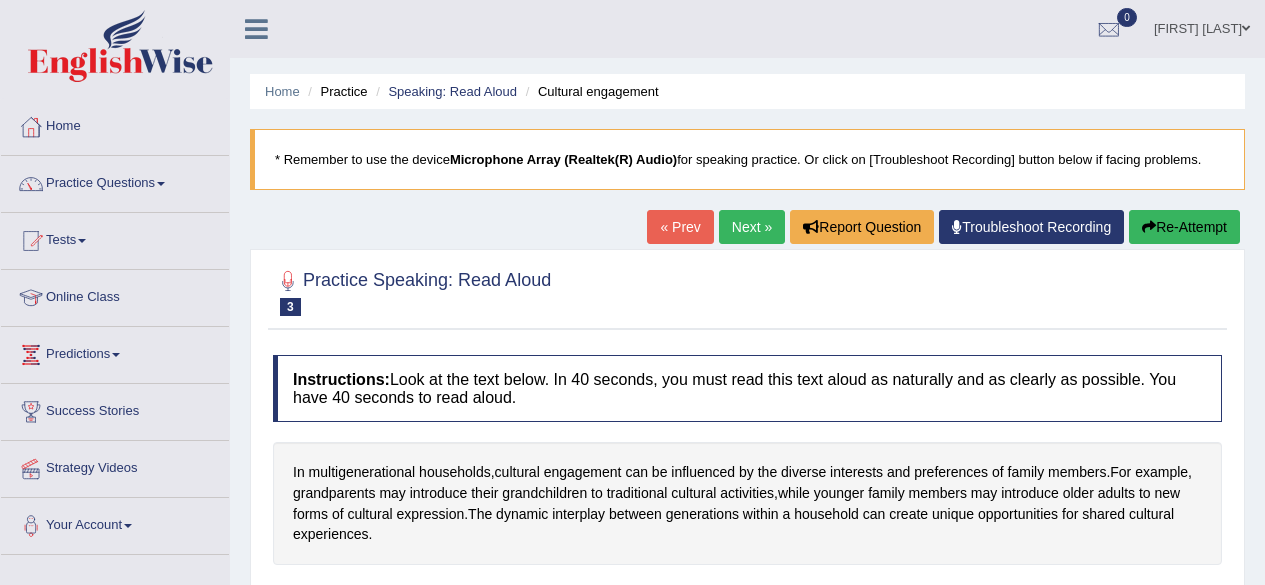 scroll, scrollTop: 0, scrollLeft: 0, axis: both 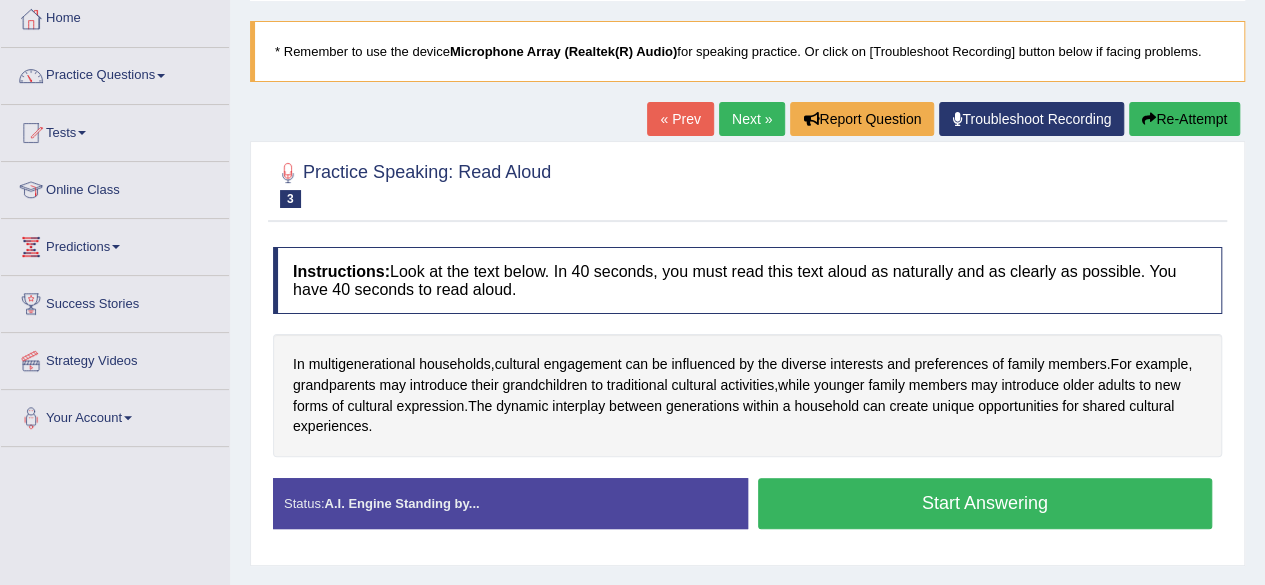 click on "Next »" at bounding box center [752, 119] 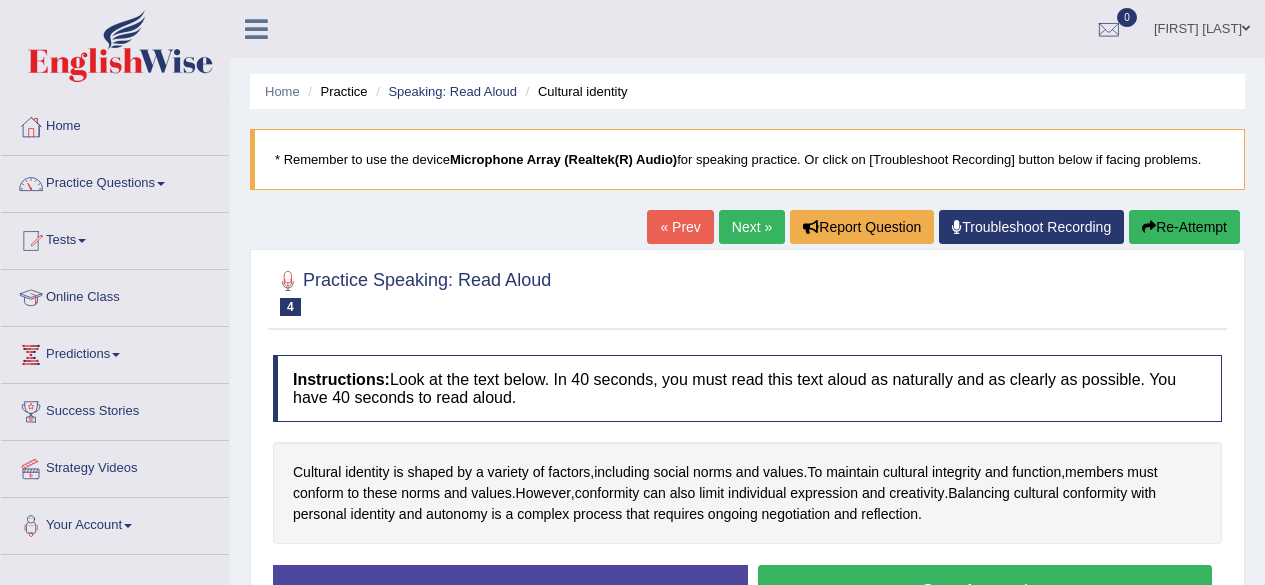scroll, scrollTop: 0, scrollLeft: 0, axis: both 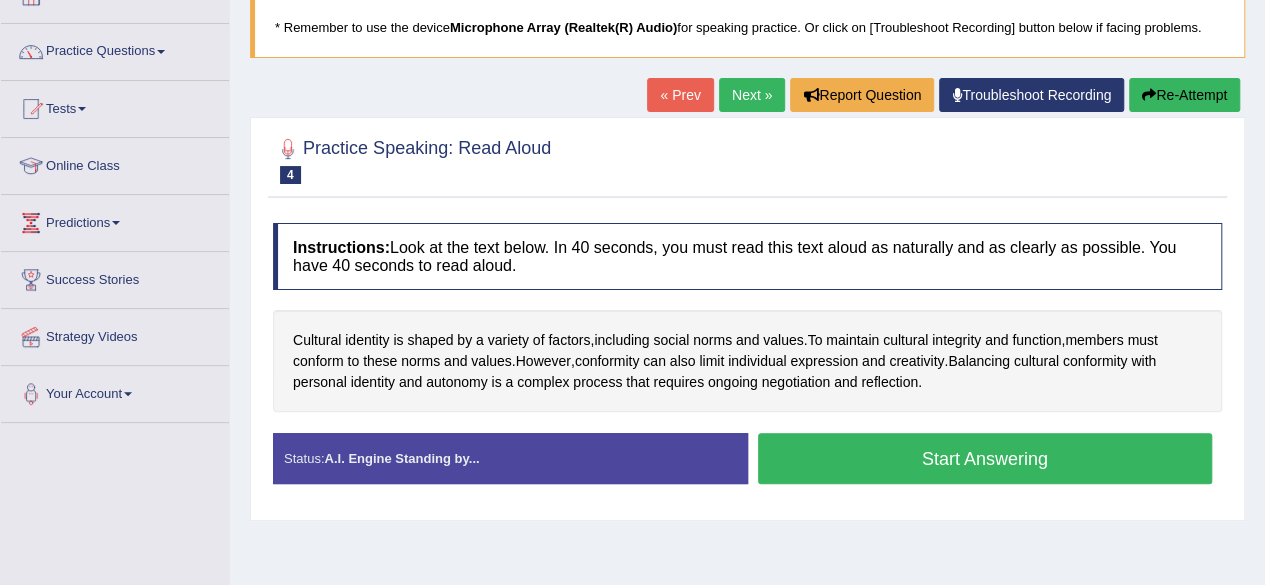 click on "Start Answering" at bounding box center [985, 458] 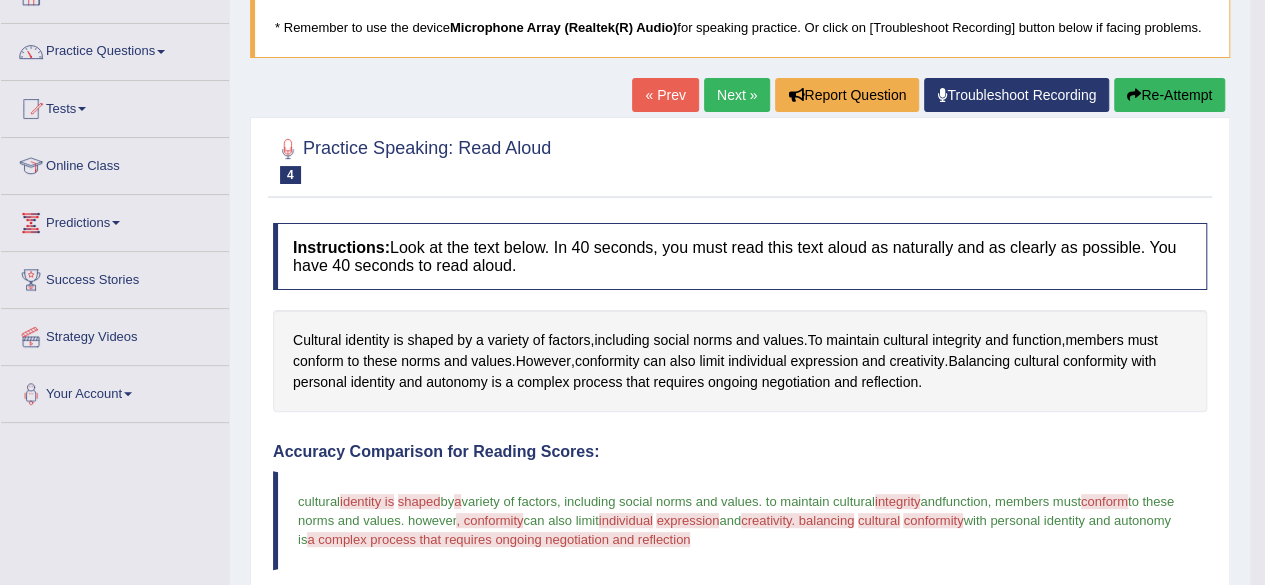 click on "Accuracy Comparison for Reading Scores:" at bounding box center [740, 452] 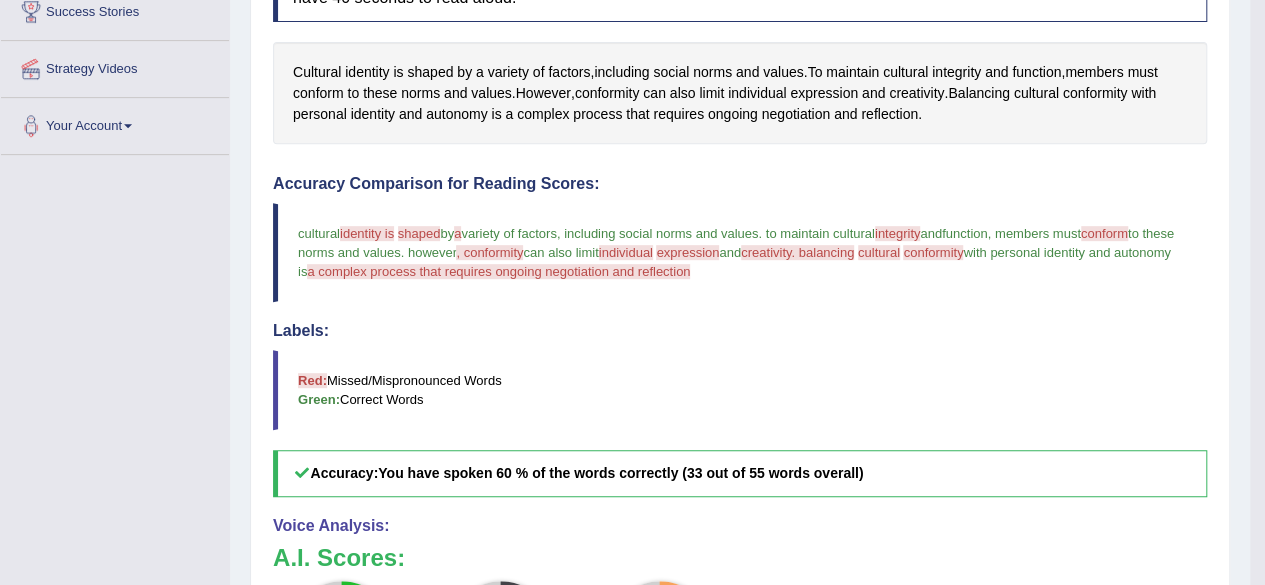 scroll, scrollTop: 399, scrollLeft: 0, axis: vertical 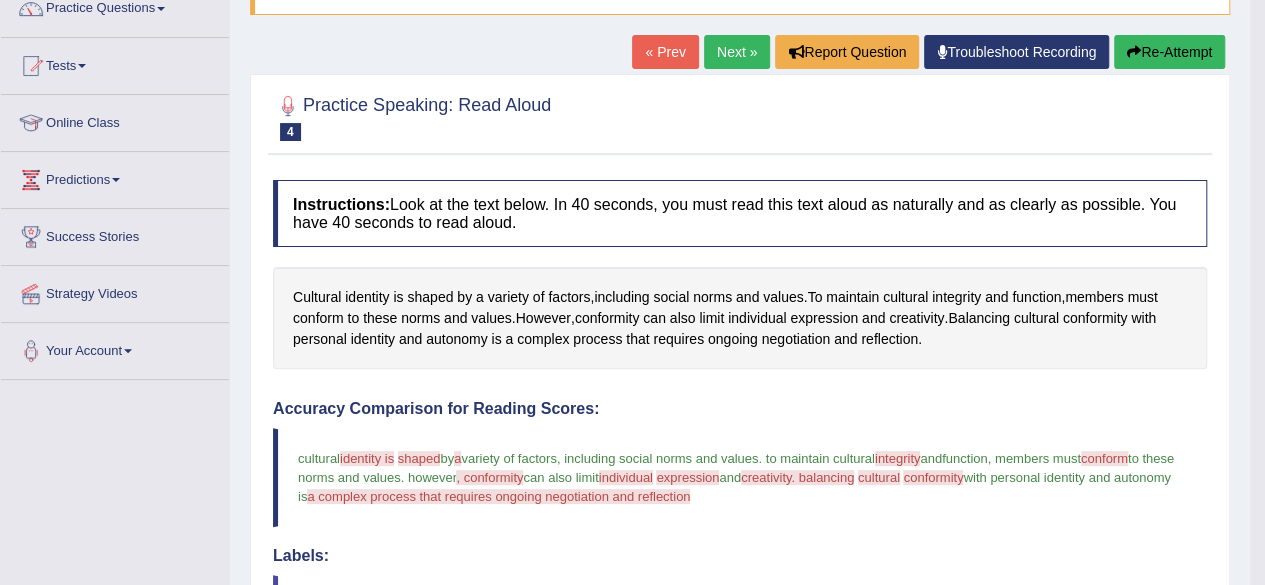 click on "Re-Attempt" at bounding box center (1169, 52) 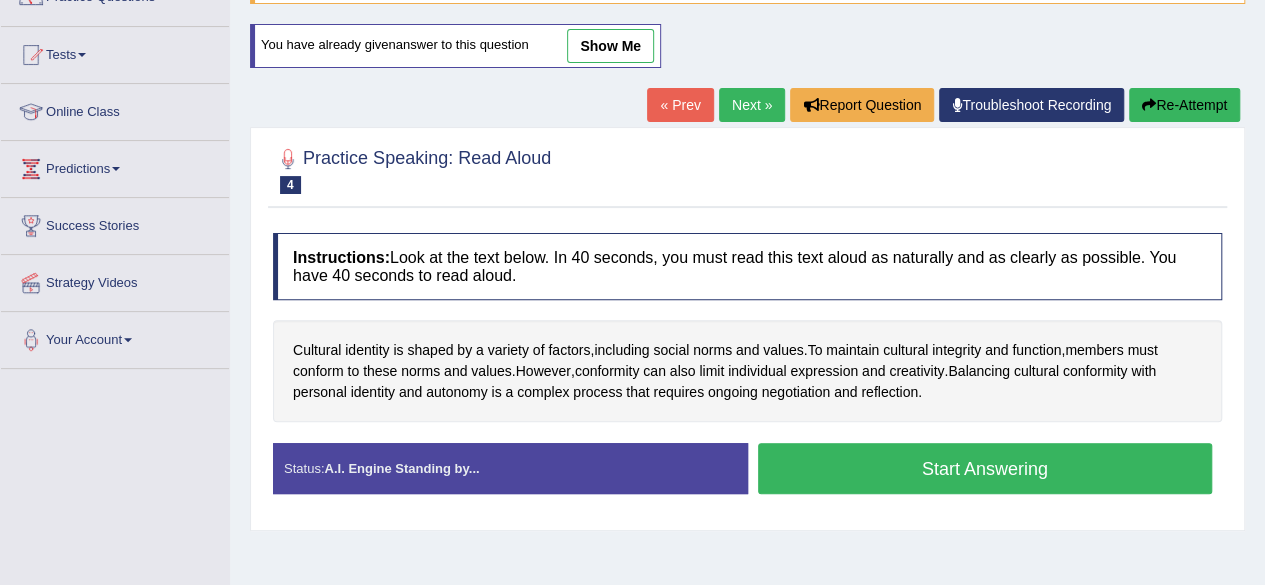 scroll, scrollTop: 175, scrollLeft: 0, axis: vertical 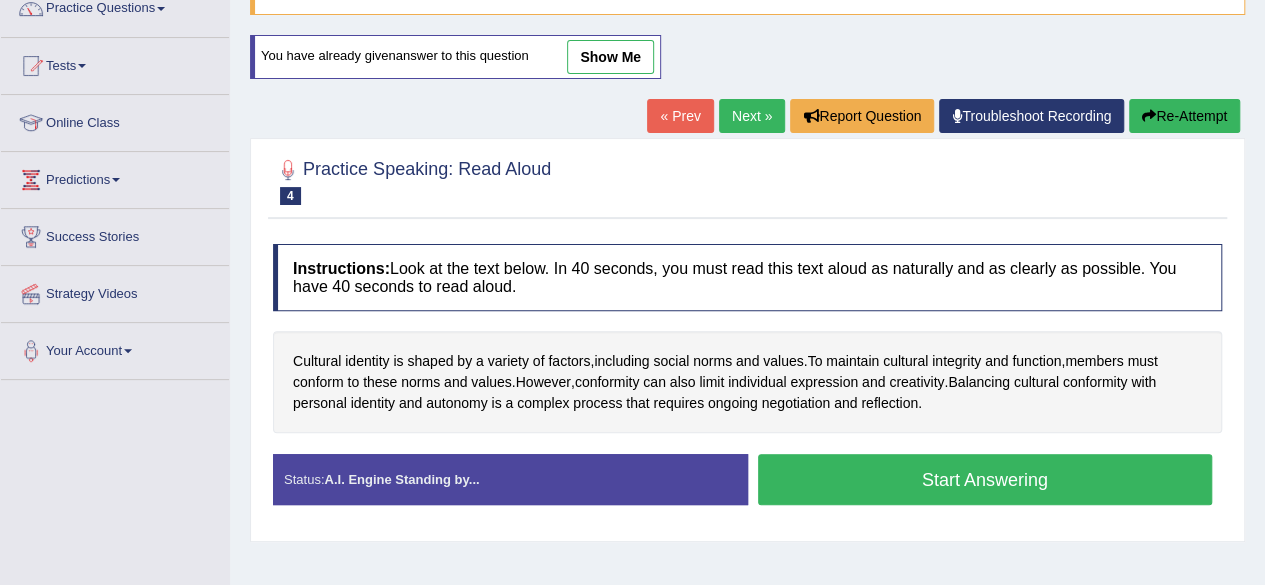 click on "Start Answering" at bounding box center [985, 479] 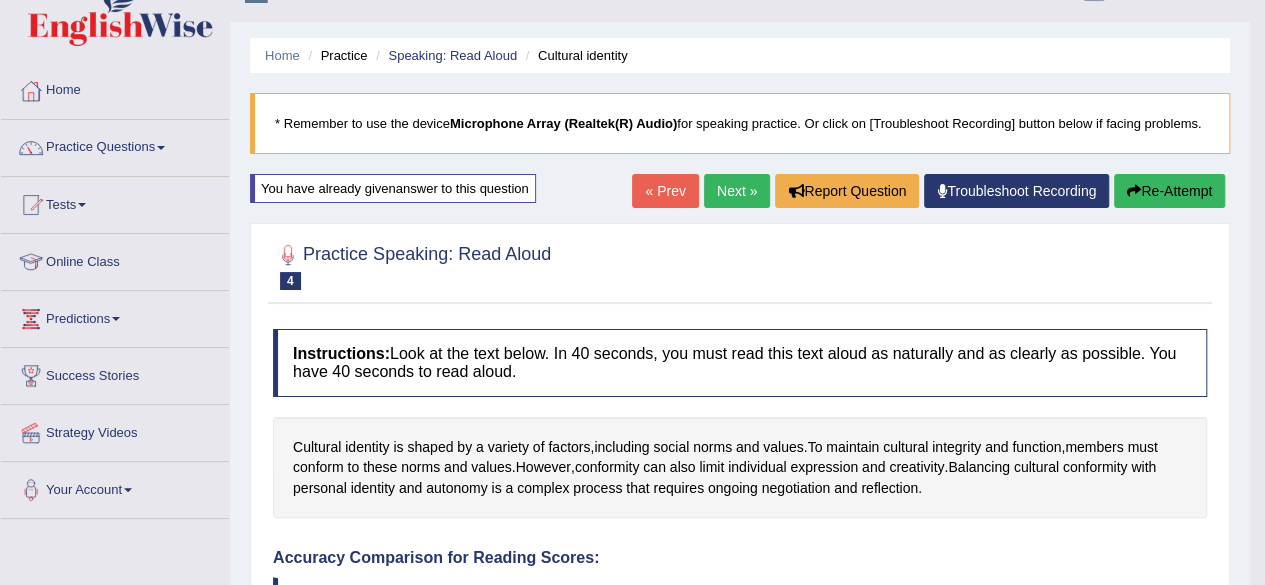 scroll, scrollTop: 33, scrollLeft: 0, axis: vertical 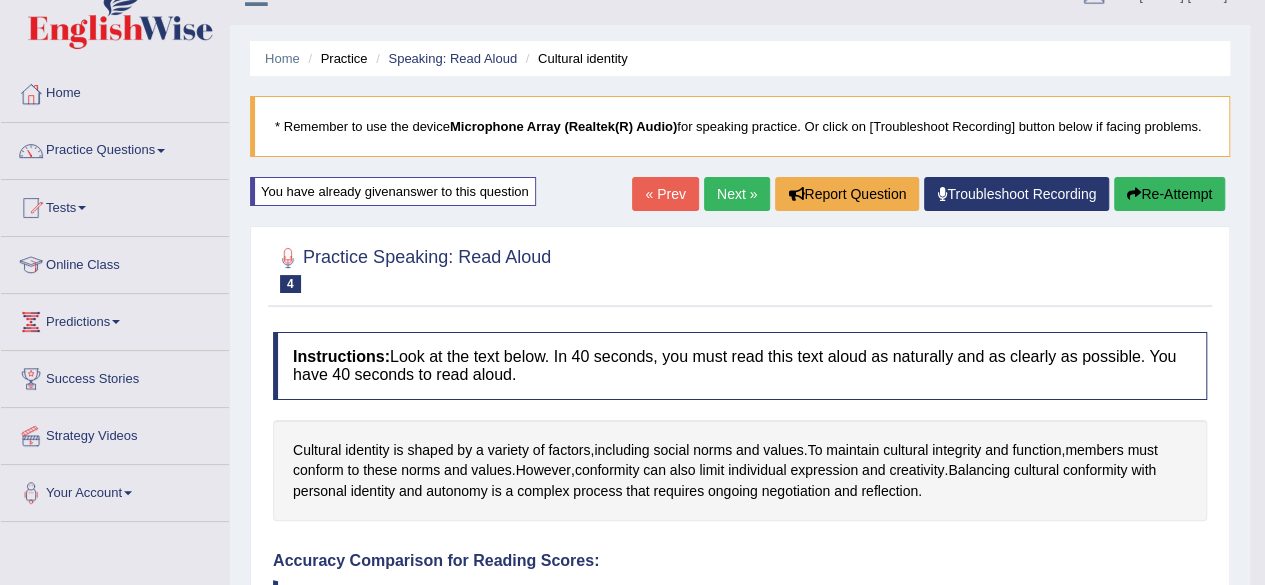 click on "Re-Attempt" at bounding box center [1169, 194] 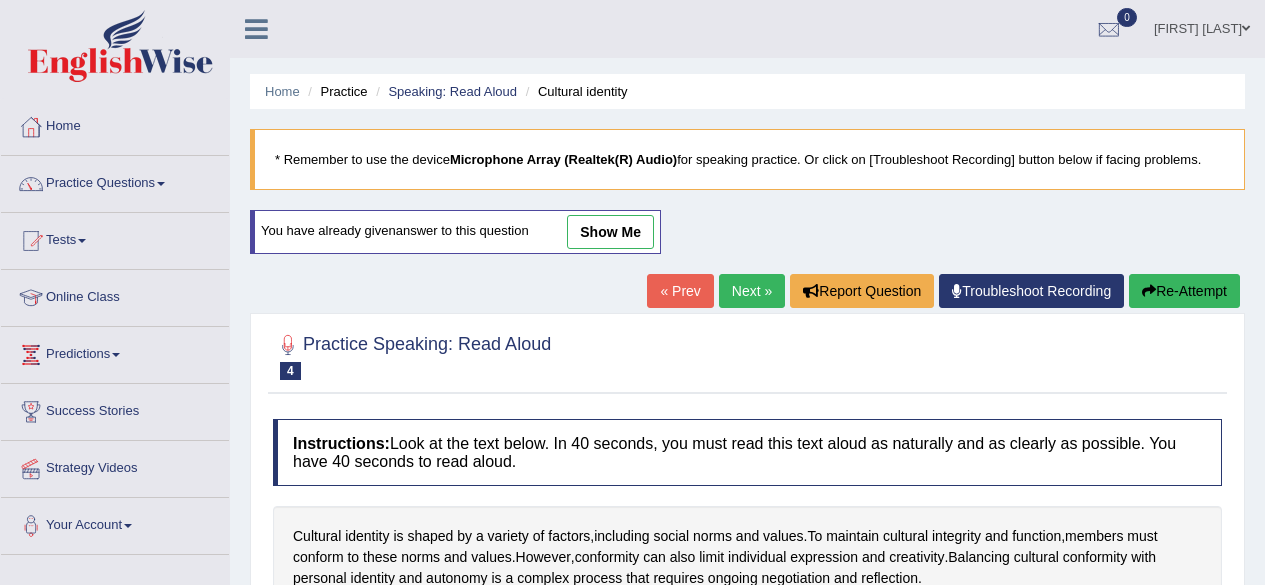 scroll, scrollTop: 33, scrollLeft: 0, axis: vertical 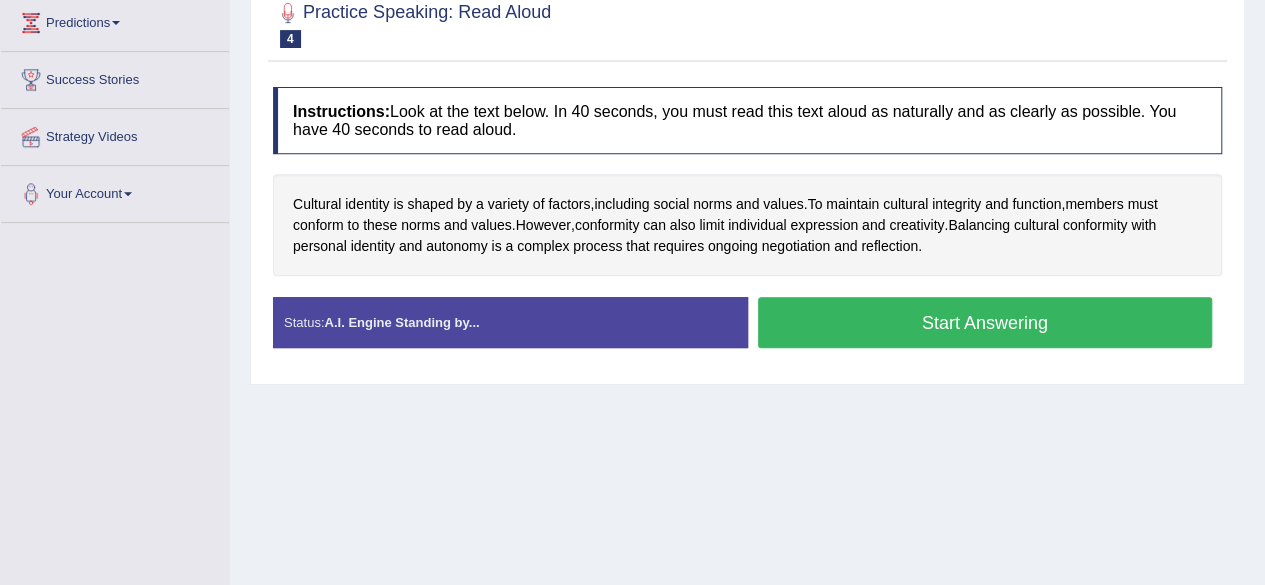click on "Start Answering" at bounding box center [985, 322] 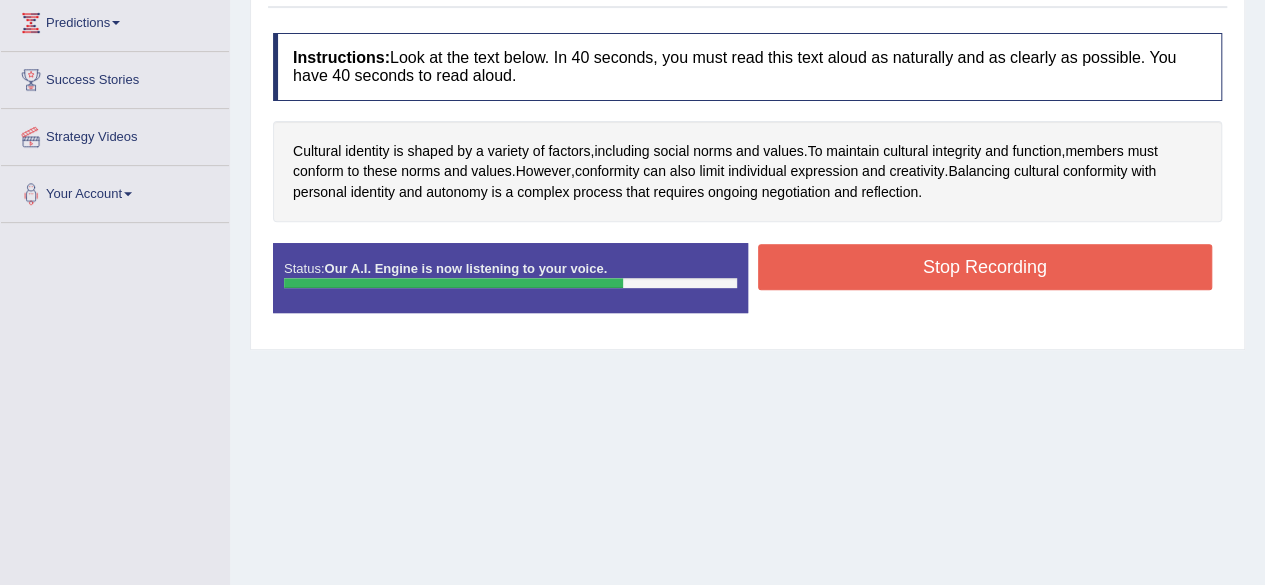 click on "Stop Recording" at bounding box center (985, 267) 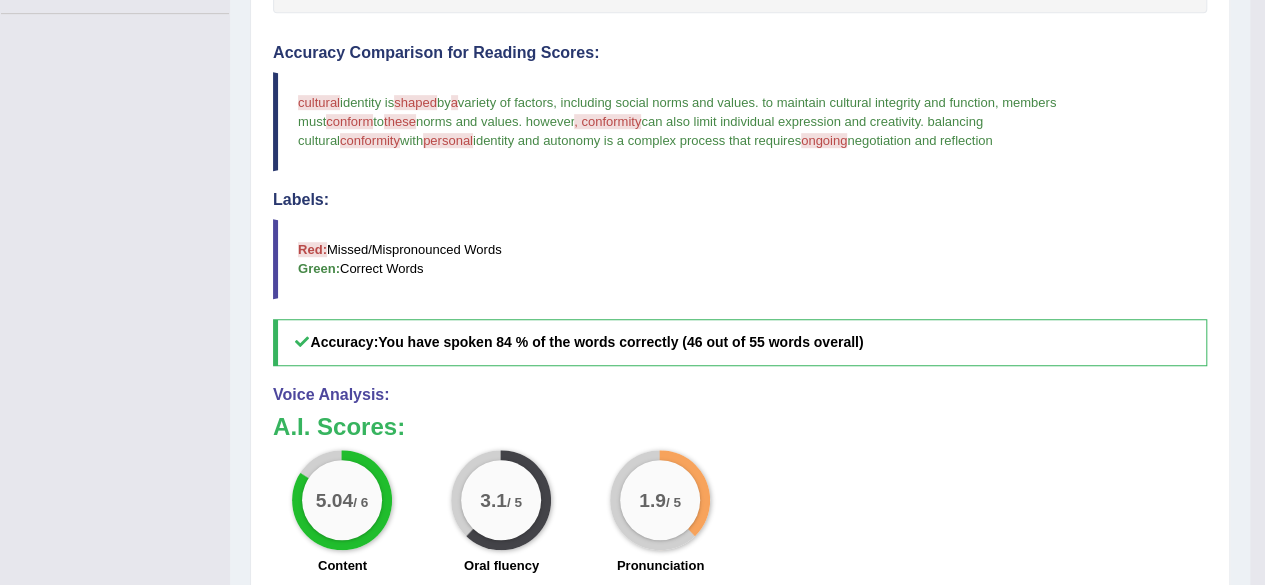 scroll, scrollTop: 542, scrollLeft: 0, axis: vertical 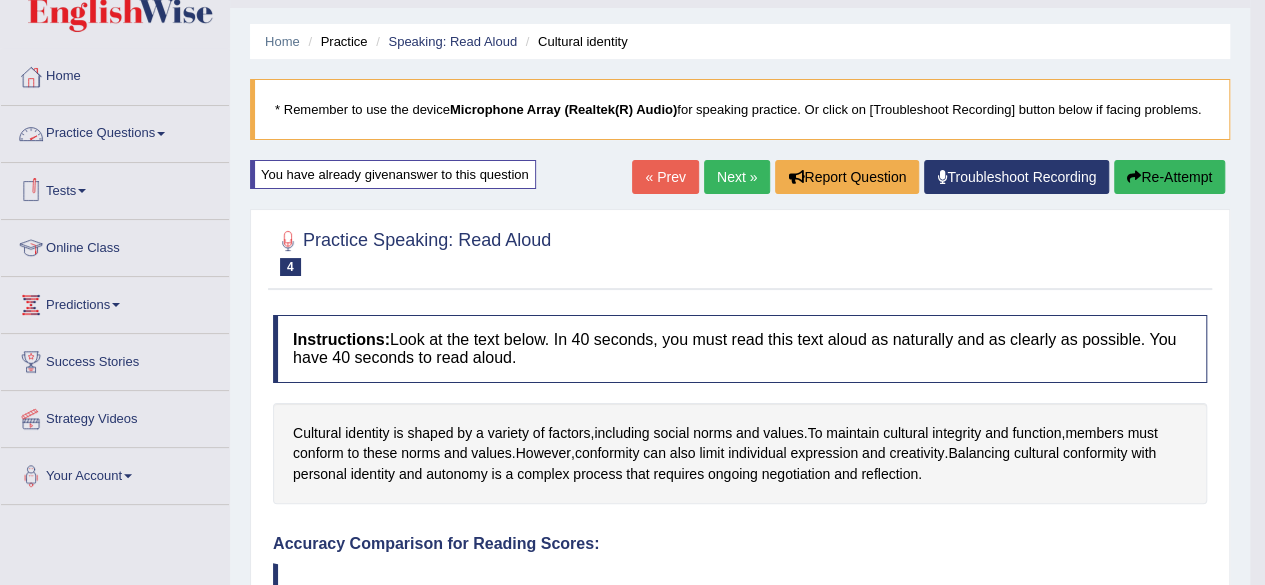 click on "Practice Questions" at bounding box center (115, 131) 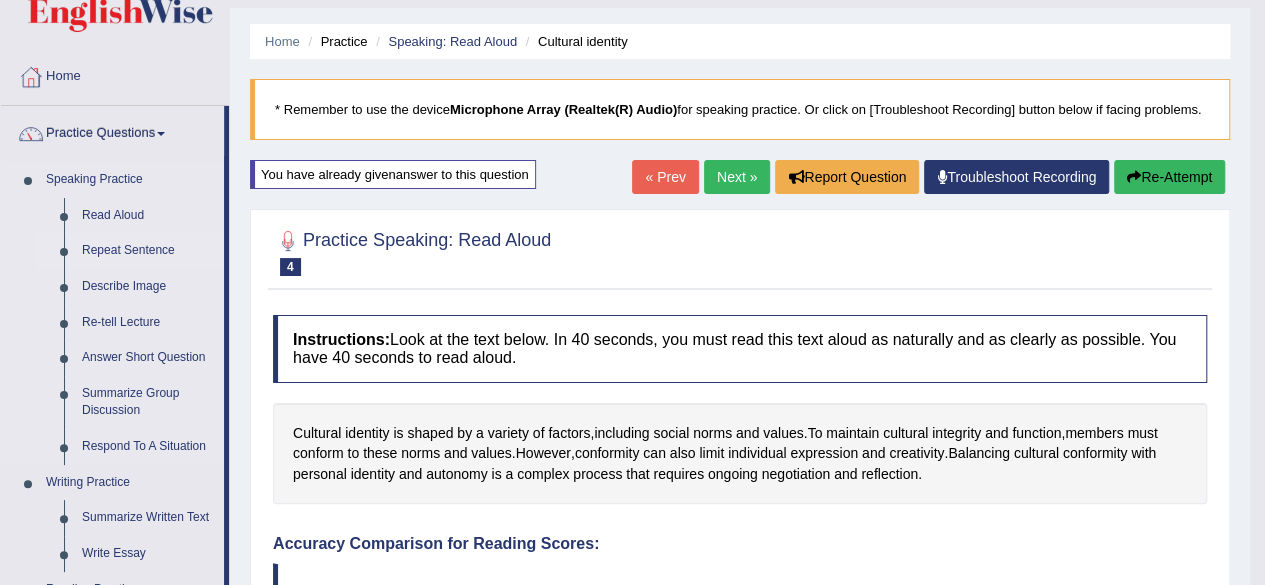 click on "Repeat Sentence" at bounding box center [148, 251] 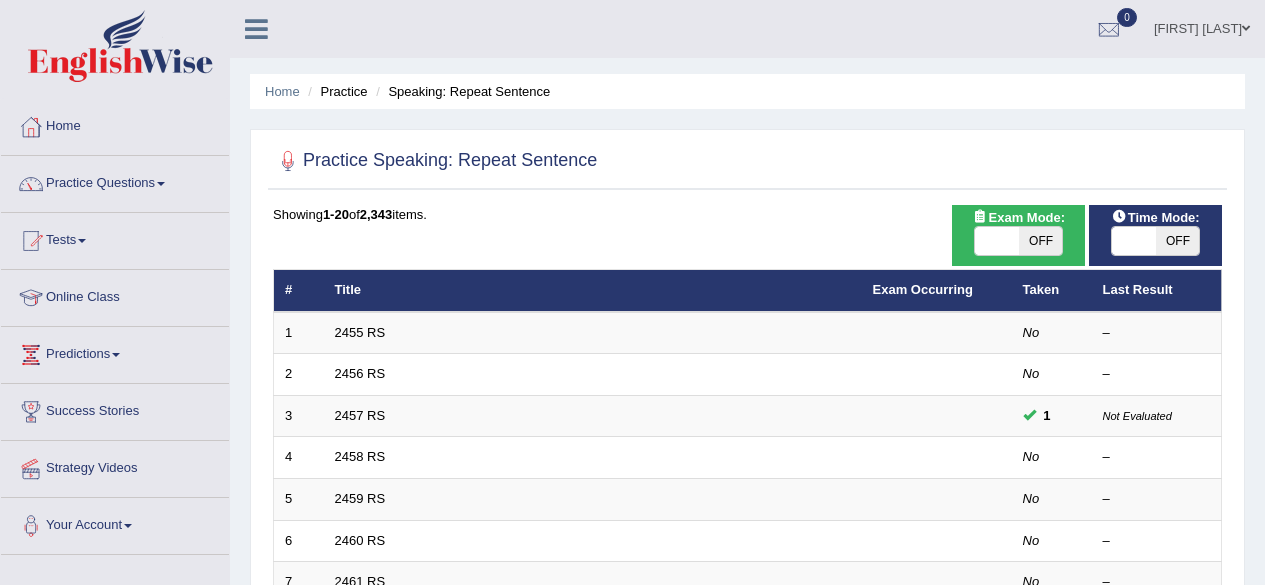 scroll, scrollTop: 0, scrollLeft: 0, axis: both 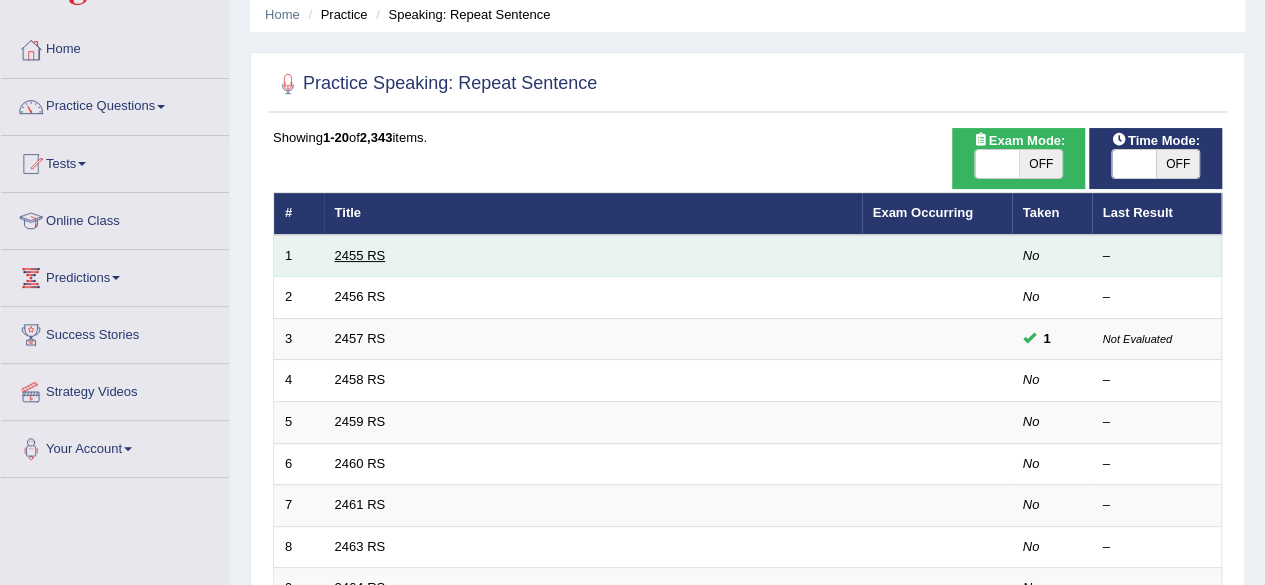 click on "2455 RS" at bounding box center (360, 255) 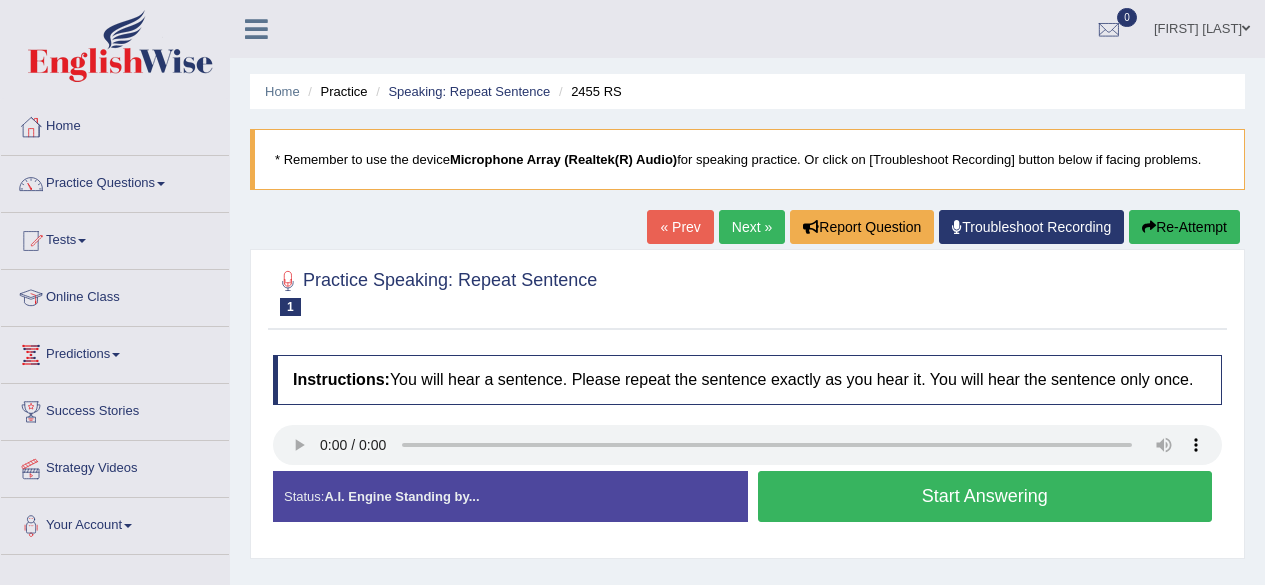 scroll, scrollTop: 0, scrollLeft: 0, axis: both 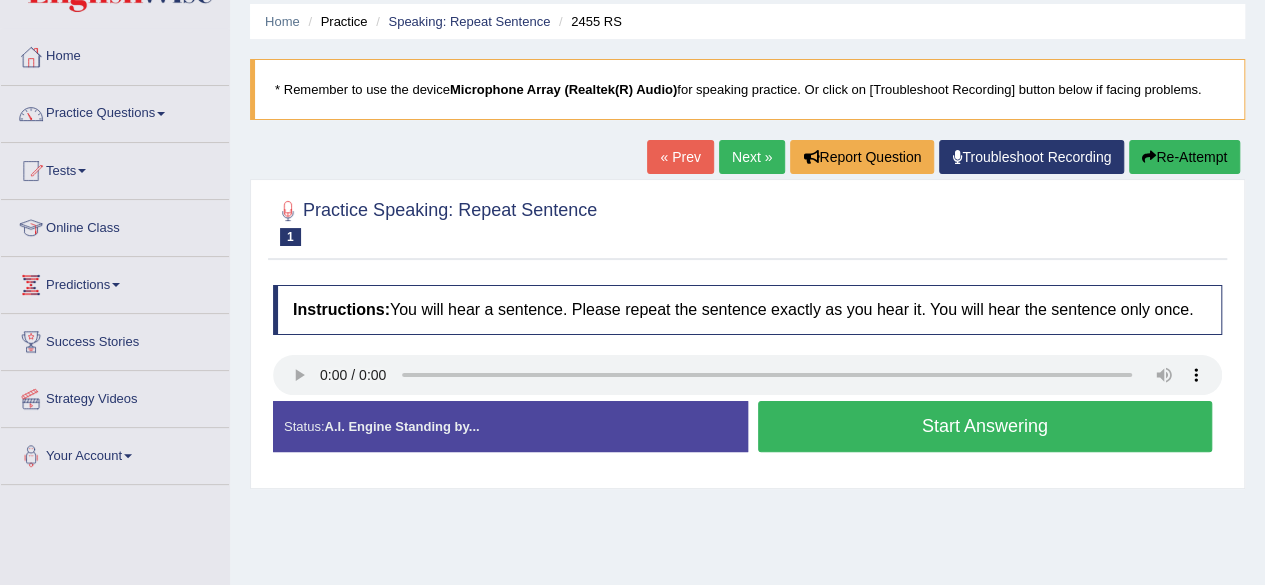 click on "Start Answering" at bounding box center (985, 426) 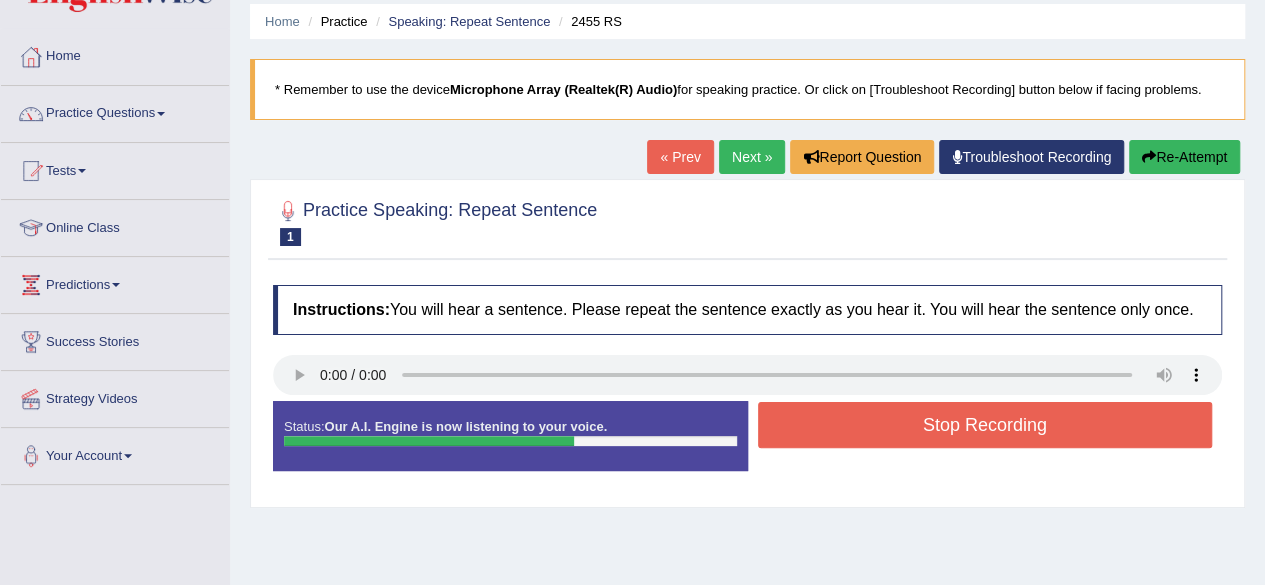click on "Stop Recording" at bounding box center [985, 425] 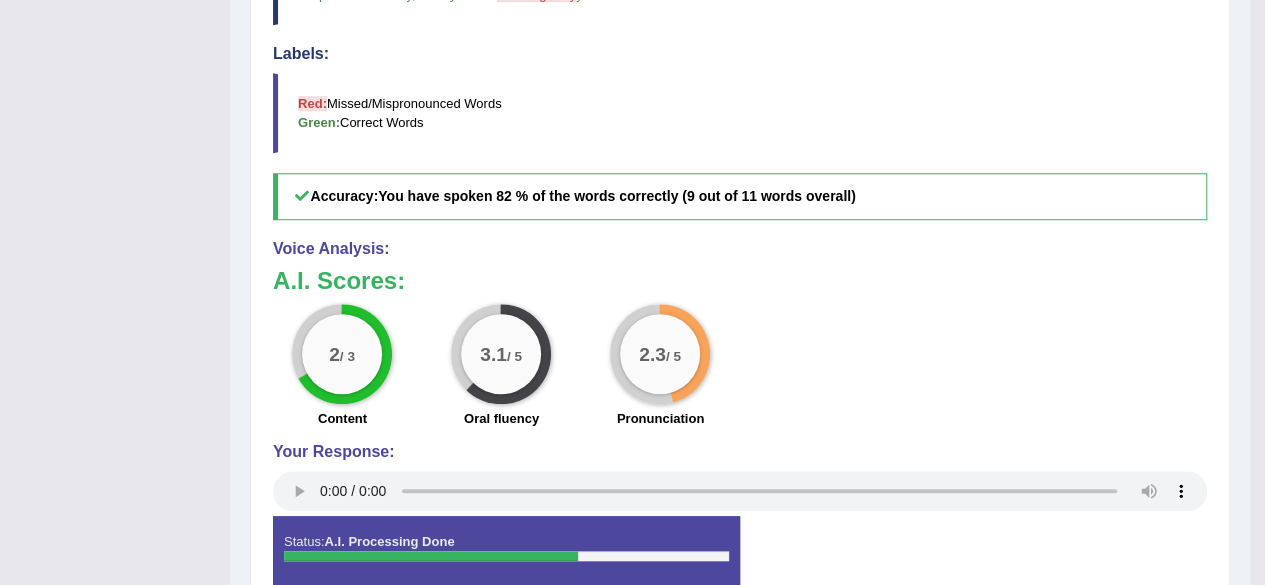 scroll, scrollTop: 680, scrollLeft: 0, axis: vertical 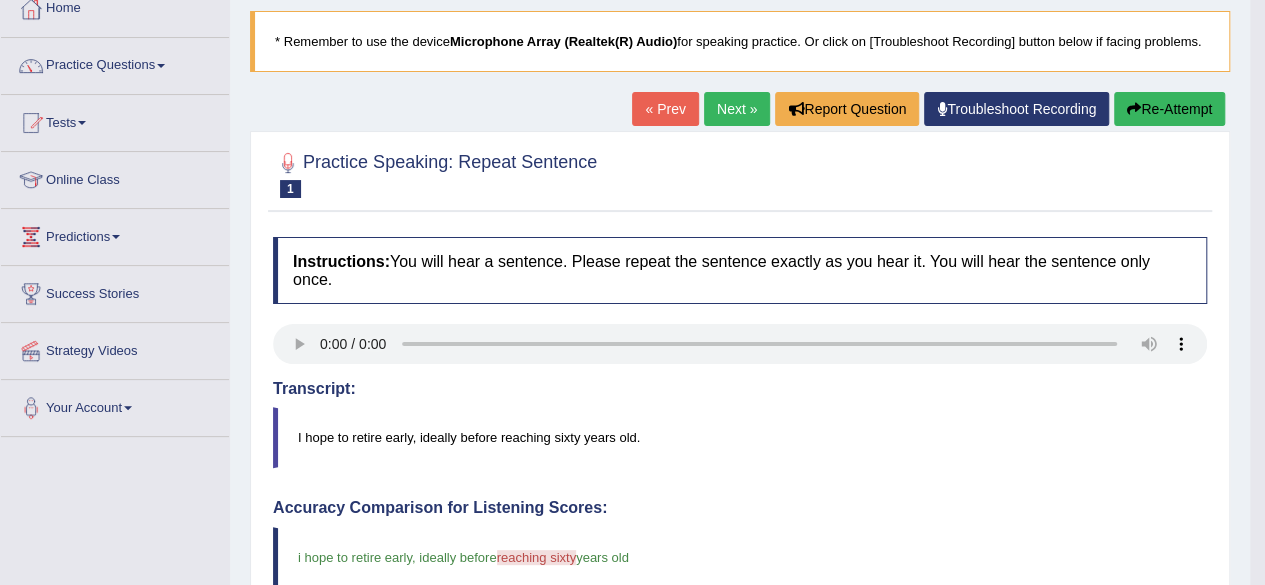 click on "Next »" at bounding box center [737, 109] 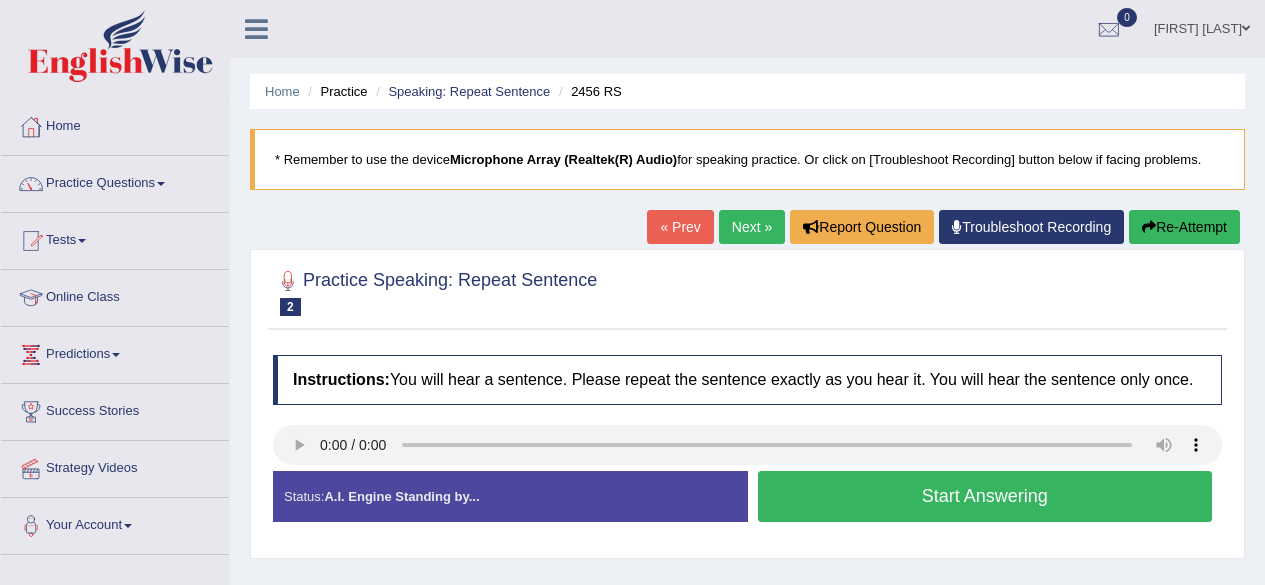 scroll, scrollTop: 0, scrollLeft: 0, axis: both 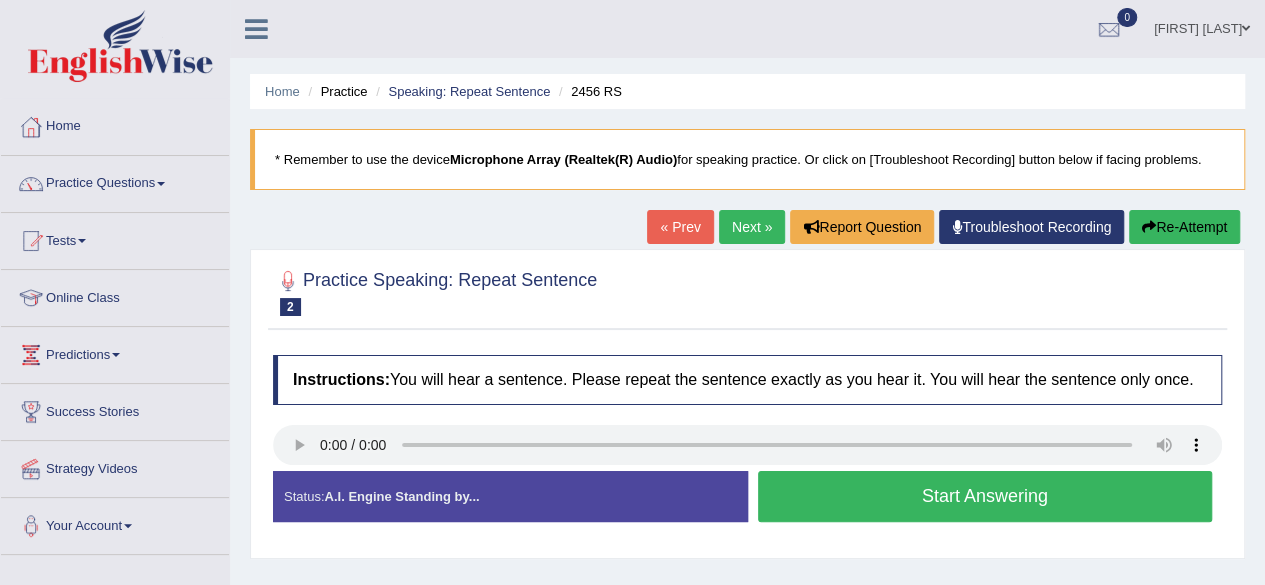 click on "Next »" at bounding box center [752, 227] 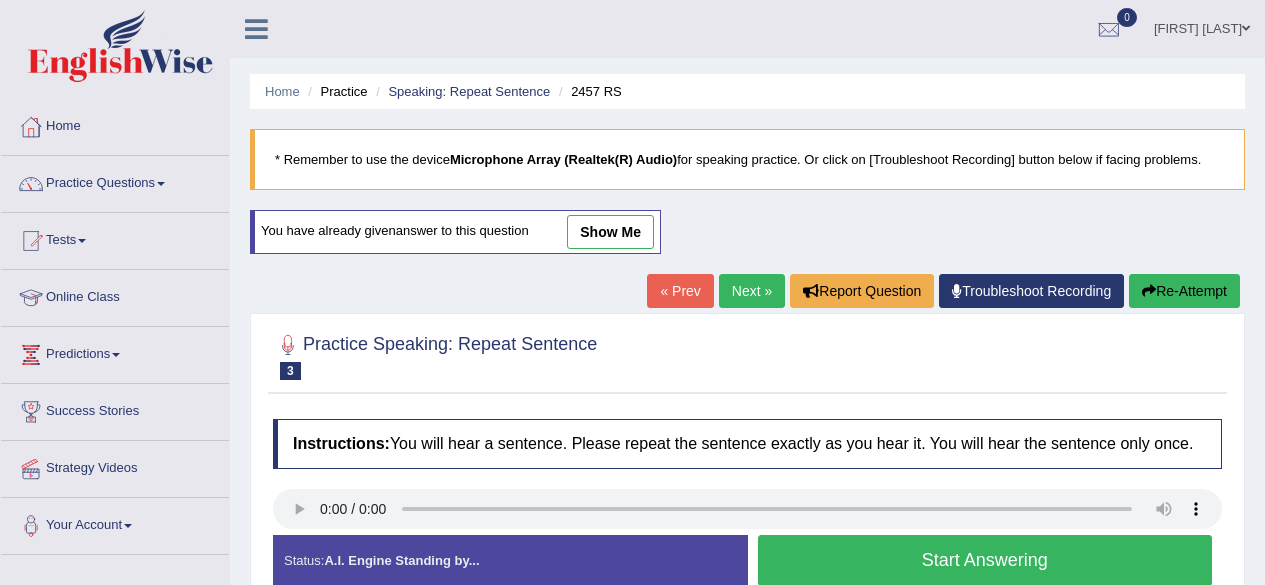 scroll, scrollTop: 0, scrollLeft: 0, axis: both 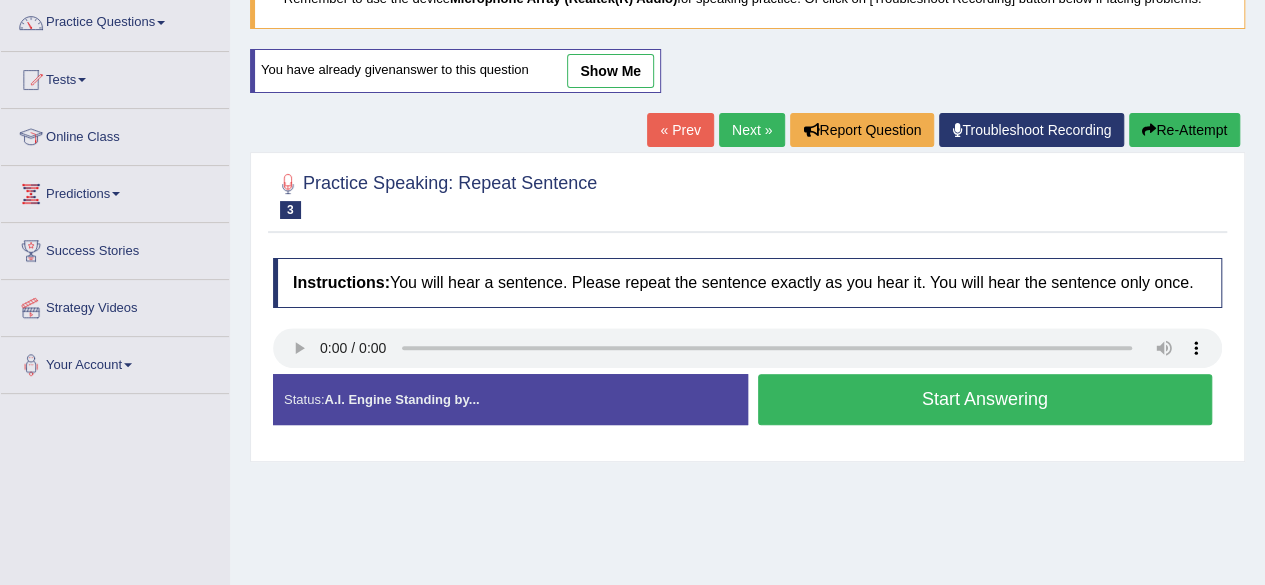click on "Next »" at bounding box center (752, 130) 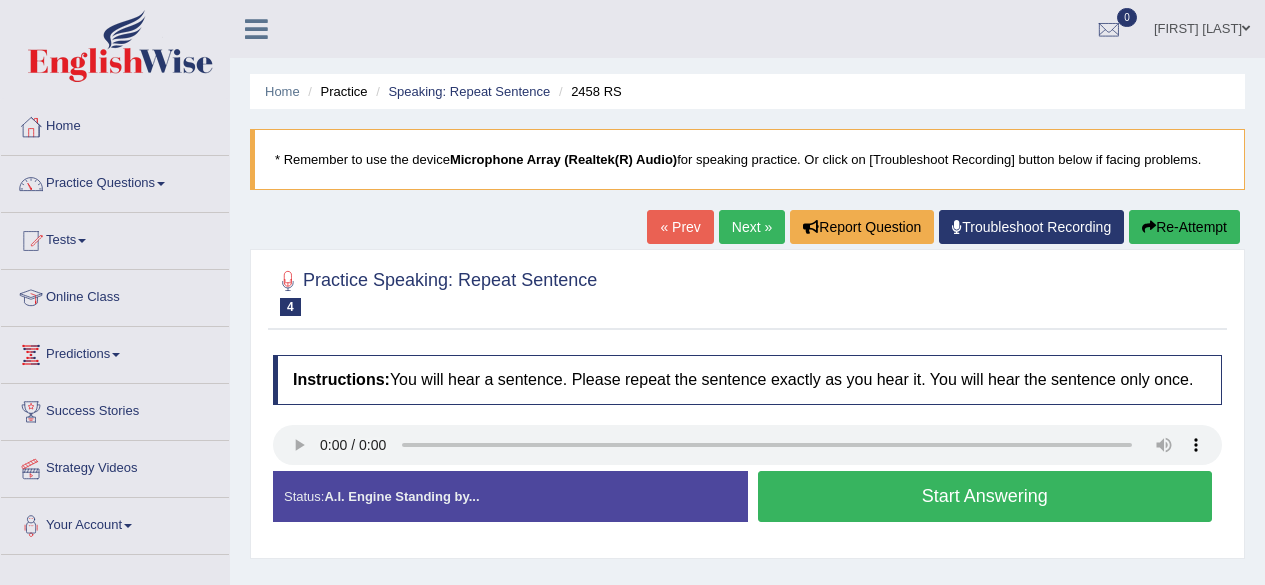 scroll, scrollTop: 0, scrollLeft: 0, axis: both 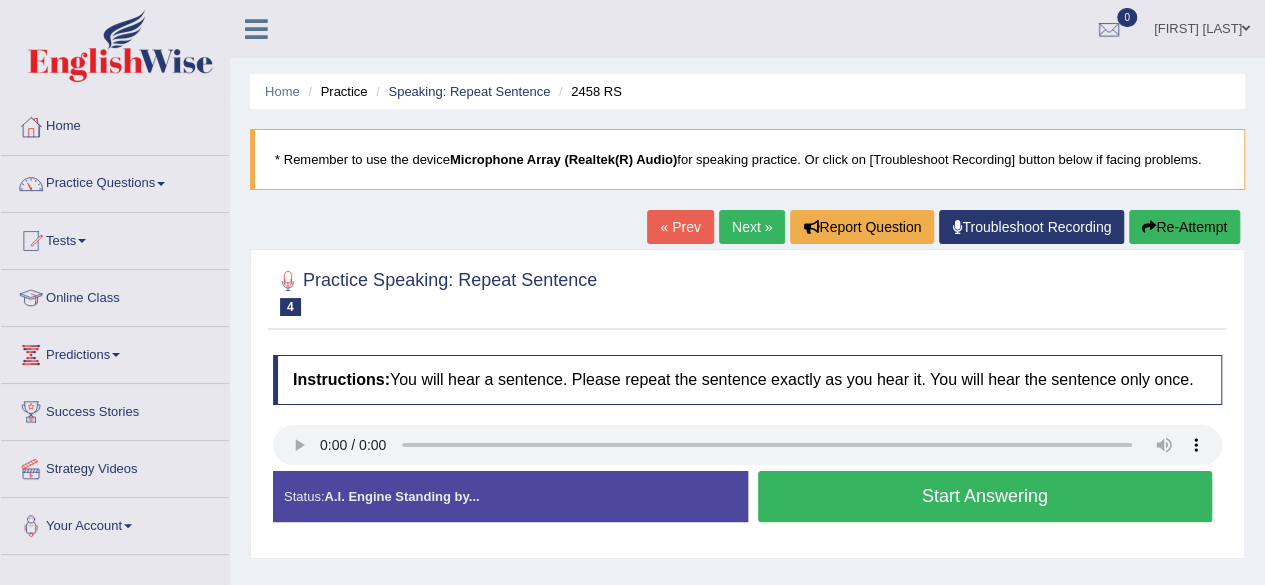 click at bounding box center [747, 291] 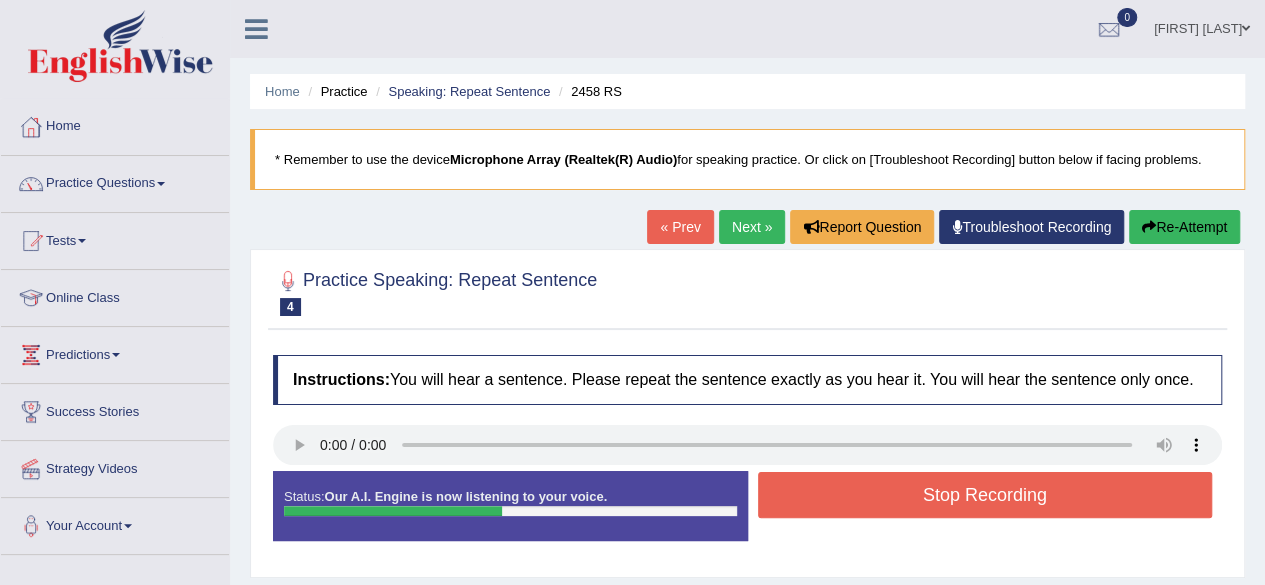 click on "Stop Recording" at bounding box center [985, 495] 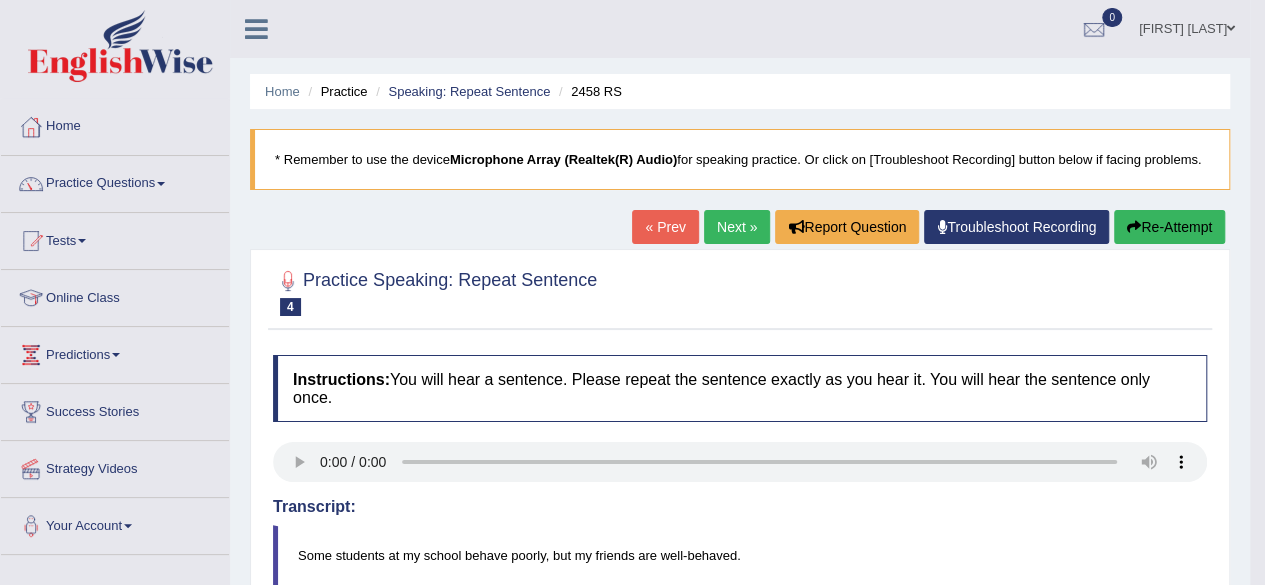 click on "Re-Attempt" at bounding box center (1169, 227) 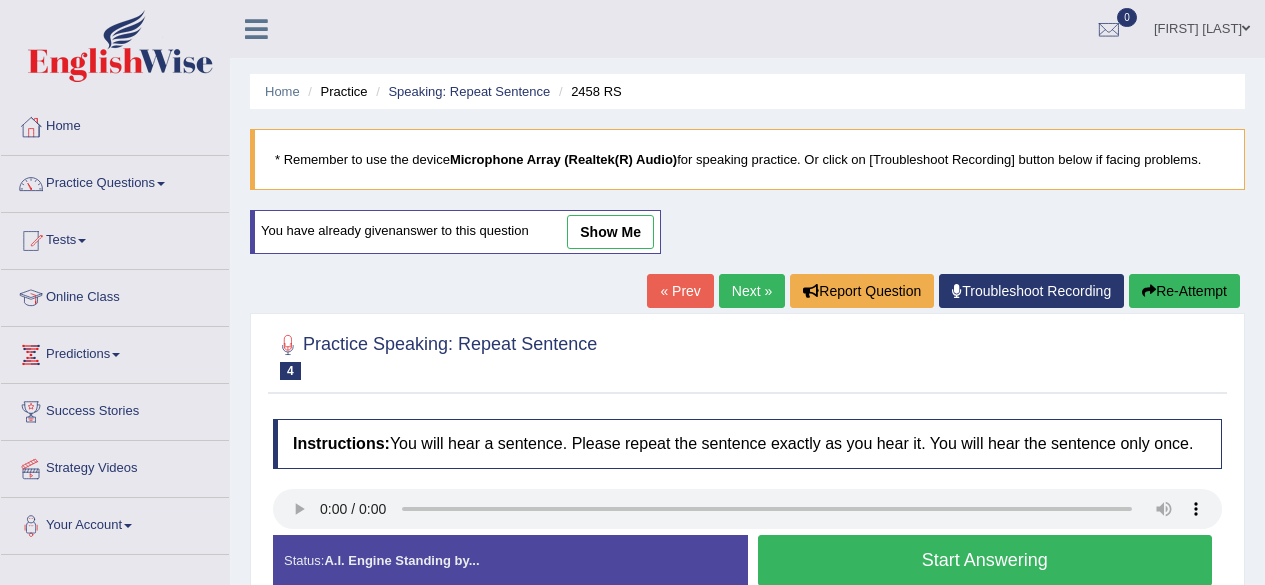 scroll, scrollTop: 0, scrollLeft: 0, axis: both 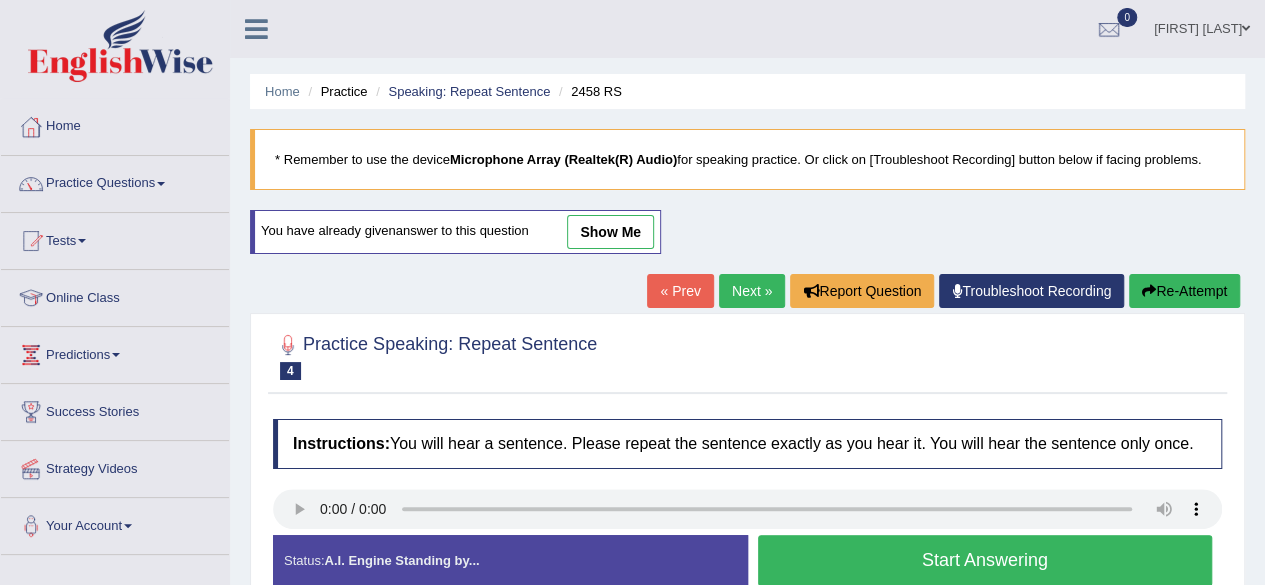 click on "Start Answering" at bounding box center [985, 560] 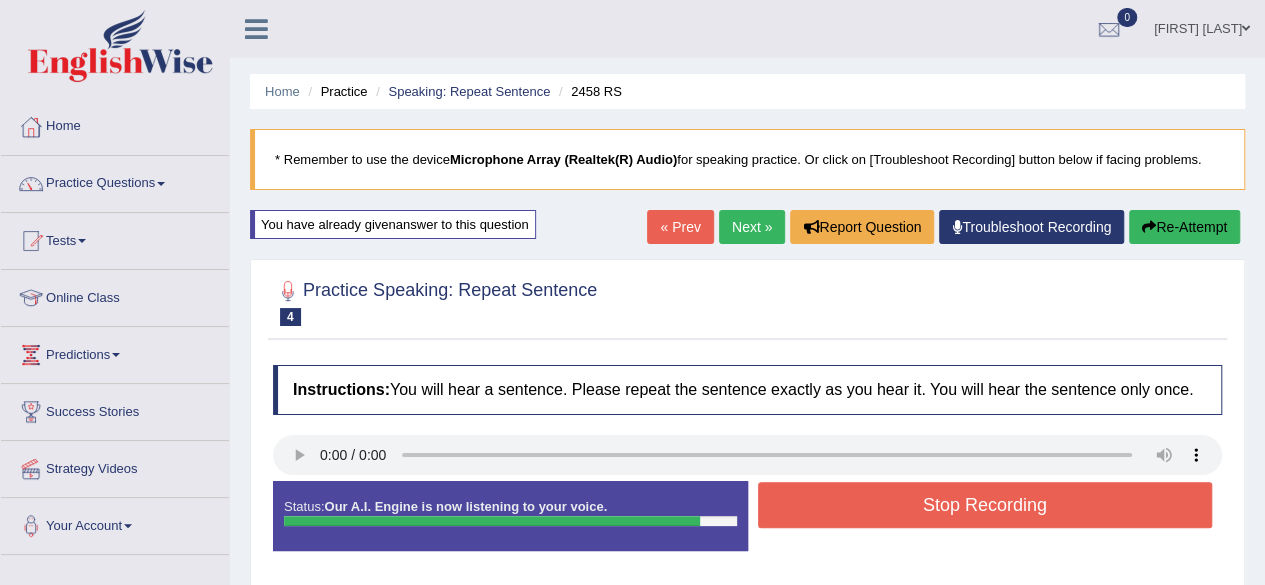 click on "Stop Recording" at bounding box center [985, 505] 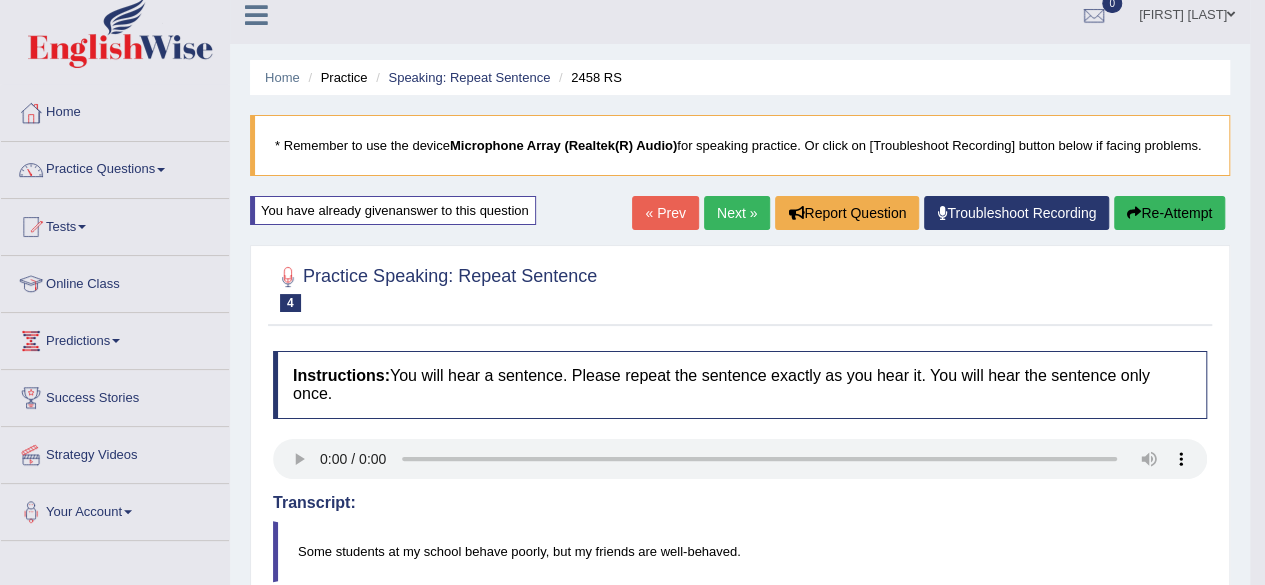 scroll, scrollTop: 0, scrollLeft: 0, axis: both 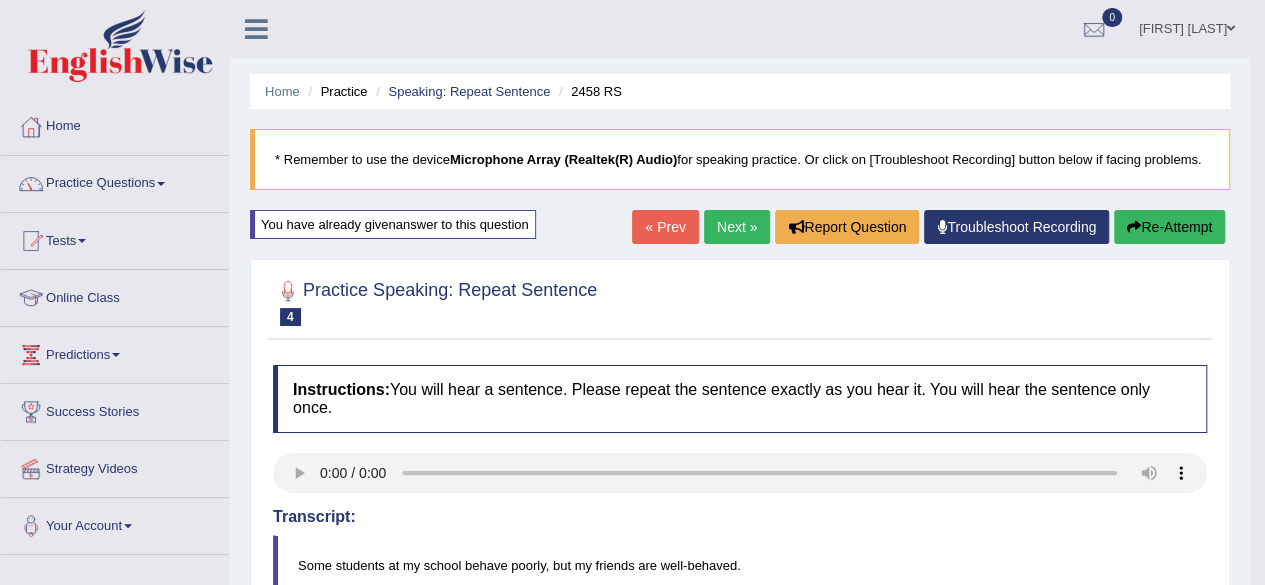 click on "Next »" at bounding box center (737, 227) 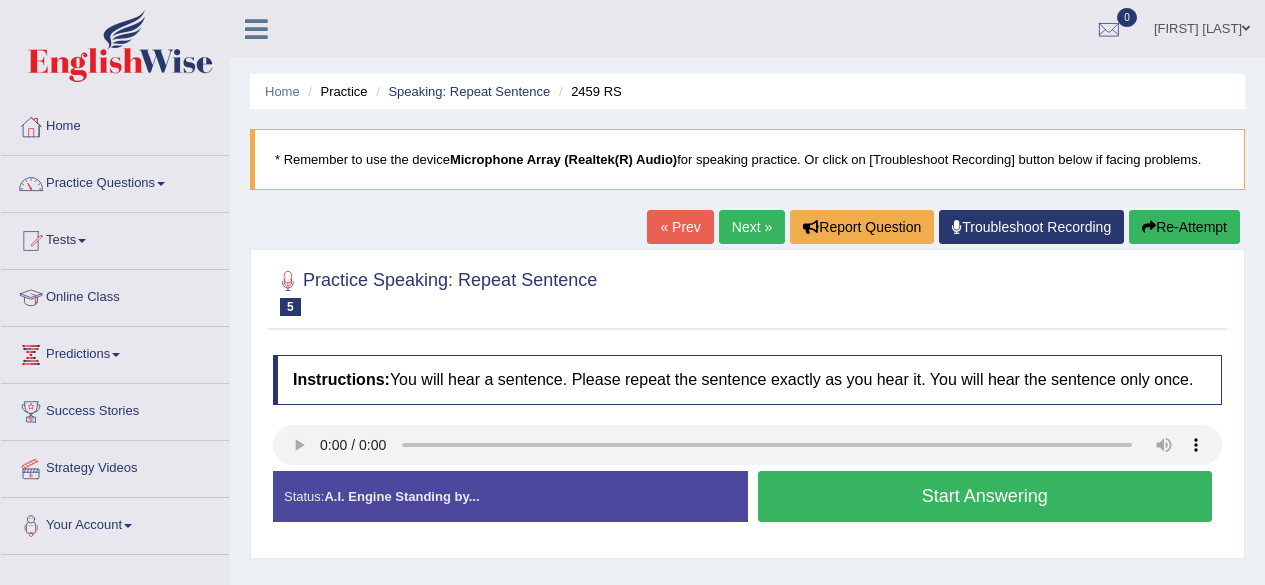 scroll, scrollTop: 0, scrollLeft: 0, axis: both 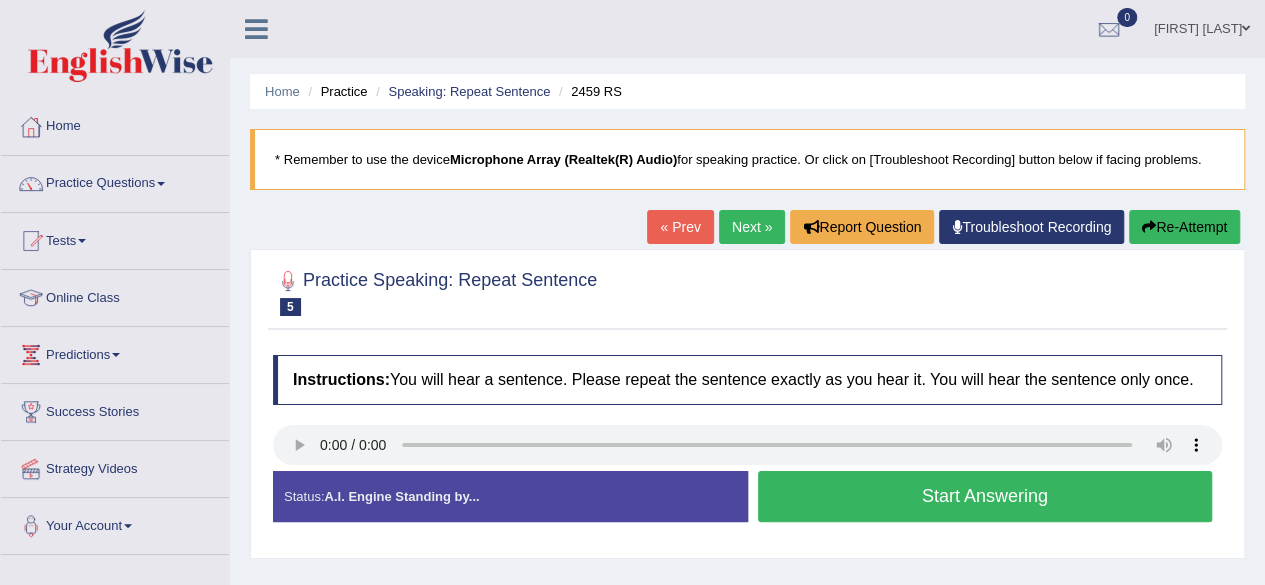 click on "Start Answering" at bounding box center [985, 496] 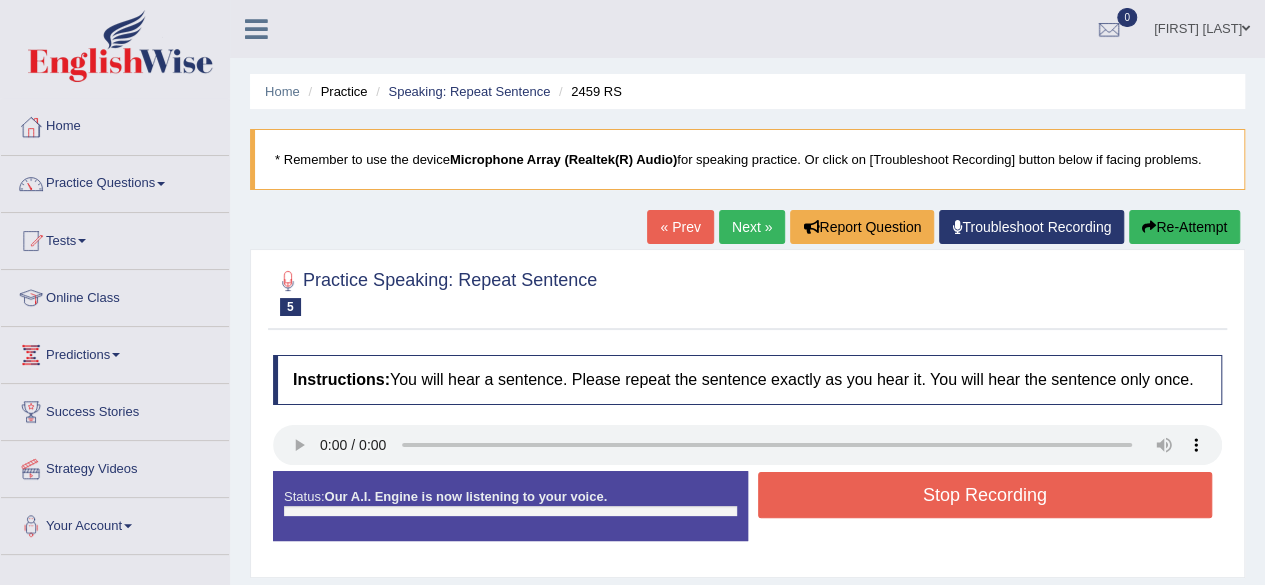 click on "Stop Recording" at bounding box center (985, 495) 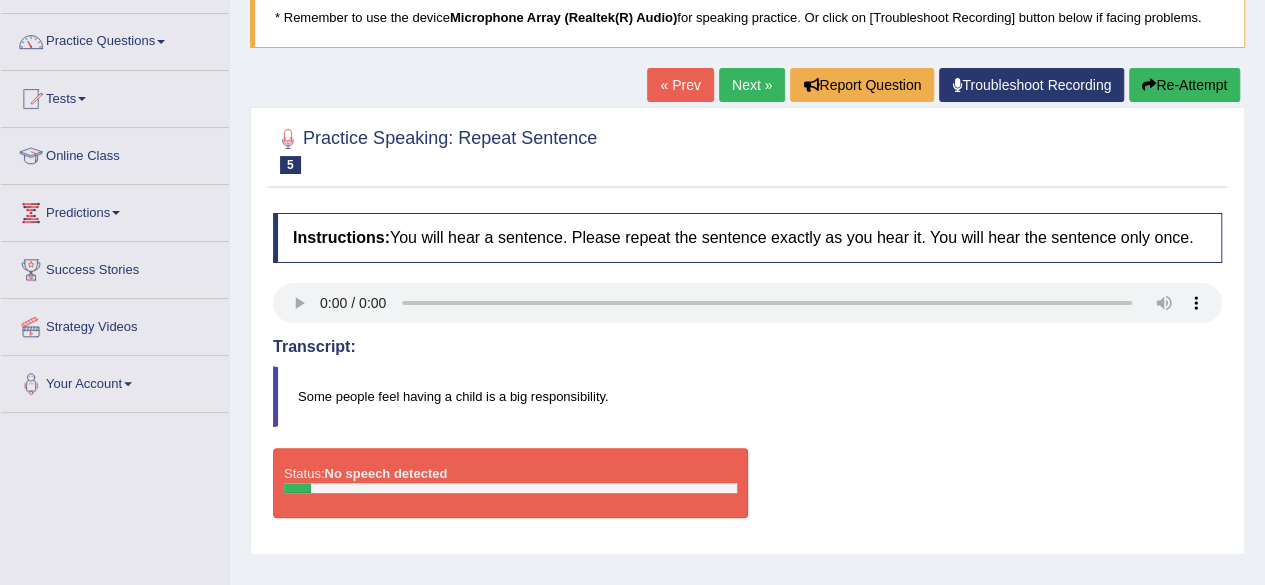 scroll, scrollTop: 86, scrollLeft: 0, axis: vertical 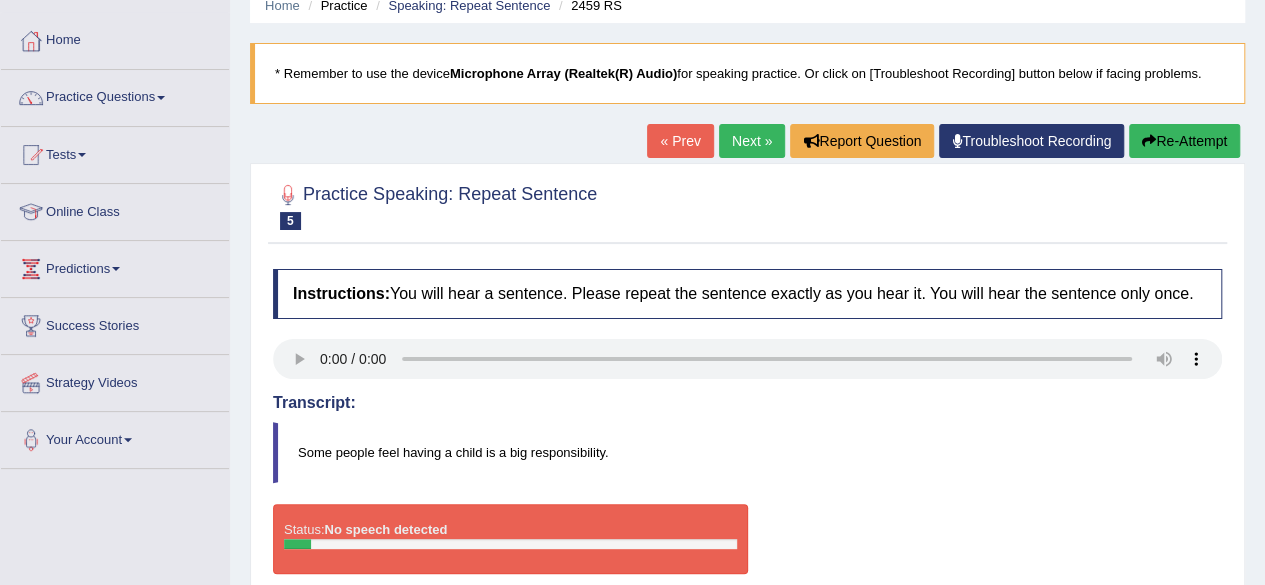 click on "Re-Attempt" at bounding box center (1184, 141) 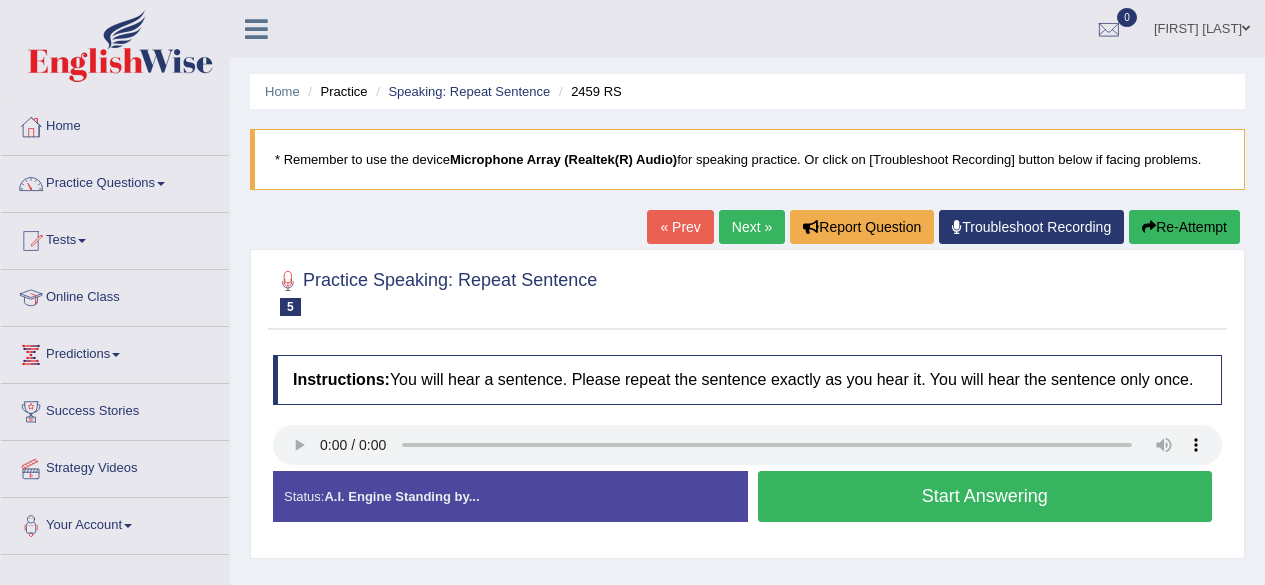 scroll, scrollTop: 86, scrollLeft: 0, axis: vertical 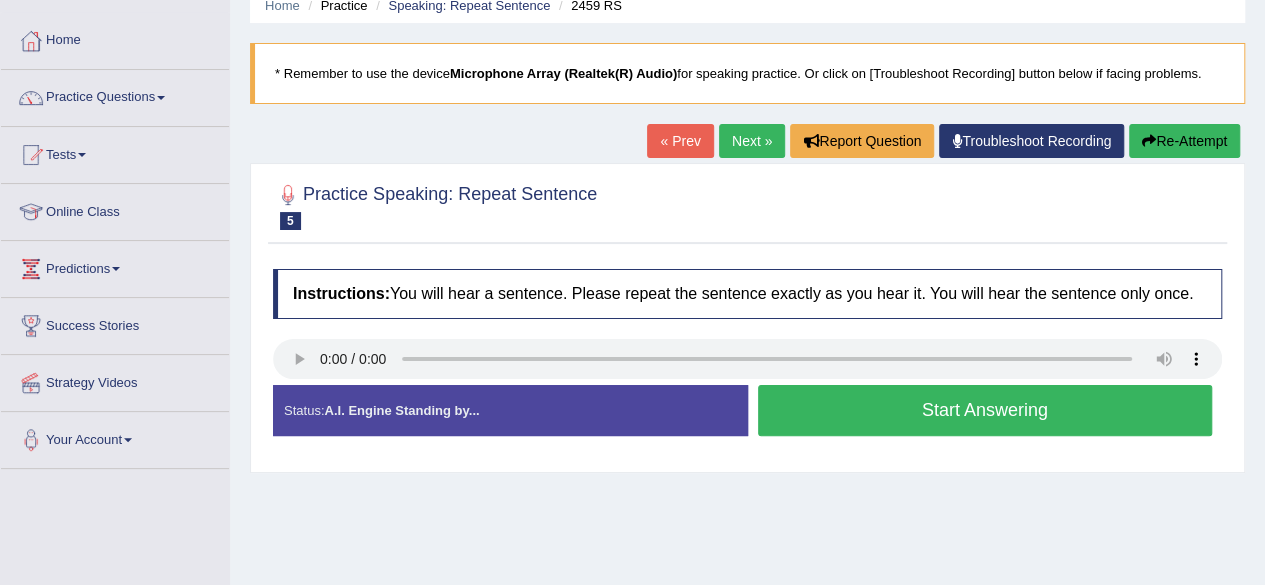 click on "Start Answering" at bounding box center [985, 410] 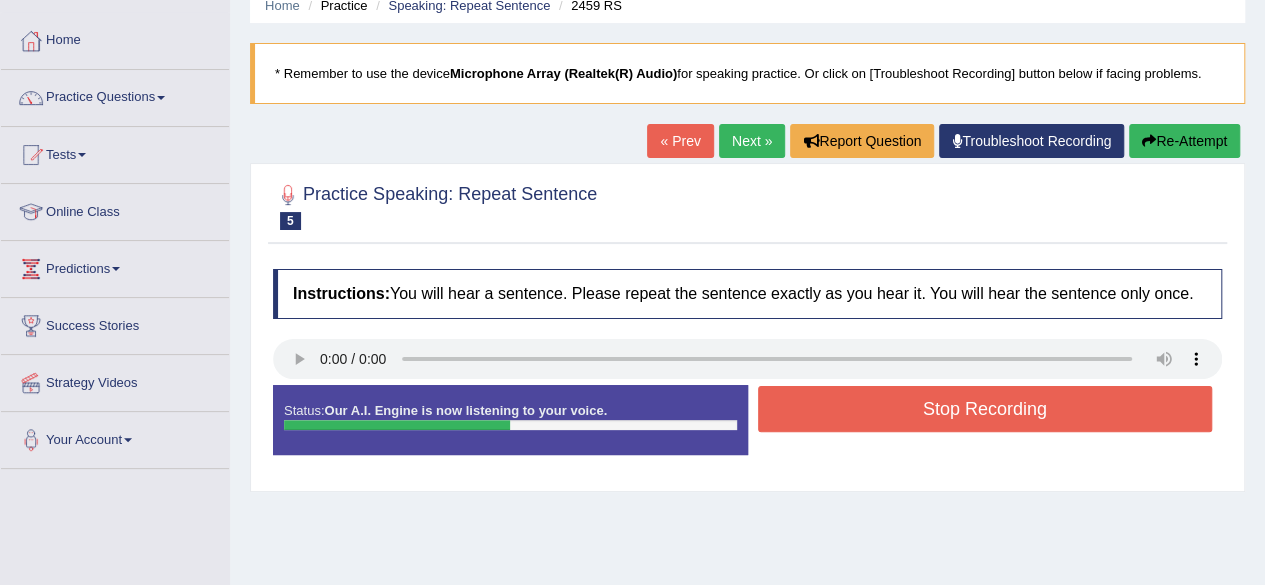 click on "Stop Recording" at bounding box center (985, 409) 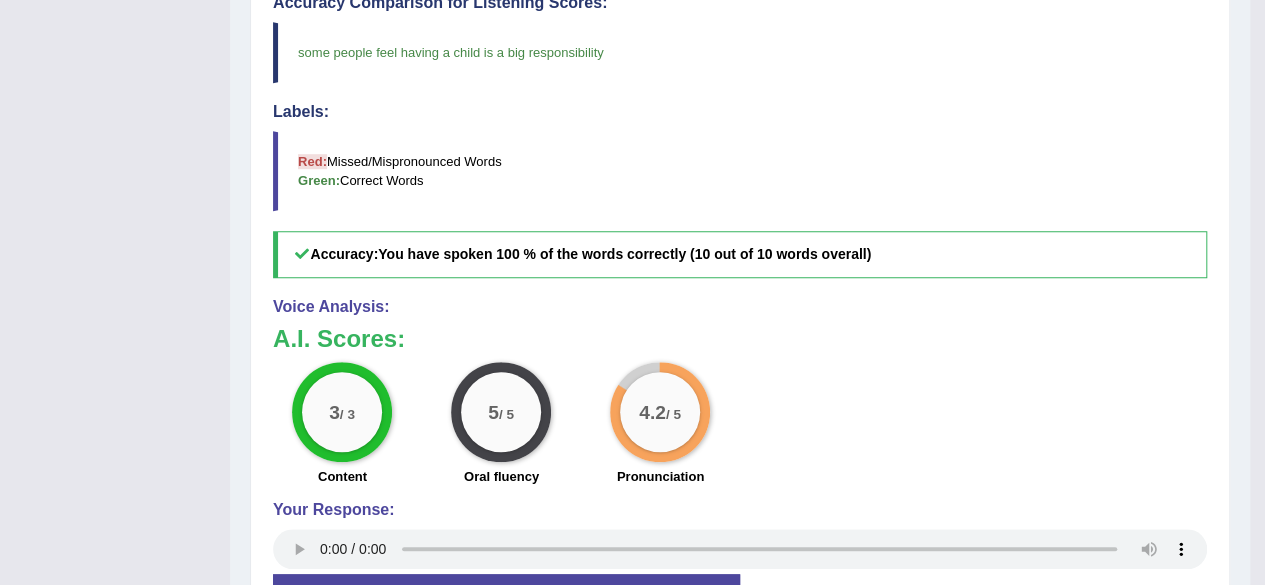 scroll, scrollTop: 624, scrollLeft: 0, axis: vertical 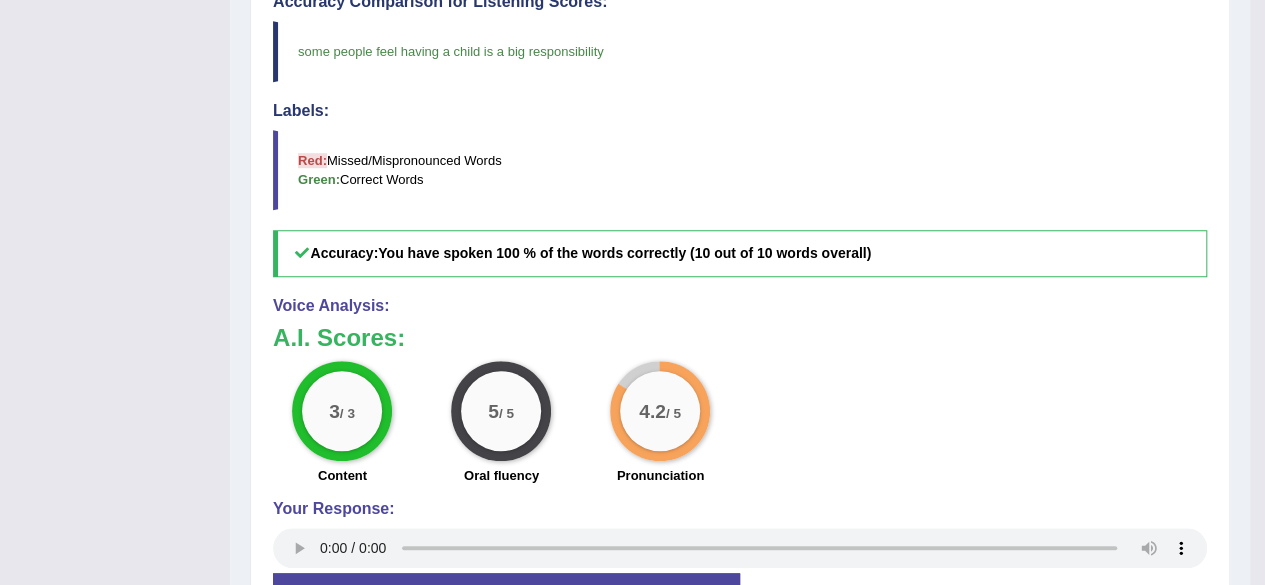 click on "3  / 3              Content
5  / 5              Oral fluency
4.2  / 5              Pronunciation" at bounding box center (740, 425) 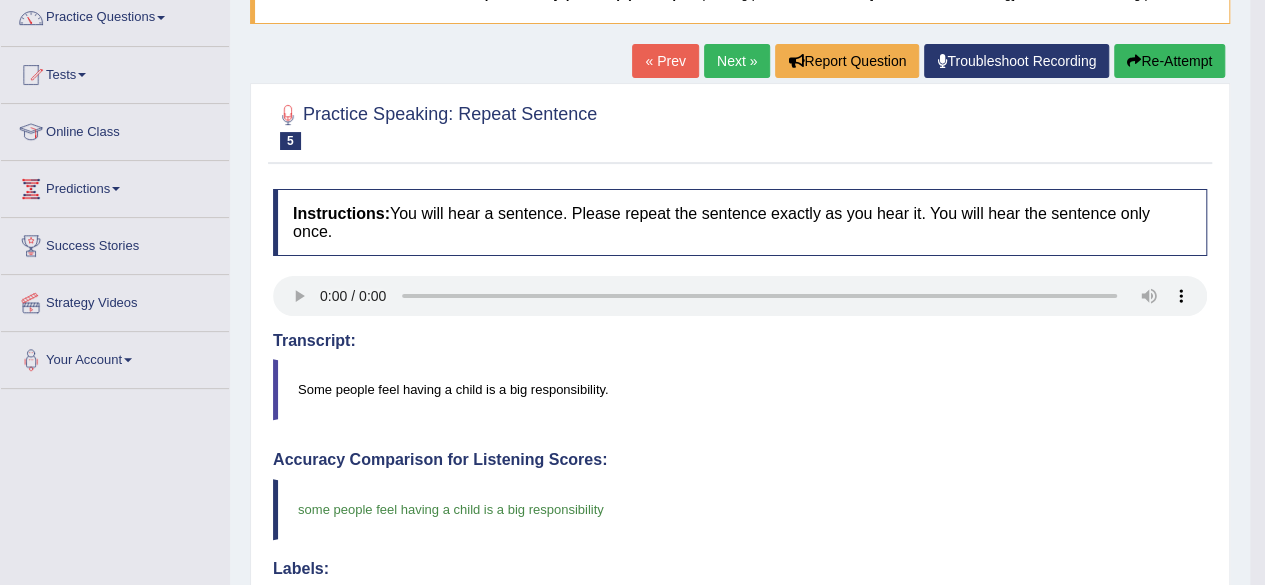 scroll, scrollTop: 168, scrollLeft: 0, axis: vertical 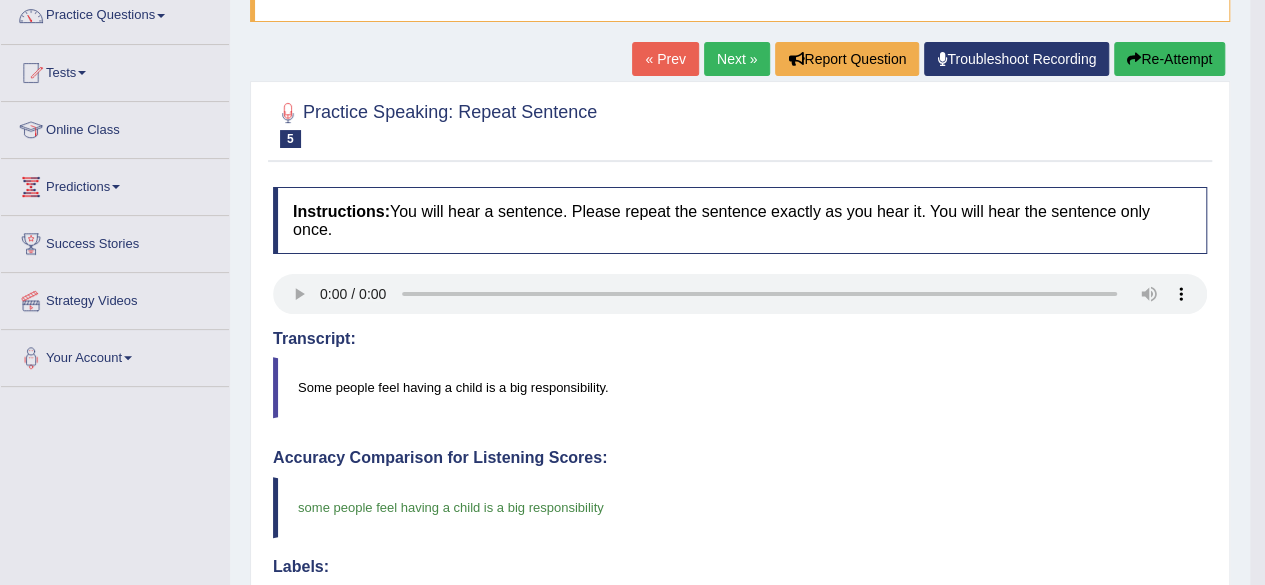 click on "Next »" at bounding box center (737, 59) 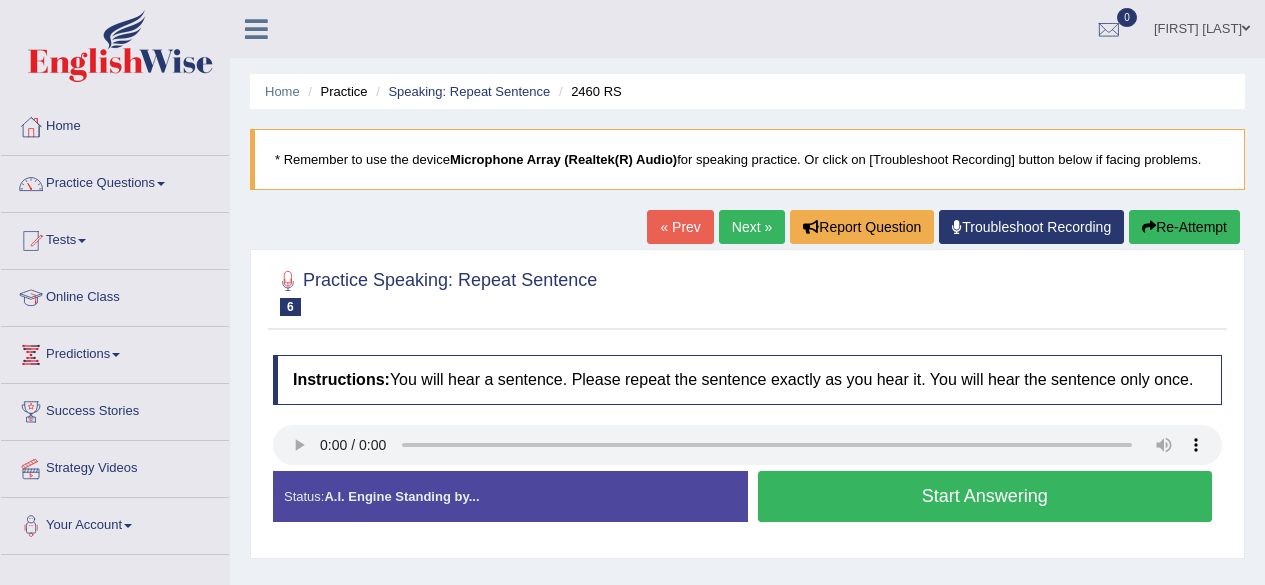 scroll, scrollTop: 0, scrollLeft: 0, axis: both 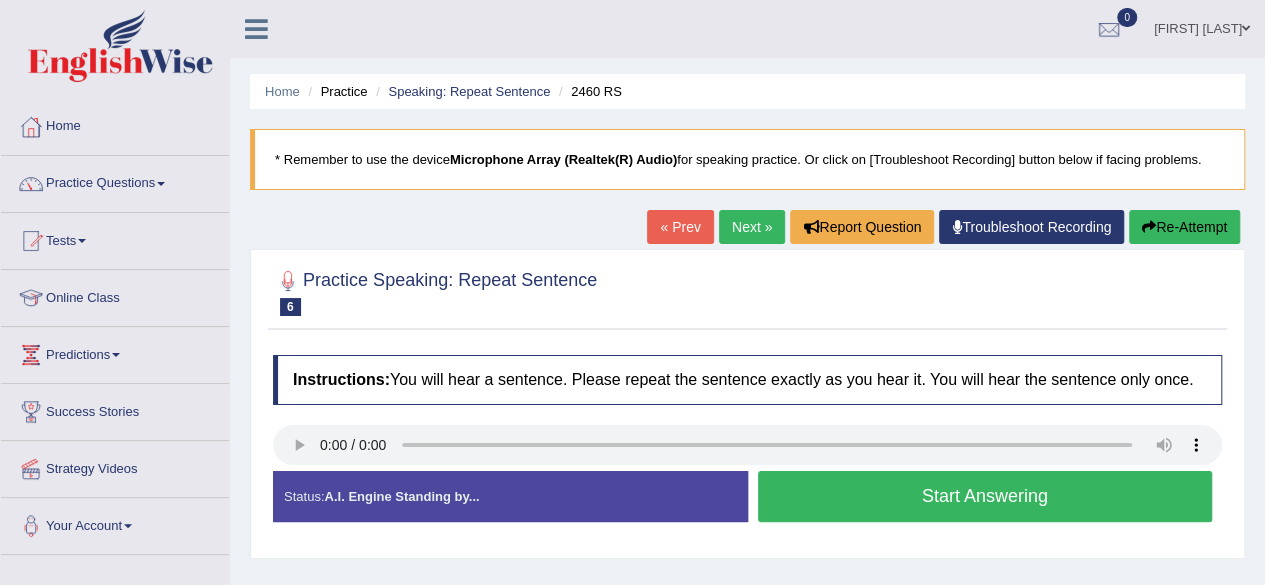 click on "Start Answering" at bounding box center (985, 496) 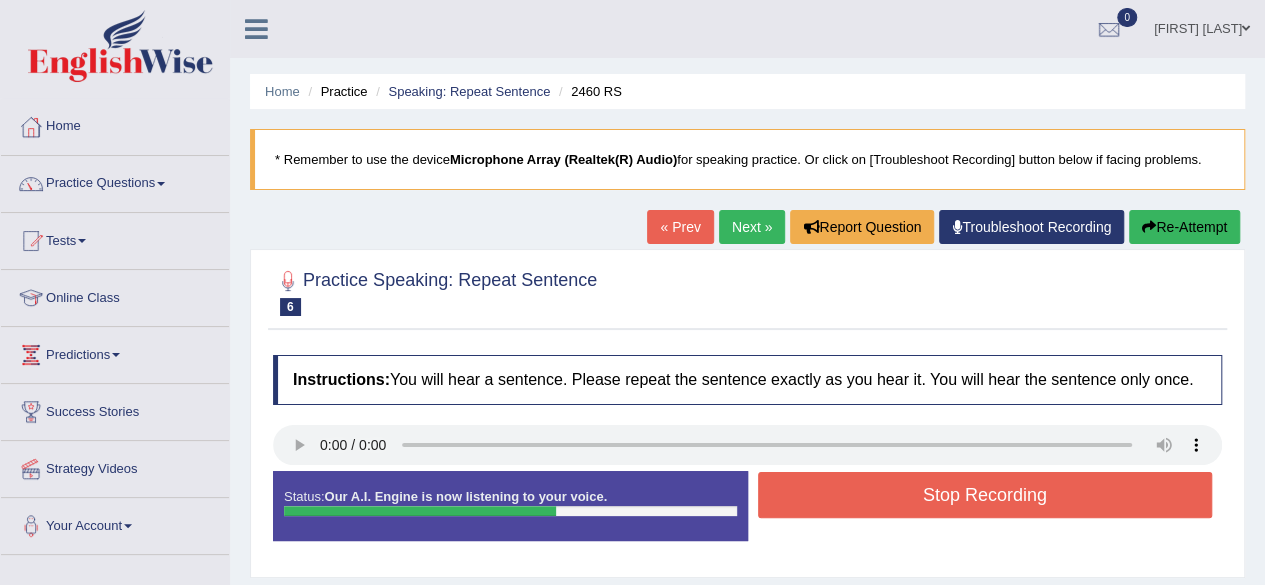 click on "Stop Recording" at bounding box center (985, 495) 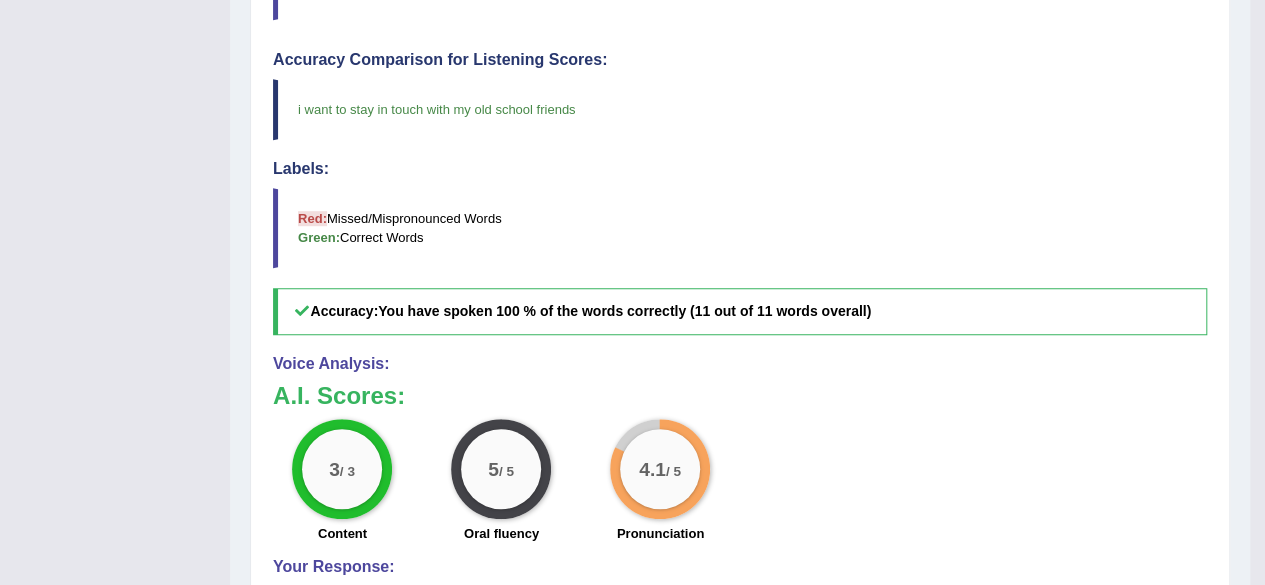scroll, scrollTop: 573, scrollLeft: 0, axis: vertical 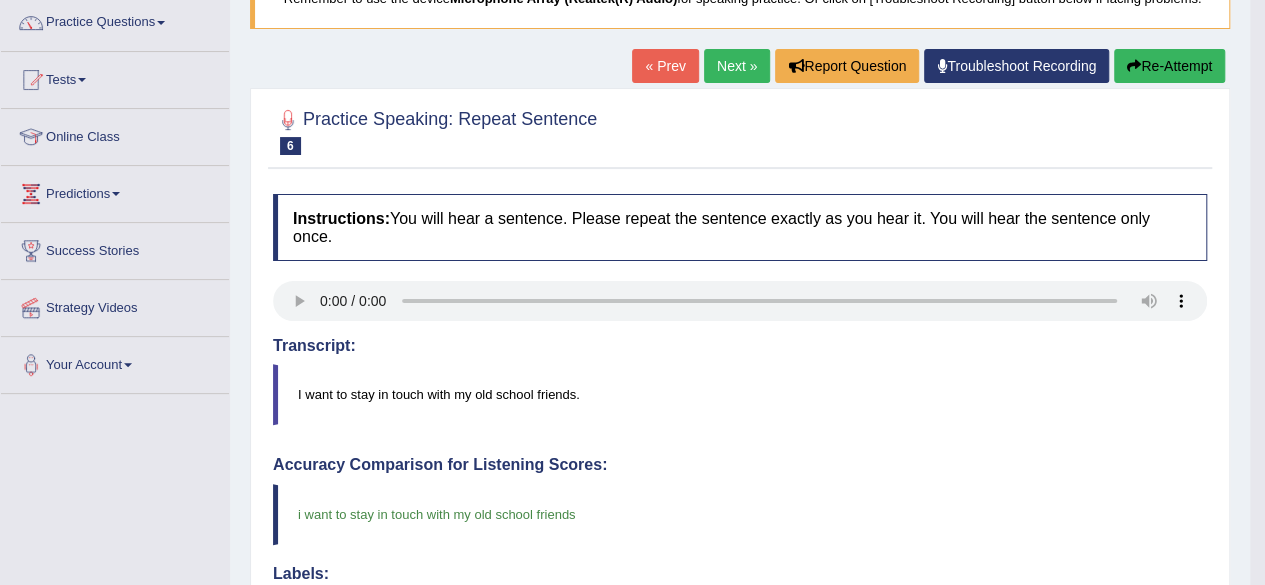 click on "Next »" at bounding box center [737, 66] 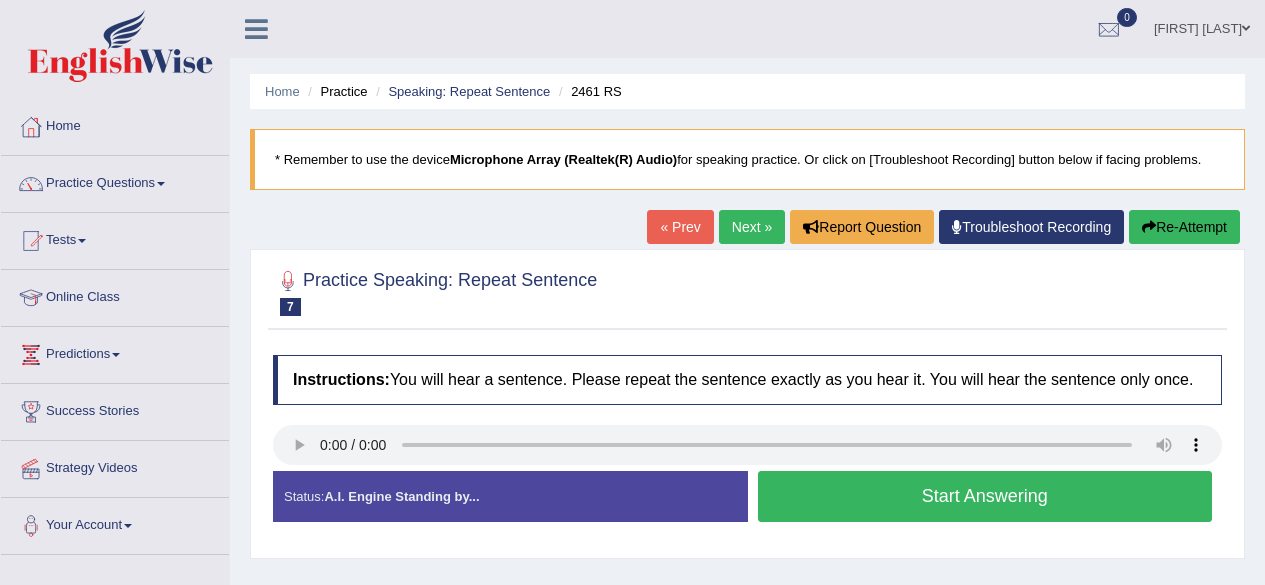 scroll, scrollTop: 0, scrollLeft: 0, axis: both 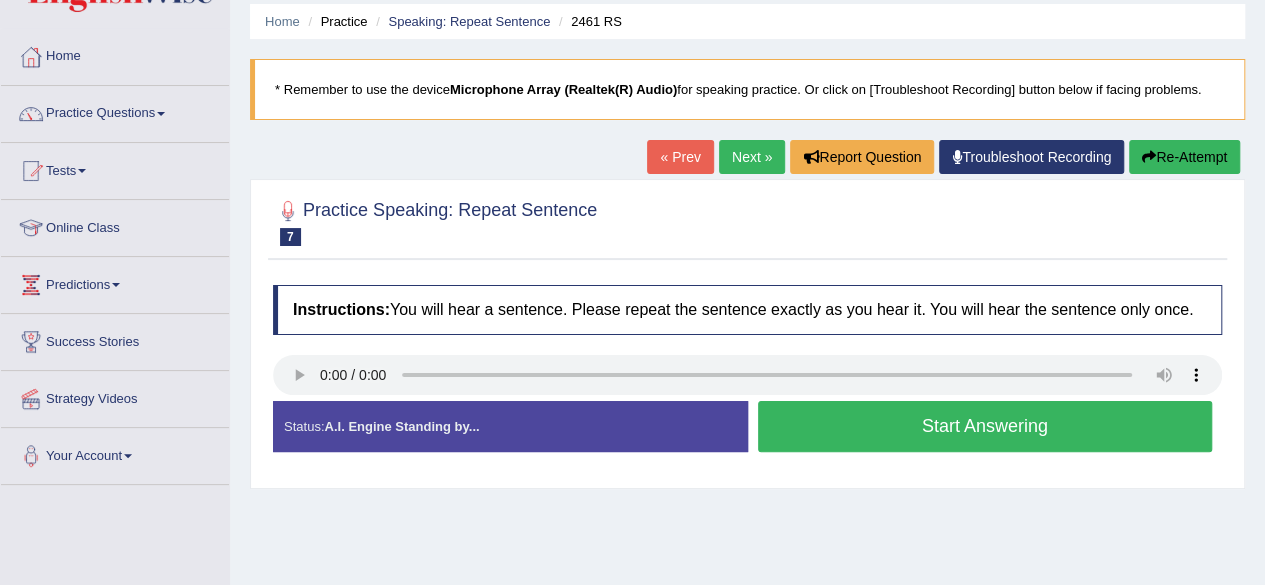 drag, startPoint x: 1270, startPoint y: 193, endPoint x: 1279, endPoint y: 231, distance: 39.051247 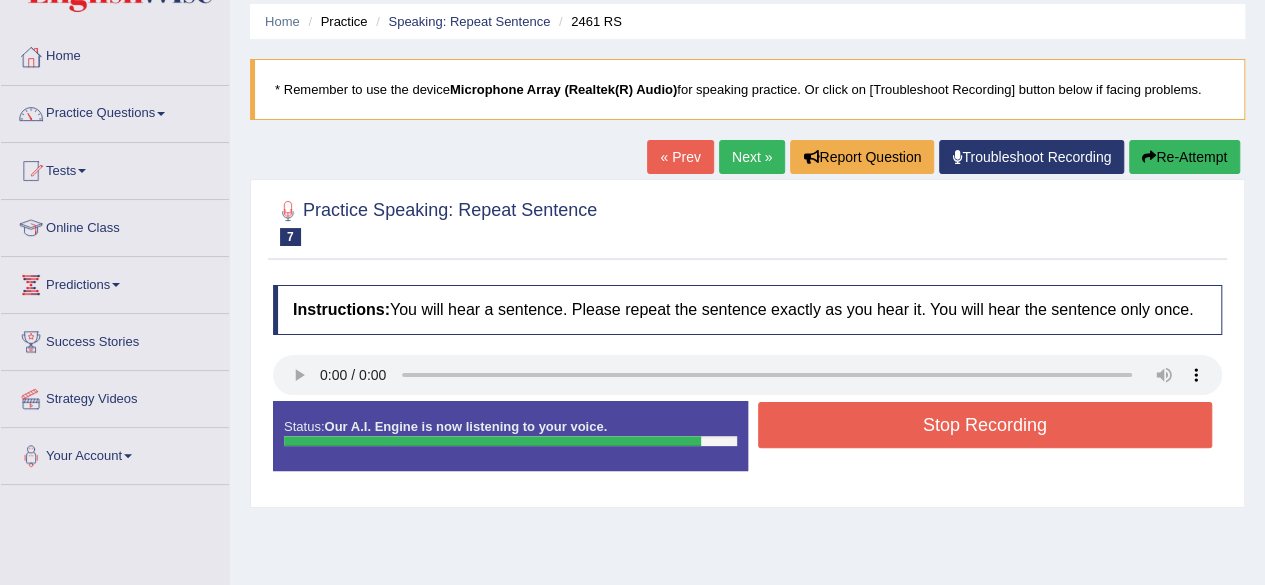click on "Stop Recording" at bounding box center [985, 425] 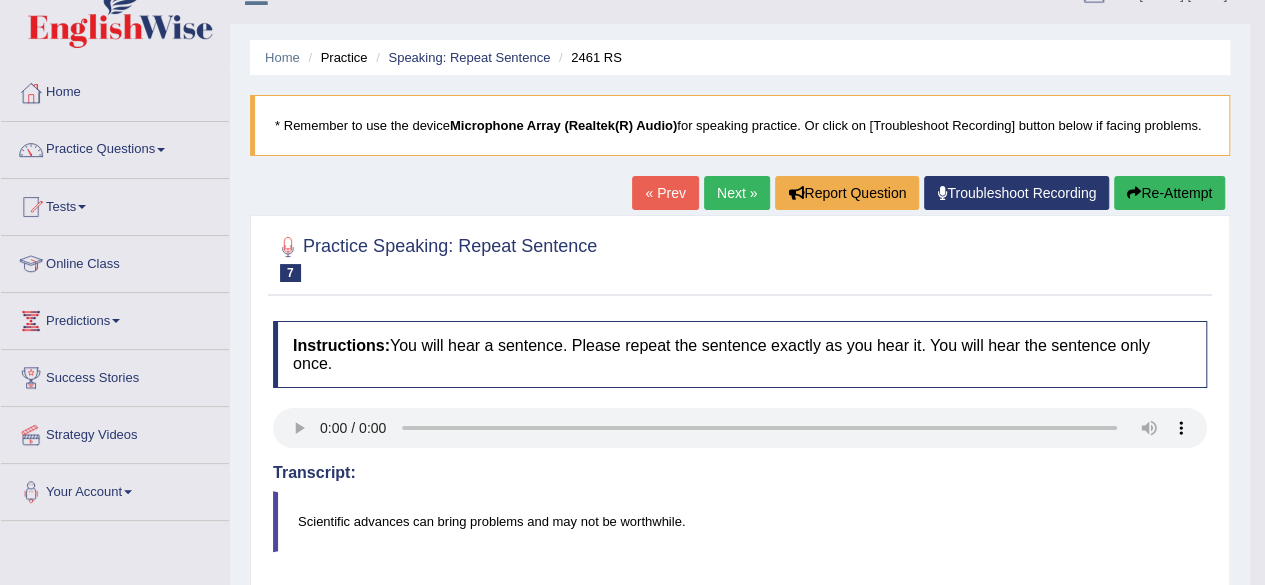 scroll, scrollTop: 33, scrollLeft: 0, axis: vertical 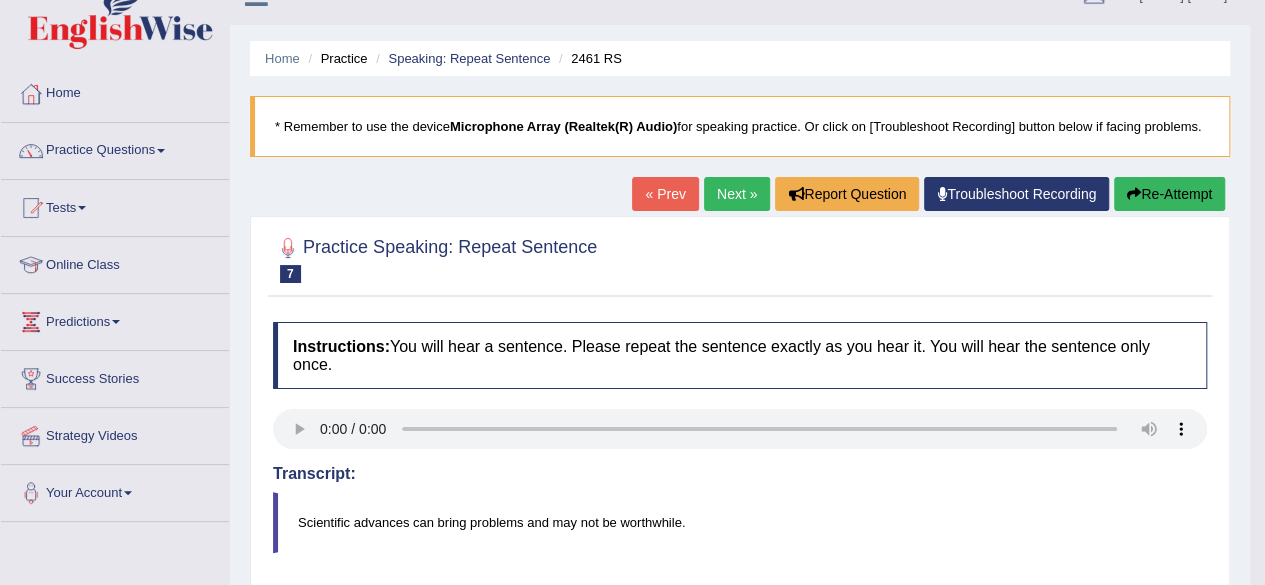 click on "Re-Attempt" at bounding box center (1169, 194) 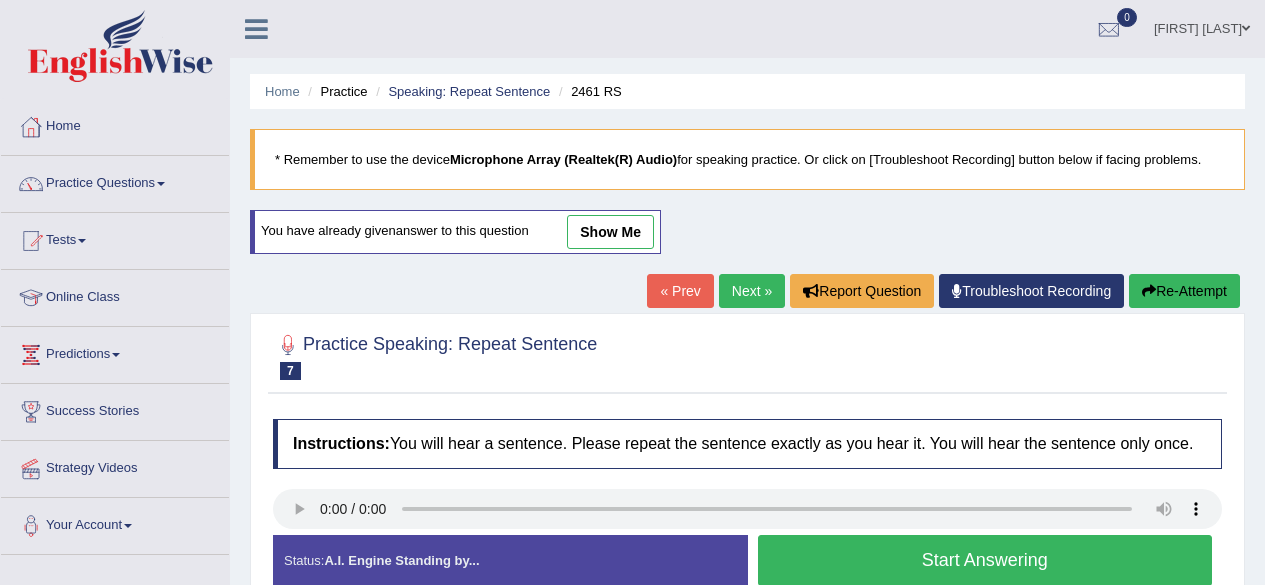 scroll, scrollTop: 33, scrollLeft: 0, axis: vertical 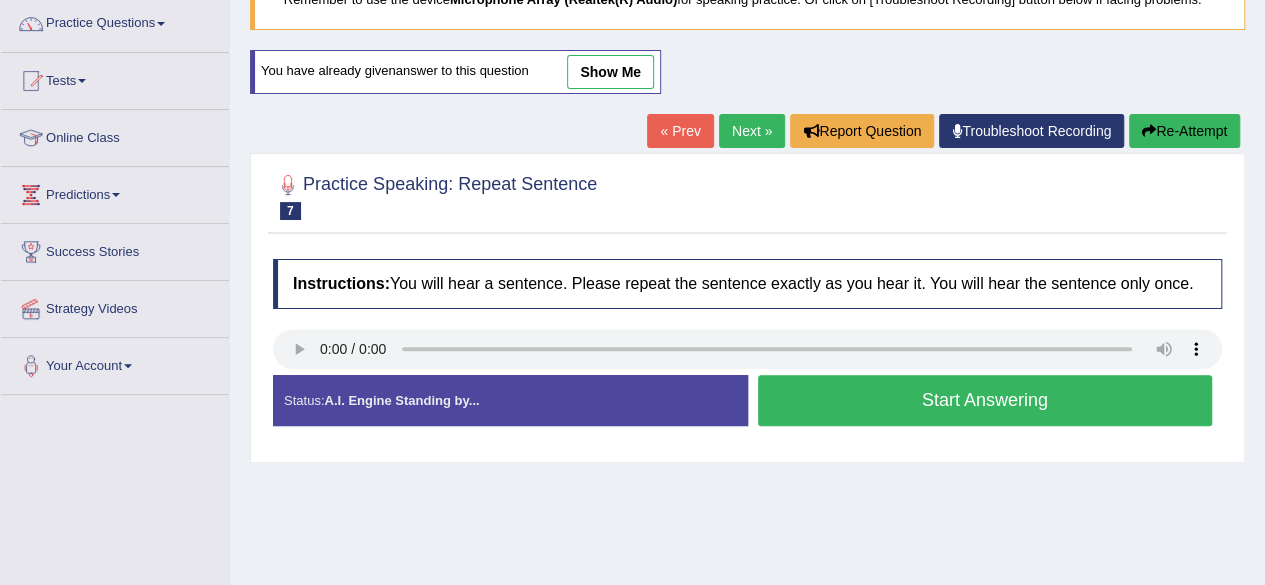 click on "Start Answering" at bounding box center [985, 400] 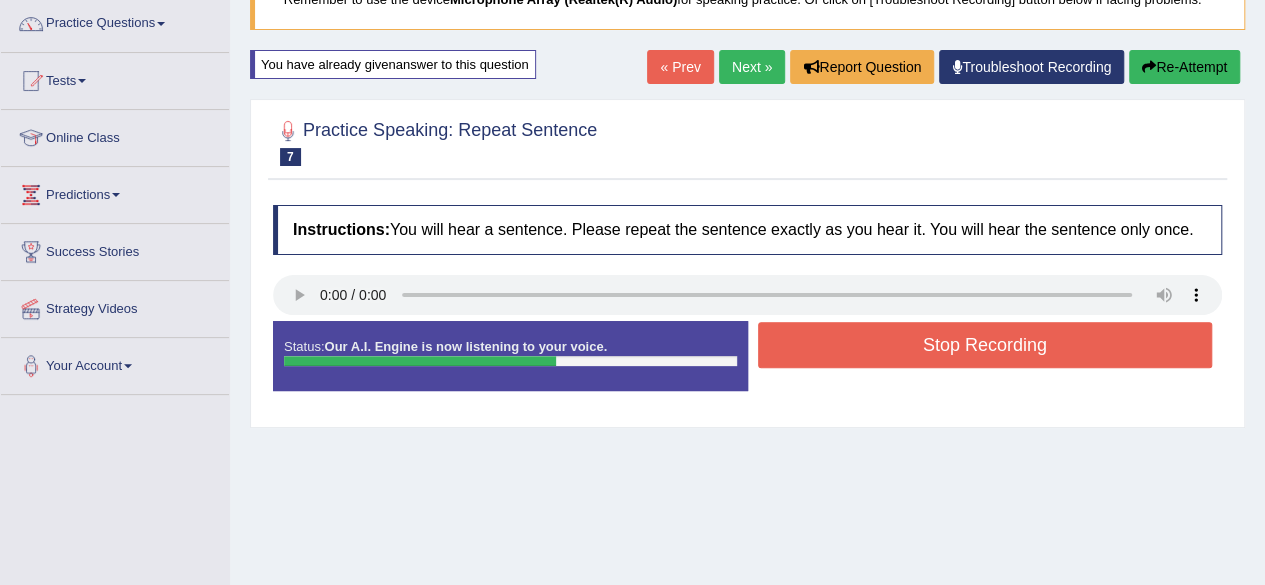 click on "Stop Recording" at bounding box center (985, 345) 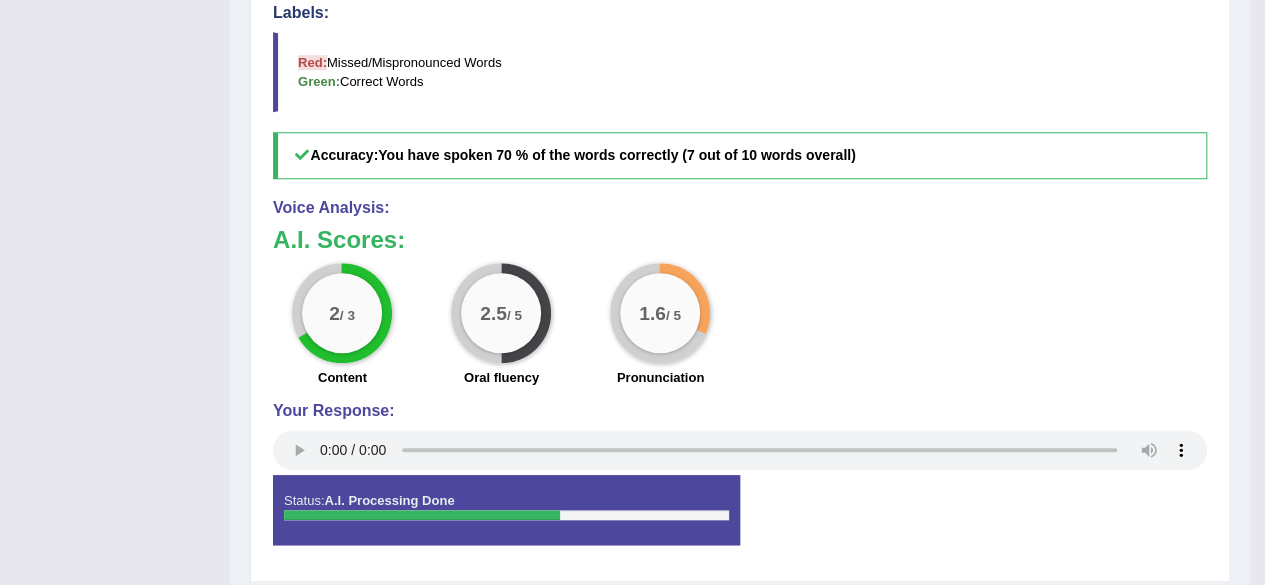 scroll, scrollTop: 733, scrollLeft: 0, axis: vertical 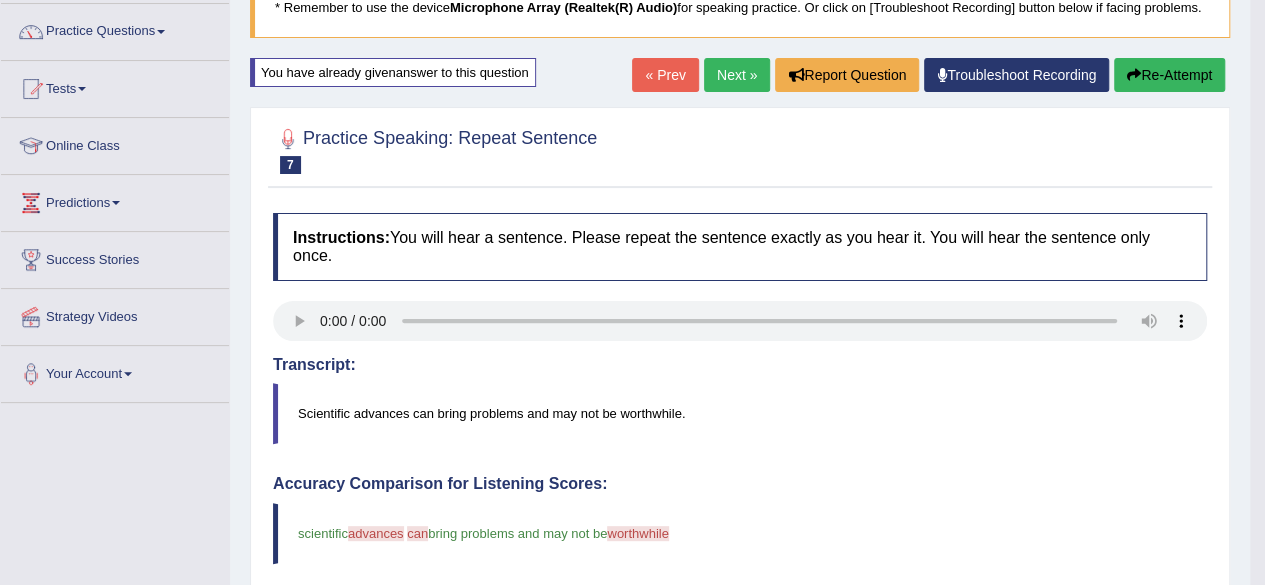 click on "Next »" at bounding box center [737, 75] 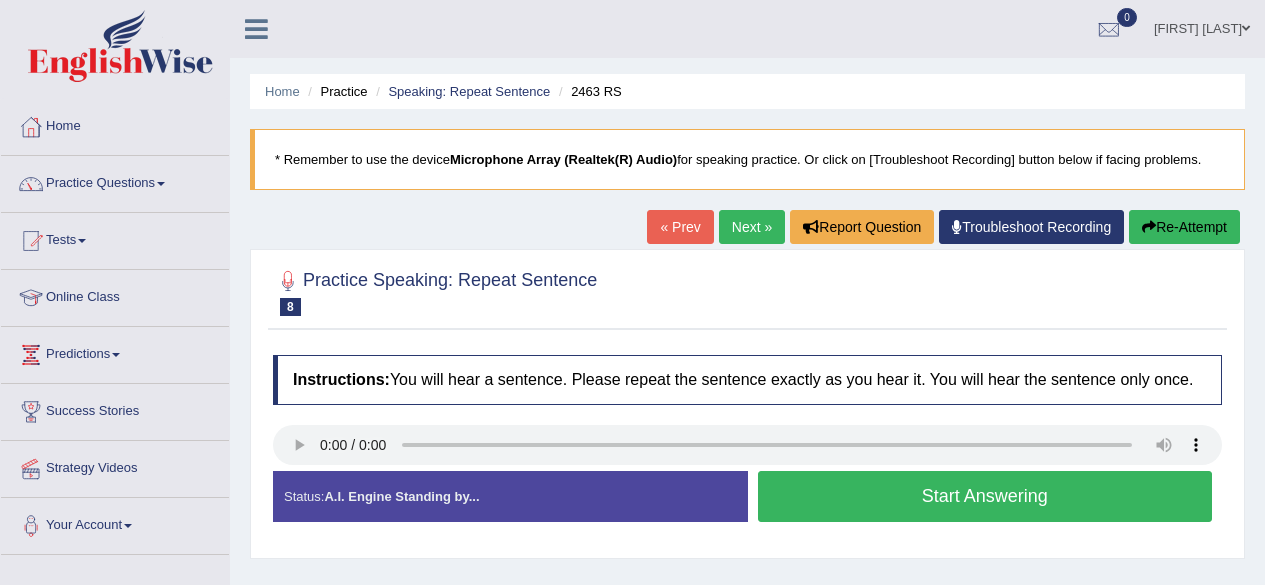 scroll, scrollTop: 0, scrollLeft: 0, axis: both 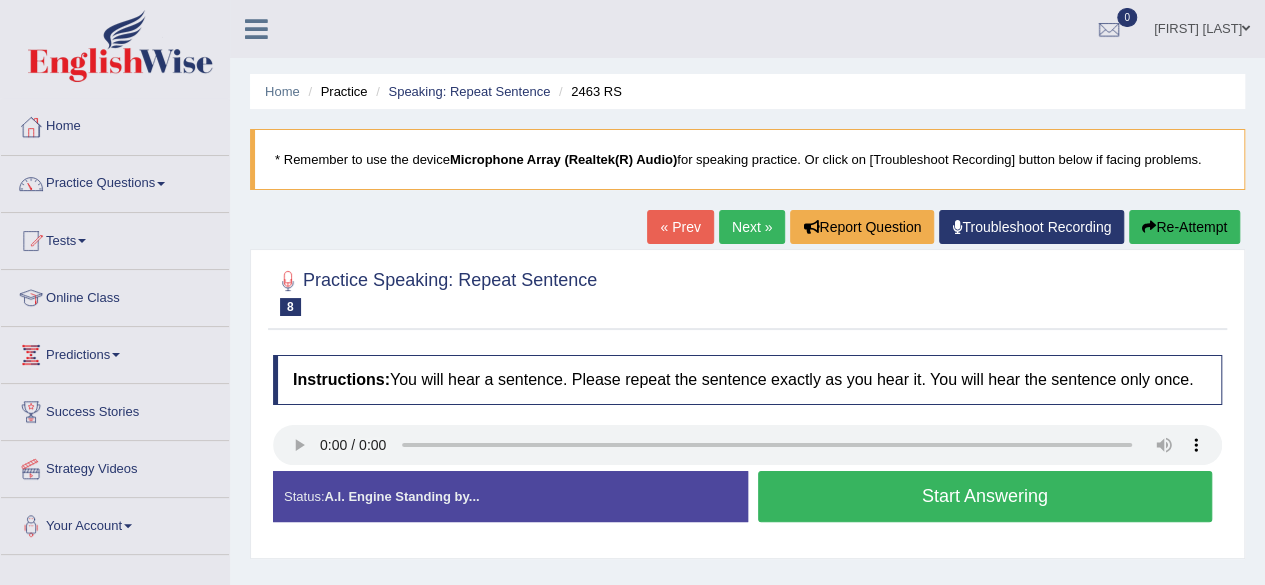 click on "Next »" at bounding box center [752, 227] 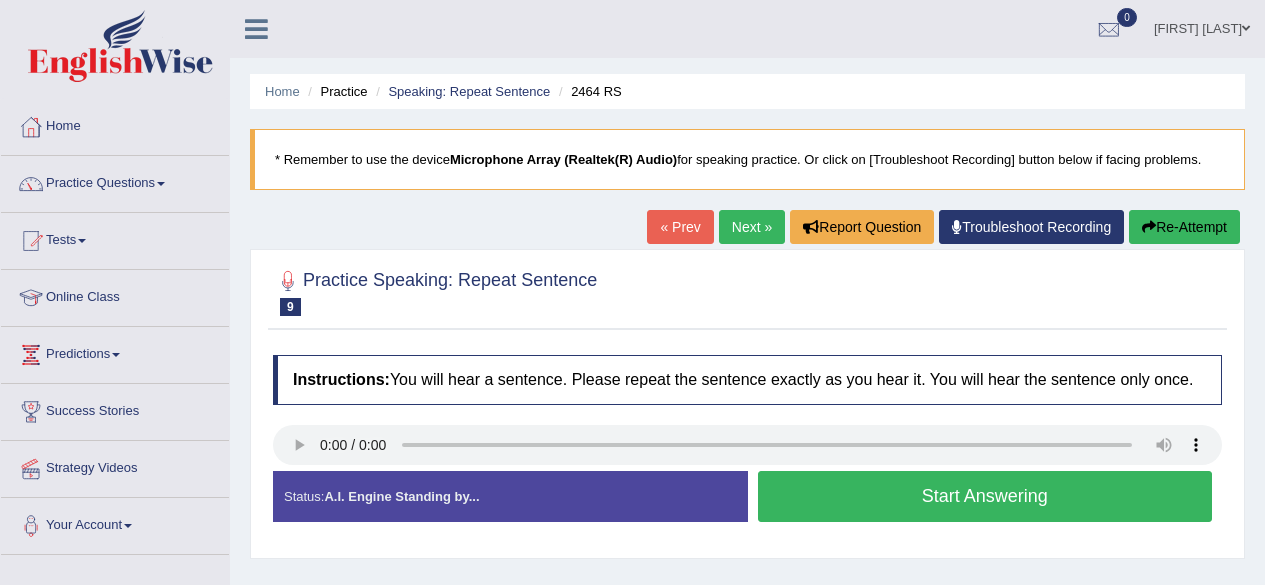 scroll, scrollTop: 0, scrollLeft: 0, axis: both 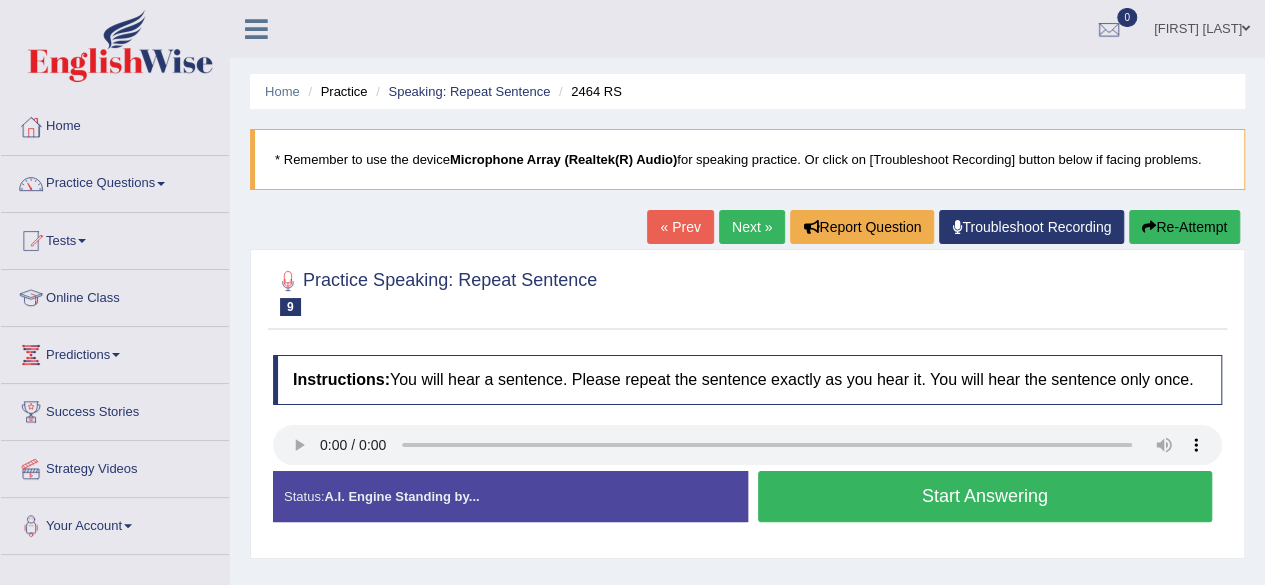 click on "« Prev" at bounding box center (680, 227) 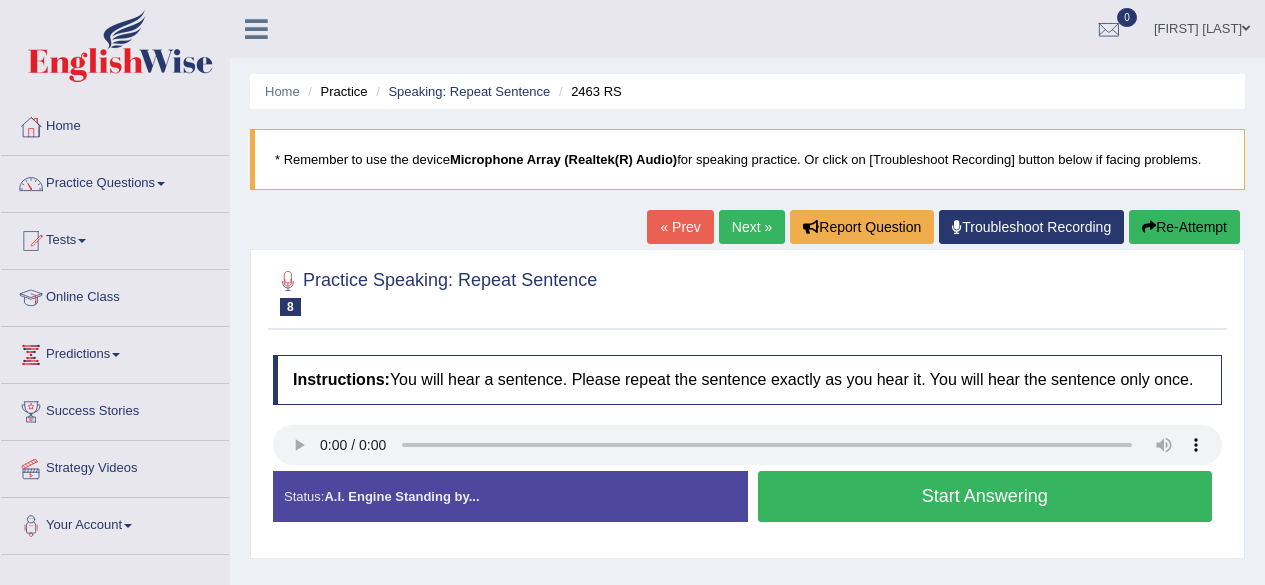 scroll, scrollTop: 0, scrollLeft: 0, axis: both 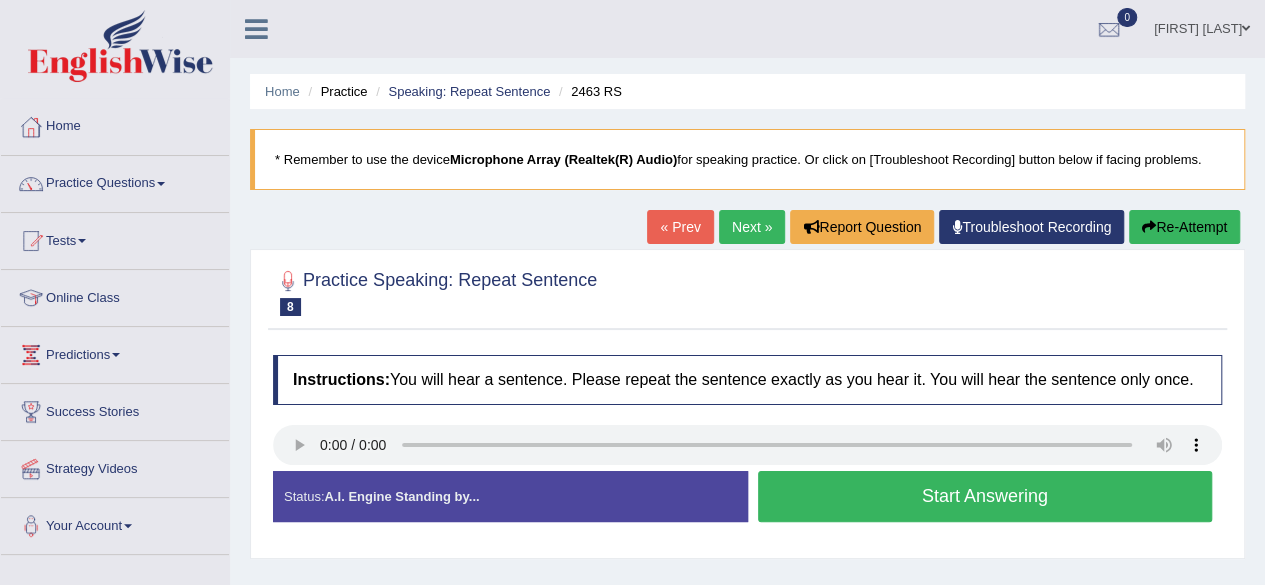 click on "Start Answering" at bounding box center [985, 496] 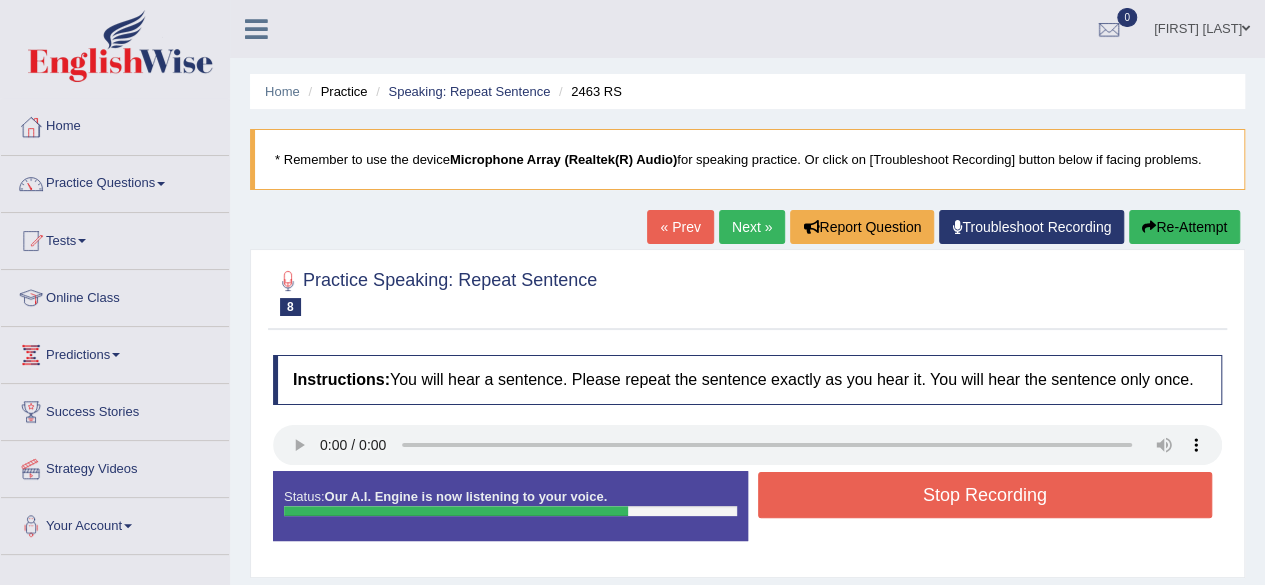 click on "Stop Recording" at bounding box center (985, 495) 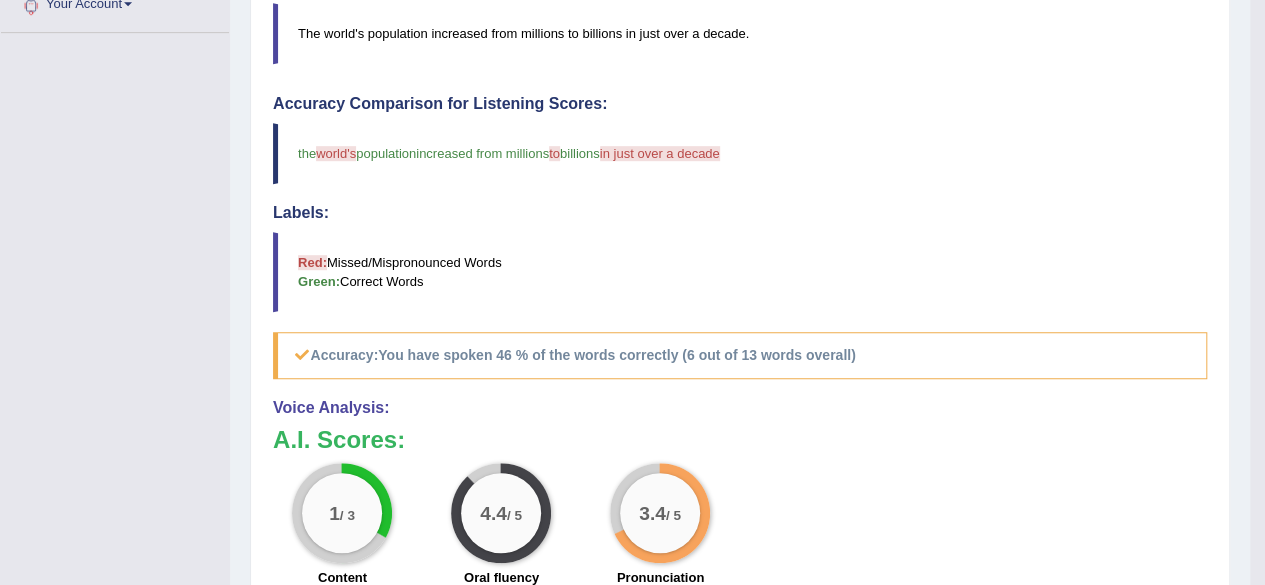 scroll, scrollTop: 525, scrollLeft: 0, axis: vertical 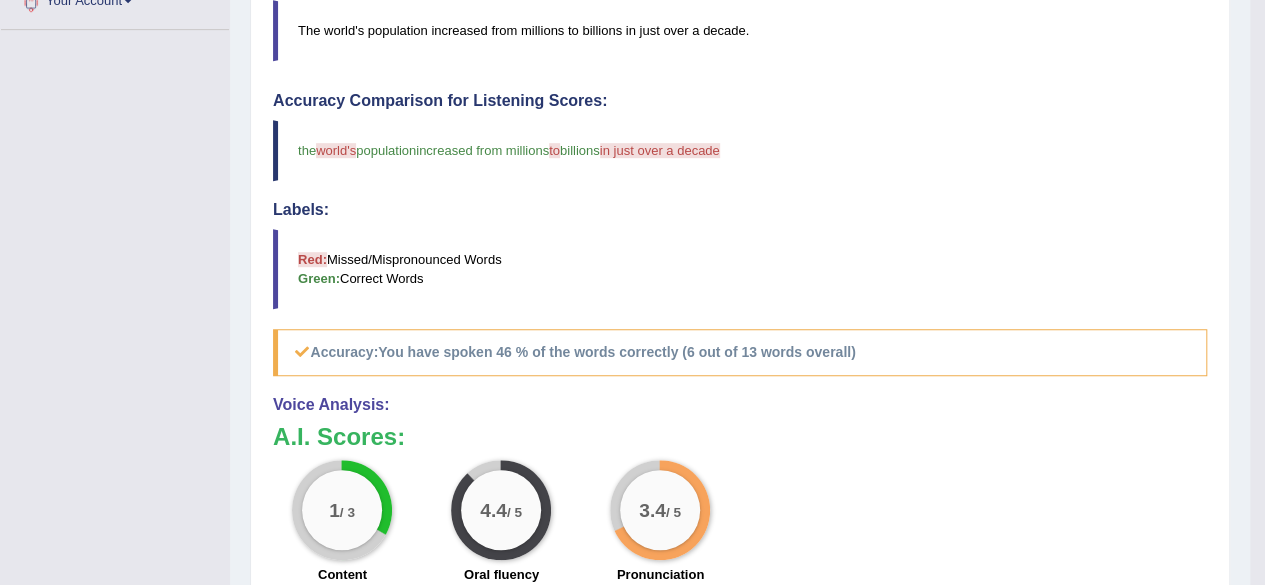 drag, startPoint x: 901, startPoint y: 387, endPoint x: 912, endPoint y: 129, distance: 258.23438 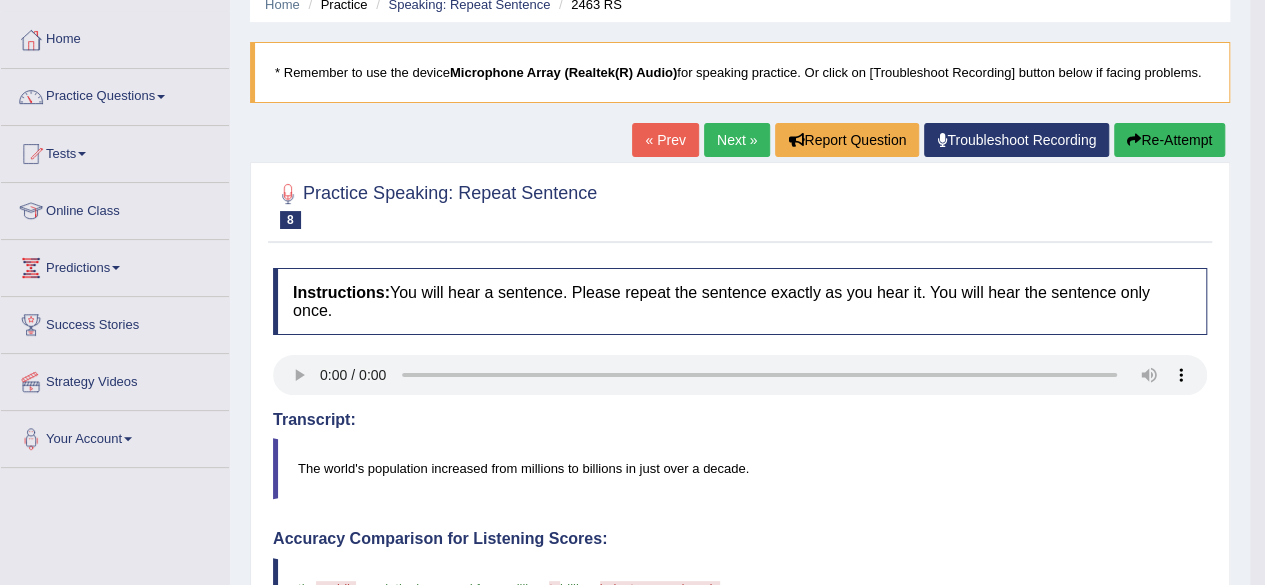 scroll, scrollTop: 71, scrollLeft: 0, axis: vertical 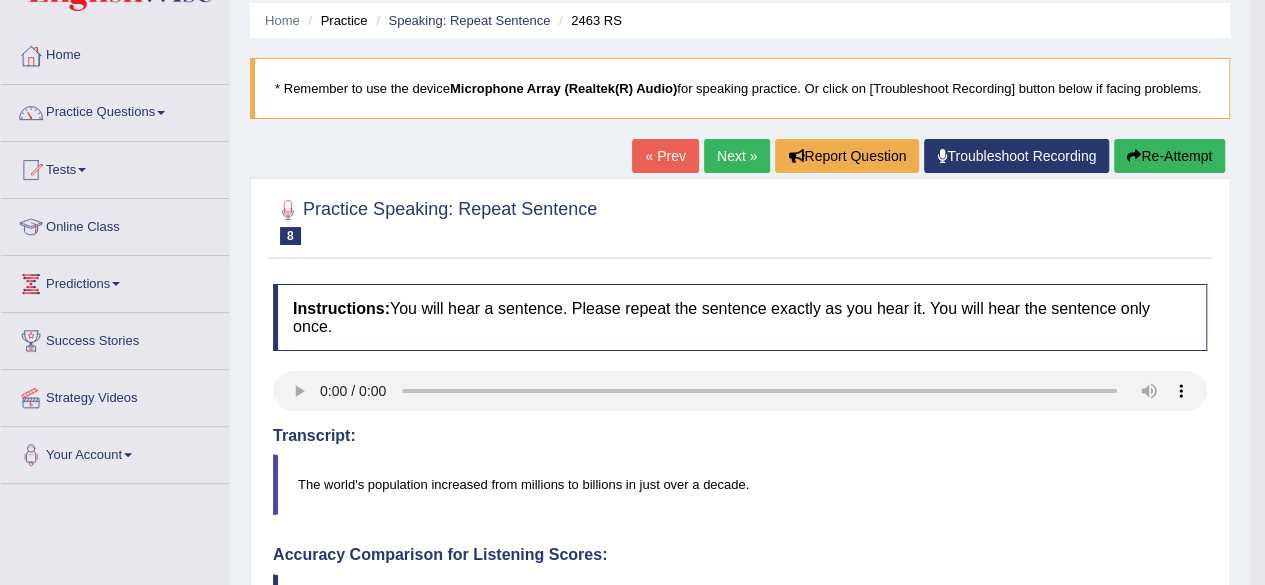 click on "Re-Attempt" at bounding box center [1169, 156] 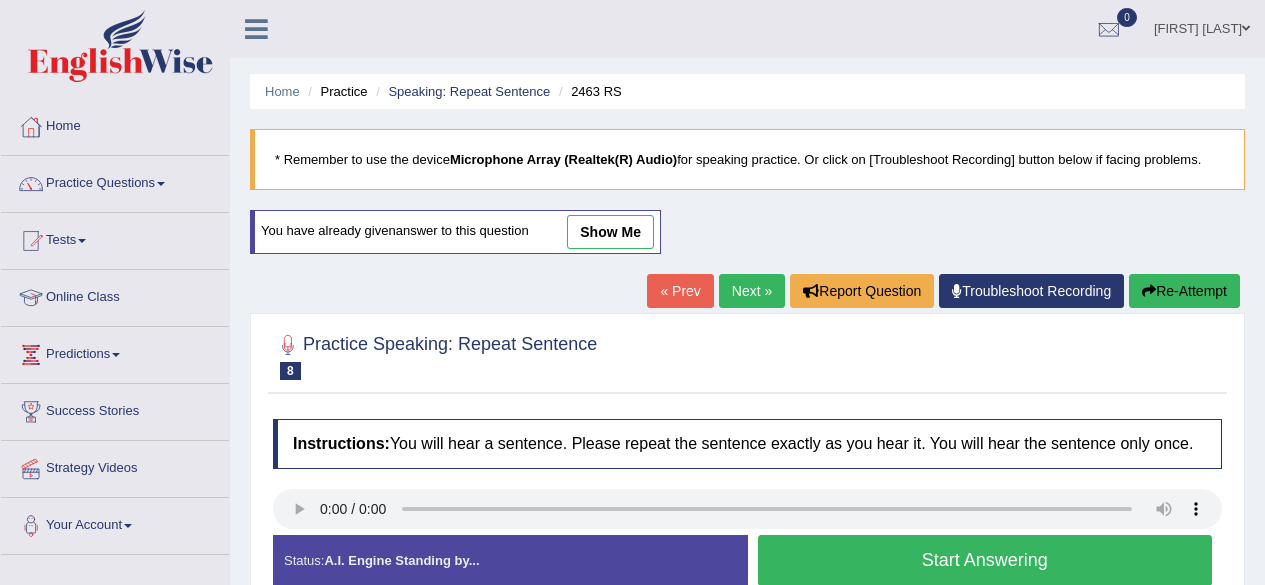 scroll, scrollTop: 71, scrollLeft: 0, axis: vertical 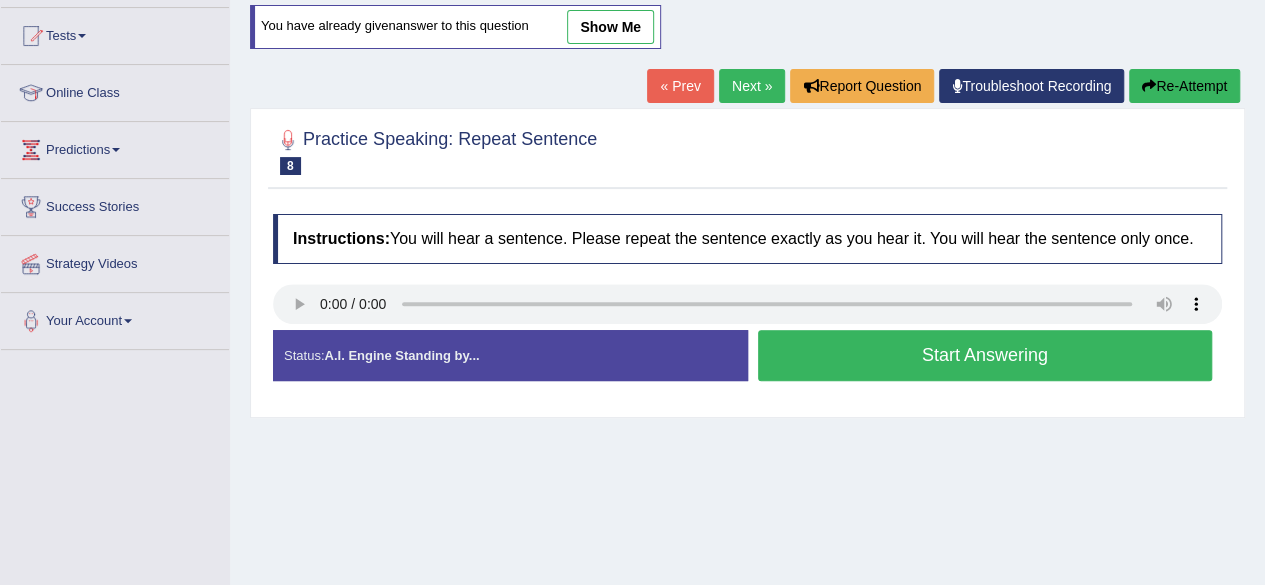 click on "Start Answering" at bounding box center [985, 355] 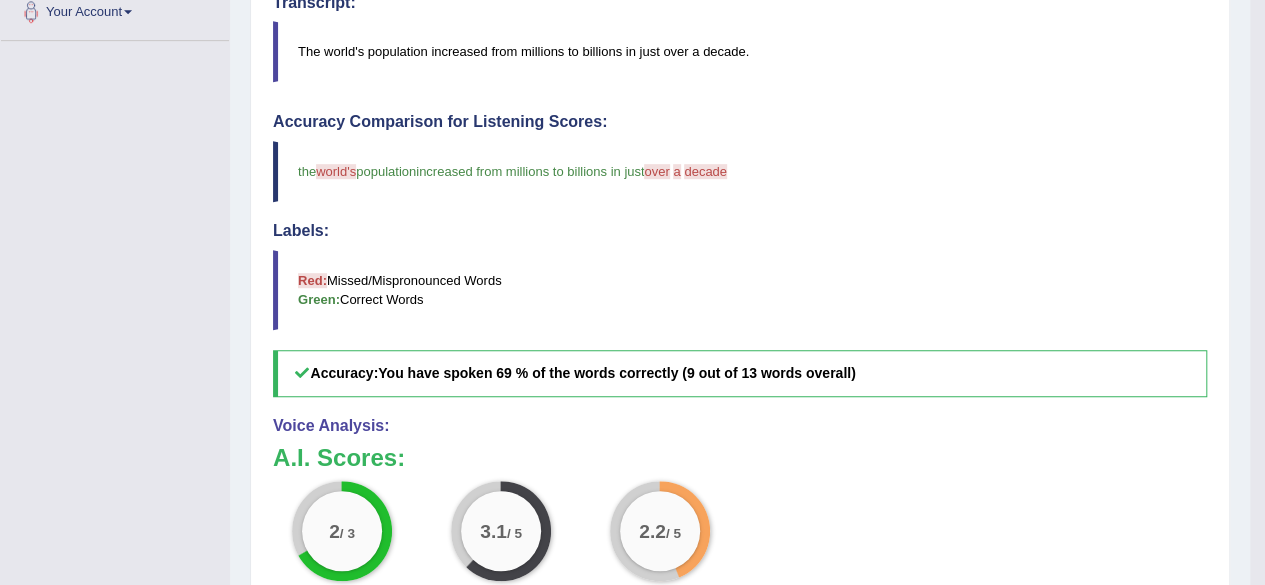 scroll, scrollTop: 513, scrollLeft: 0, axis: vertical 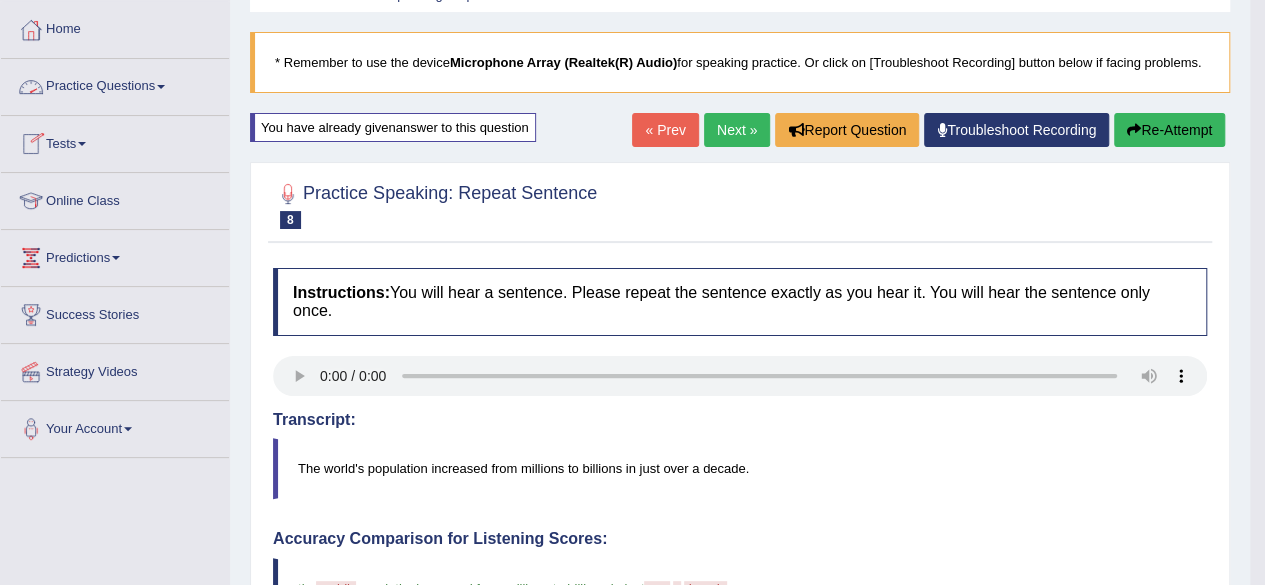 click on "Practice Questions" at bounding box center (115, 84) 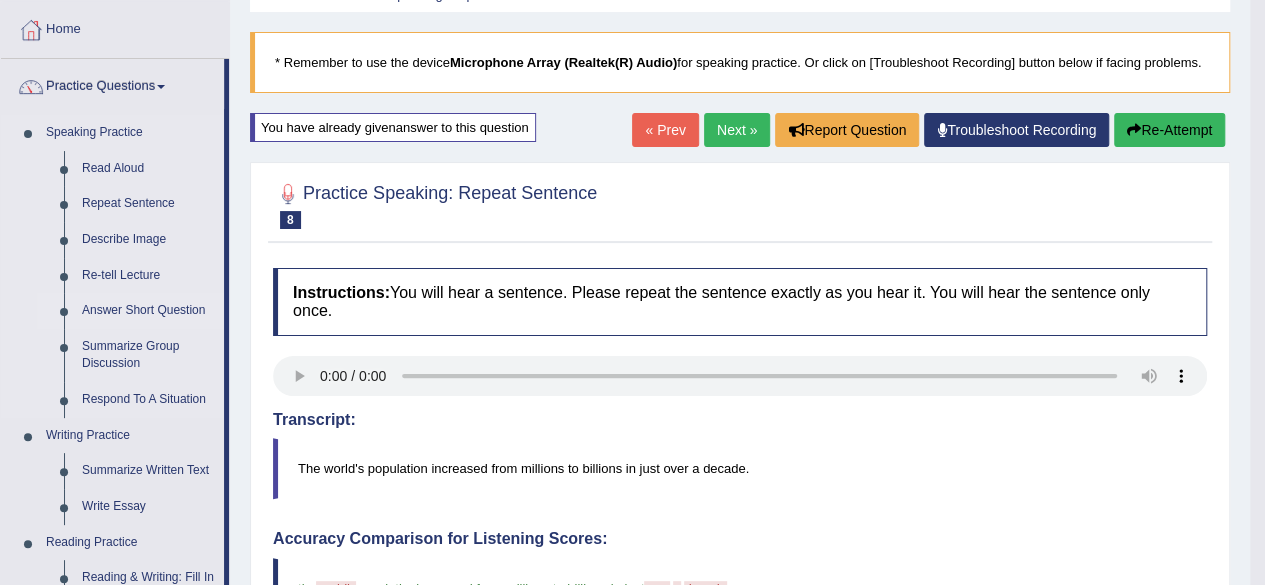 click on "Answer Short Question" at bounding box center (148, 311) 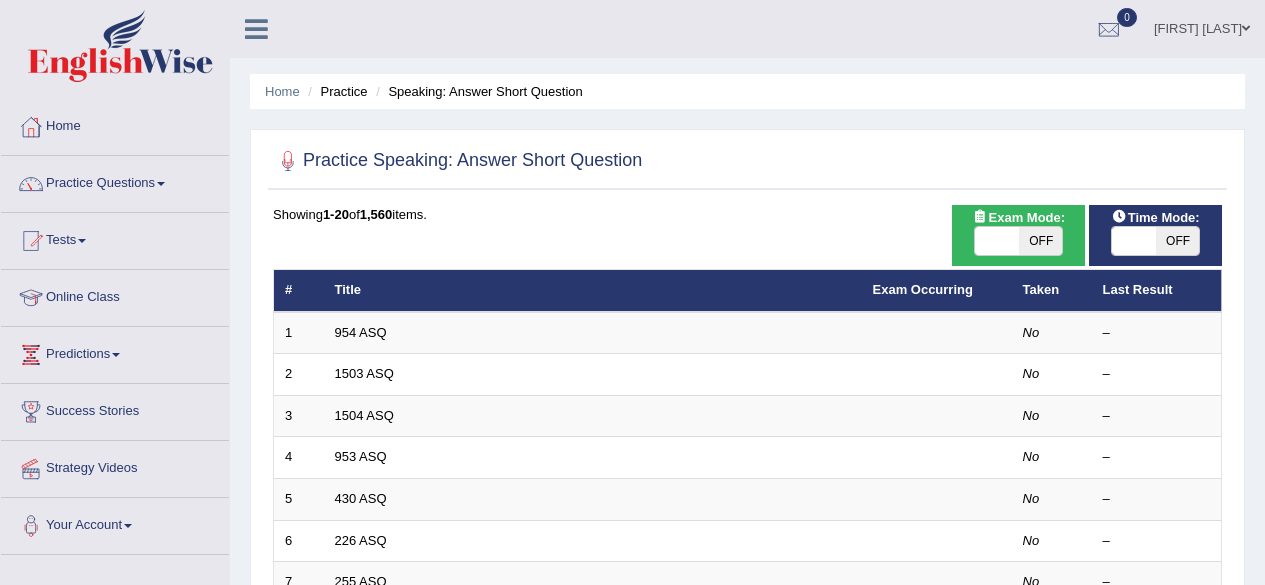 scroll, scrollTop: 0, scrollLeft: 0, axis: both 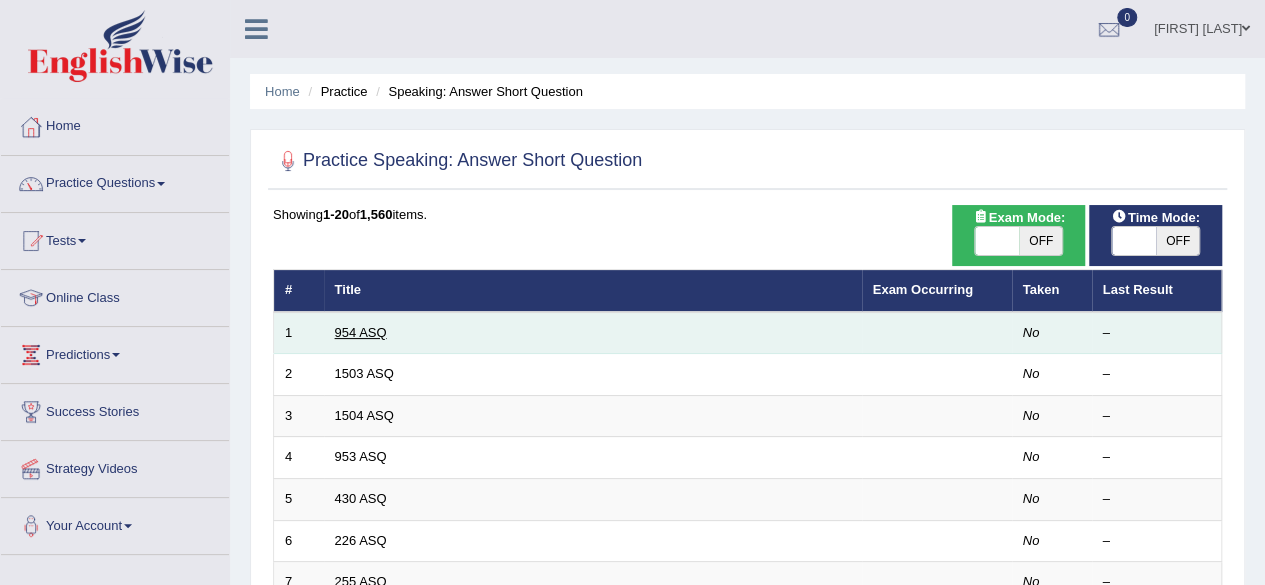 click on "954 ASQ" at bounding box center [361, 332] 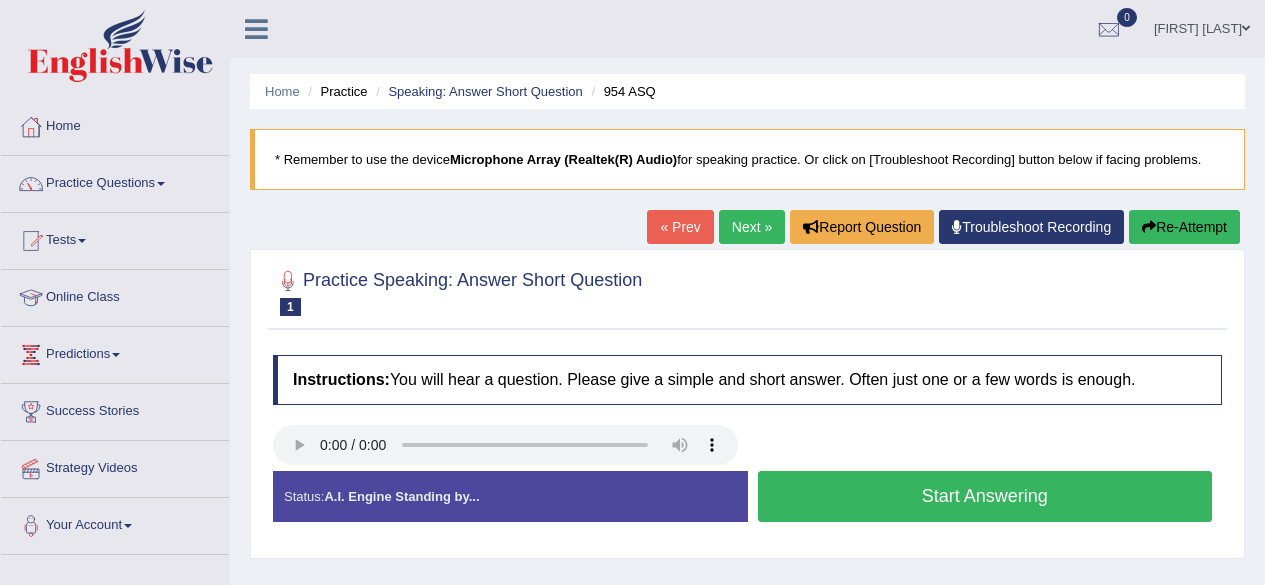 scroll, scrollTop: 0, scrollLeft: 0, axis: both 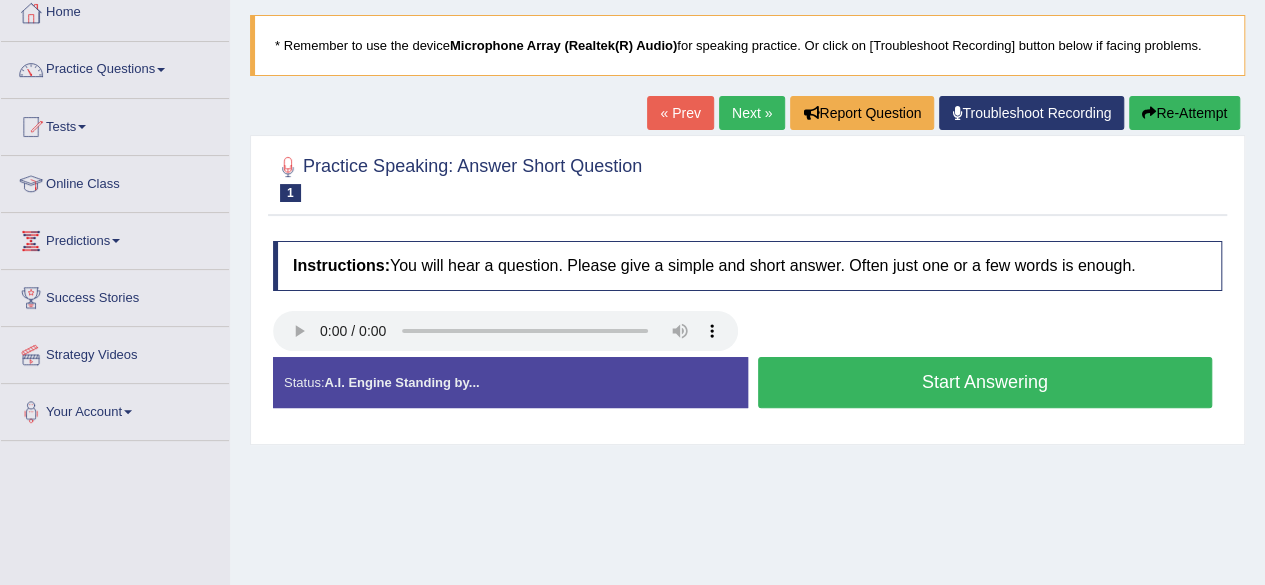 click on "Start Answering" at bounding box center (985, 382) 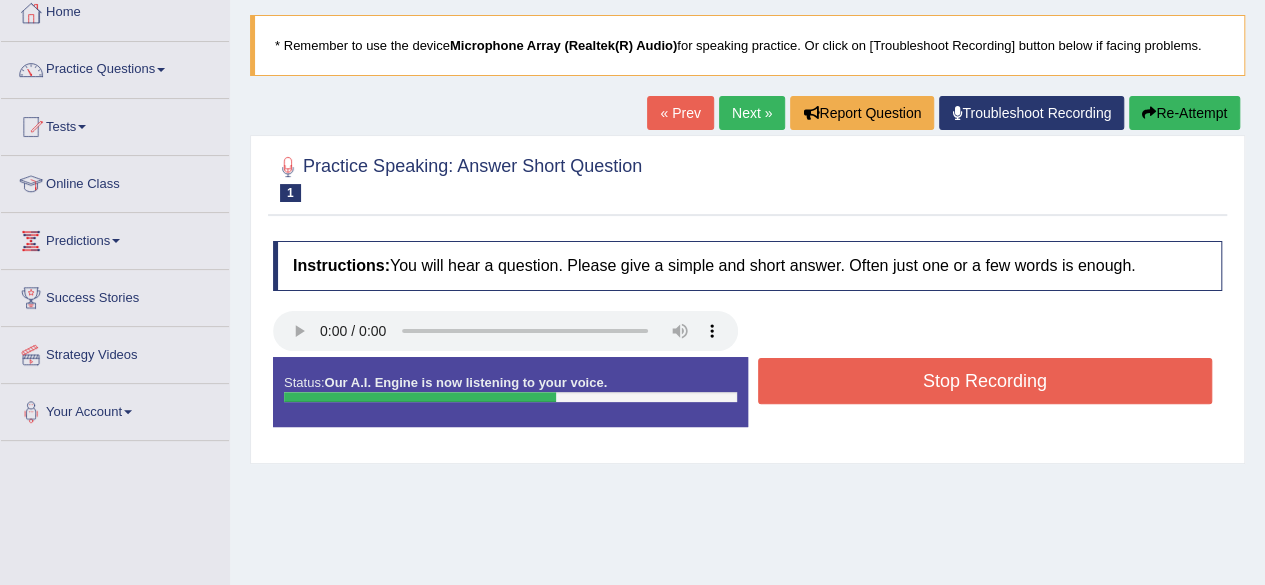click on "Stop Recording" at bounding box center [985, 381] 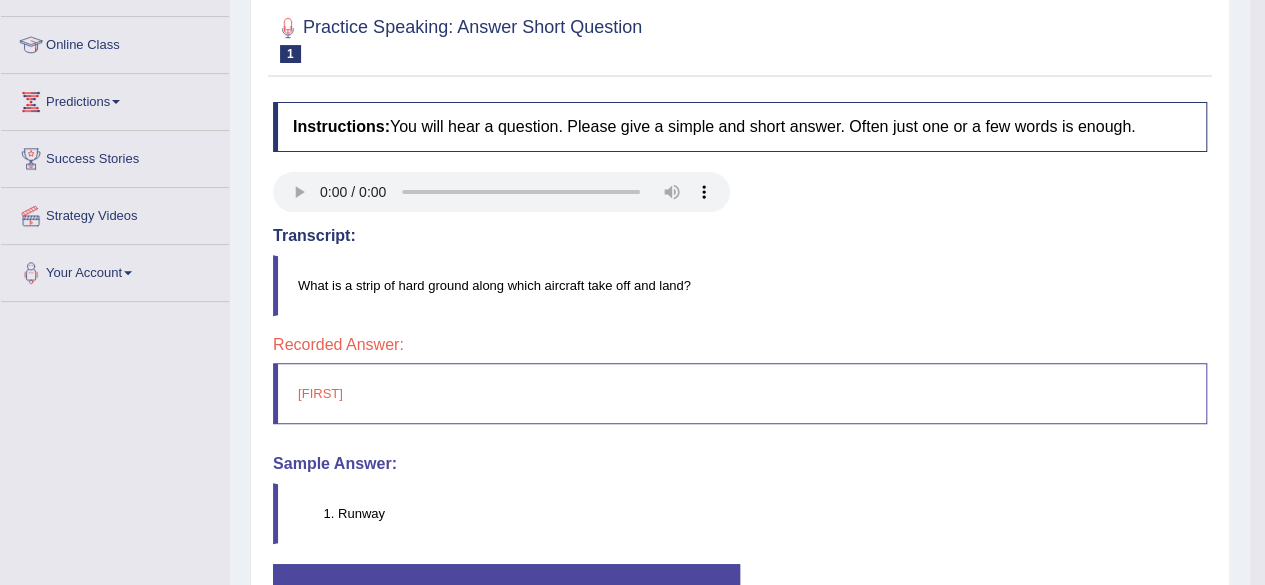 scroll, scrollTop: 281, scrollLeft: 0, axis: vertical 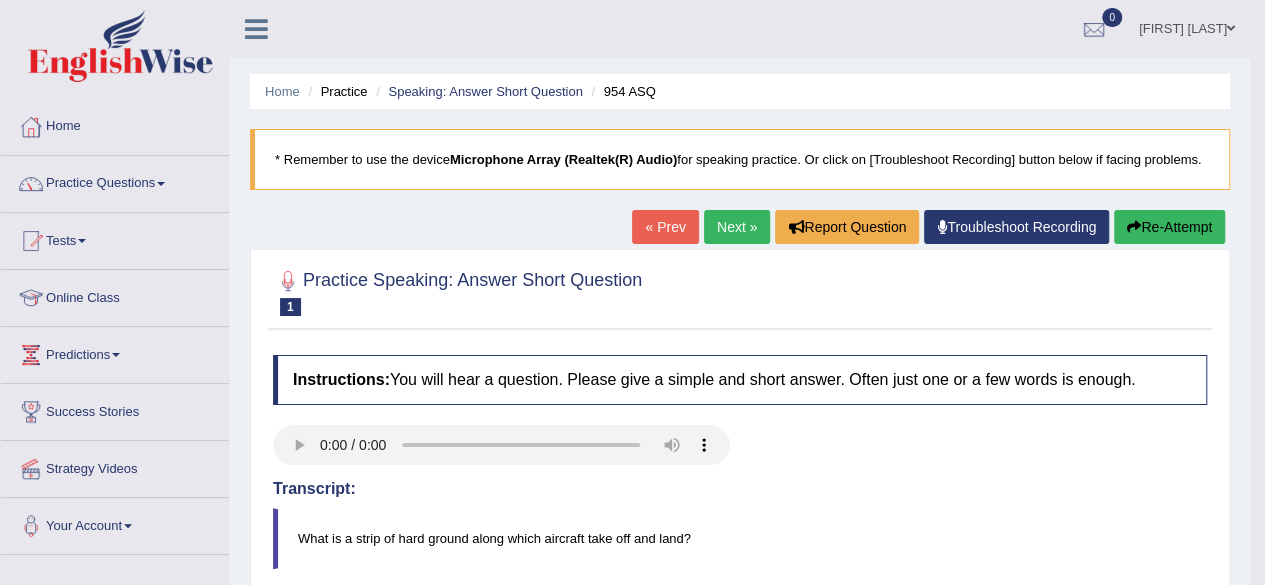 click on "Re-Attempt" at bounding box center [1169, 227] 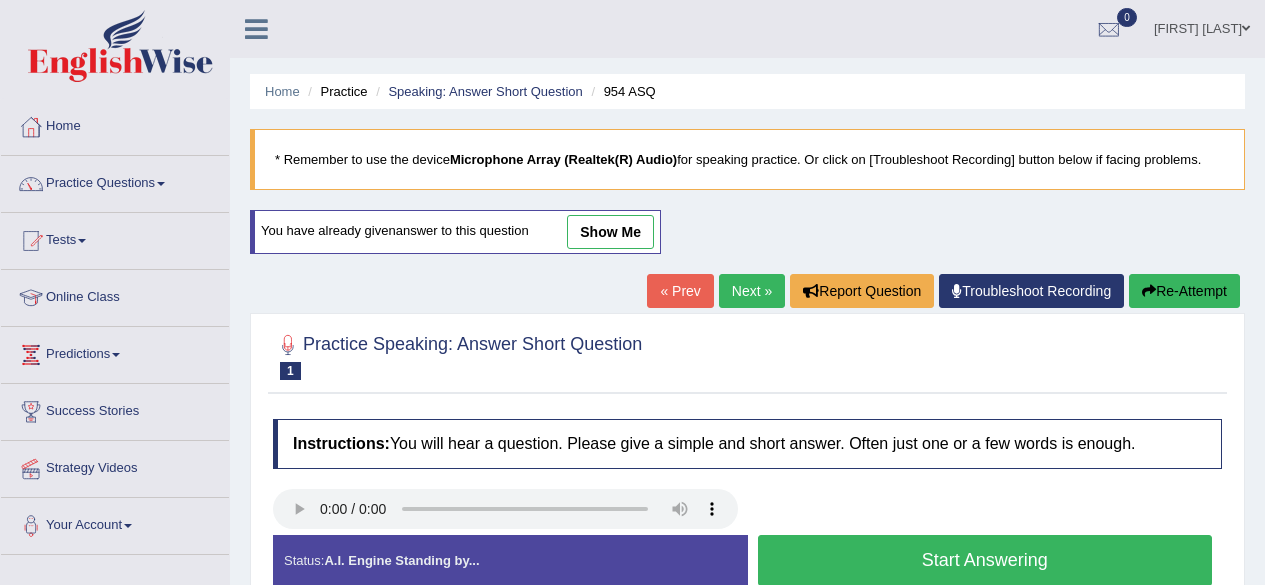 scroll, scrollTop: 0, scrollLeft: 0, axis: both 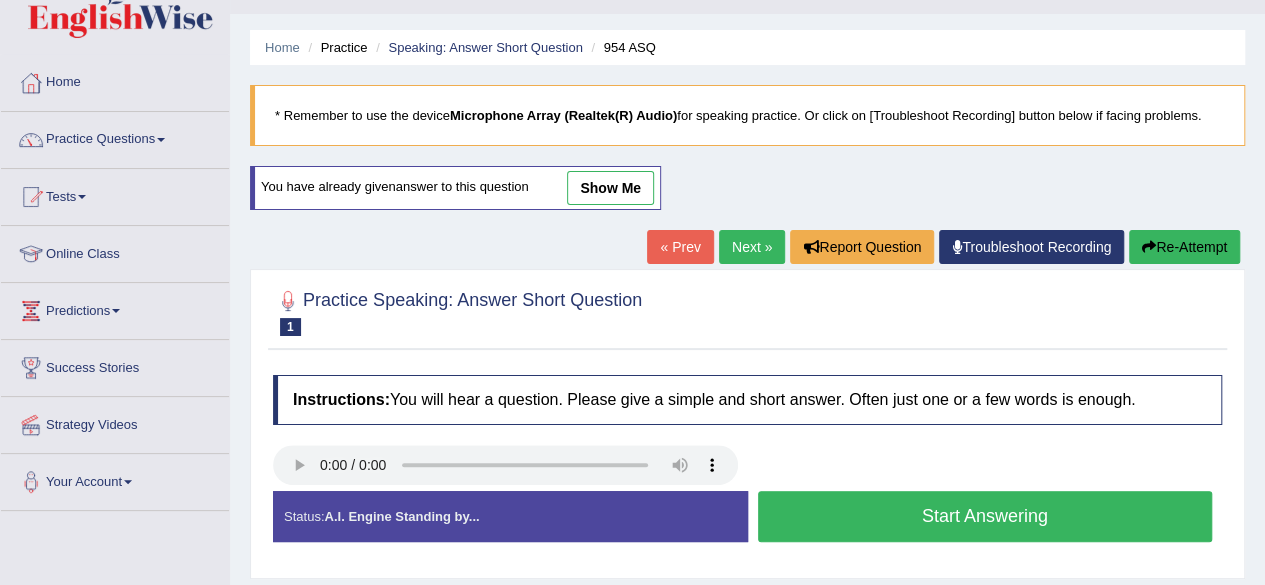 click on "Next »" at bounding box center (752, 247) 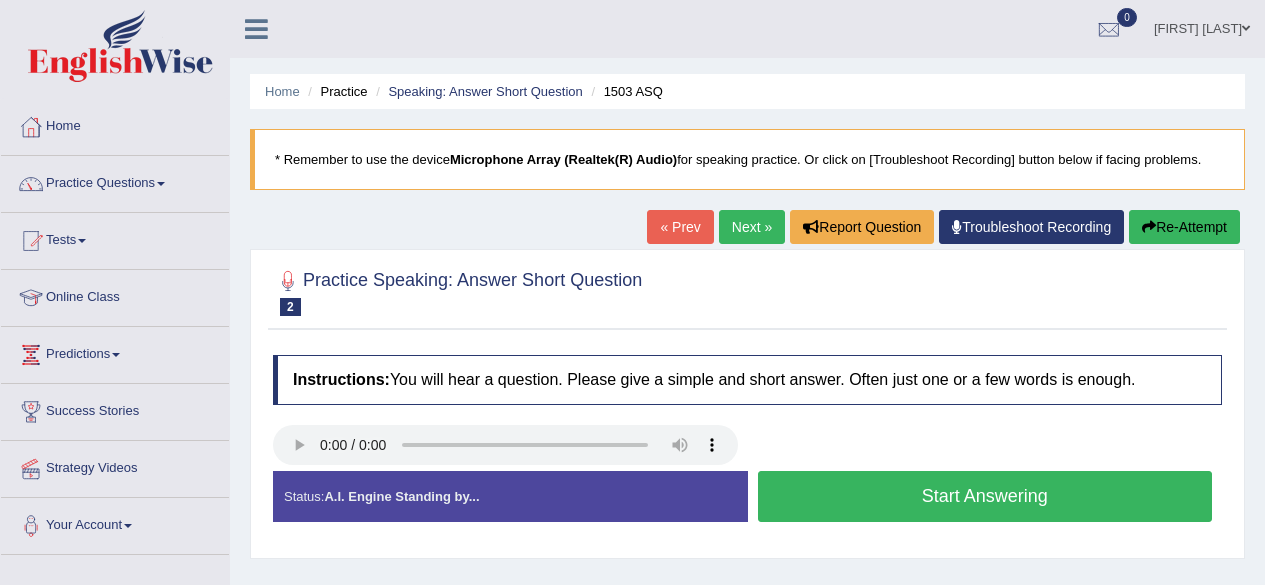 scroll, scrollTop: 0, scrollLeft: 0, axis: both 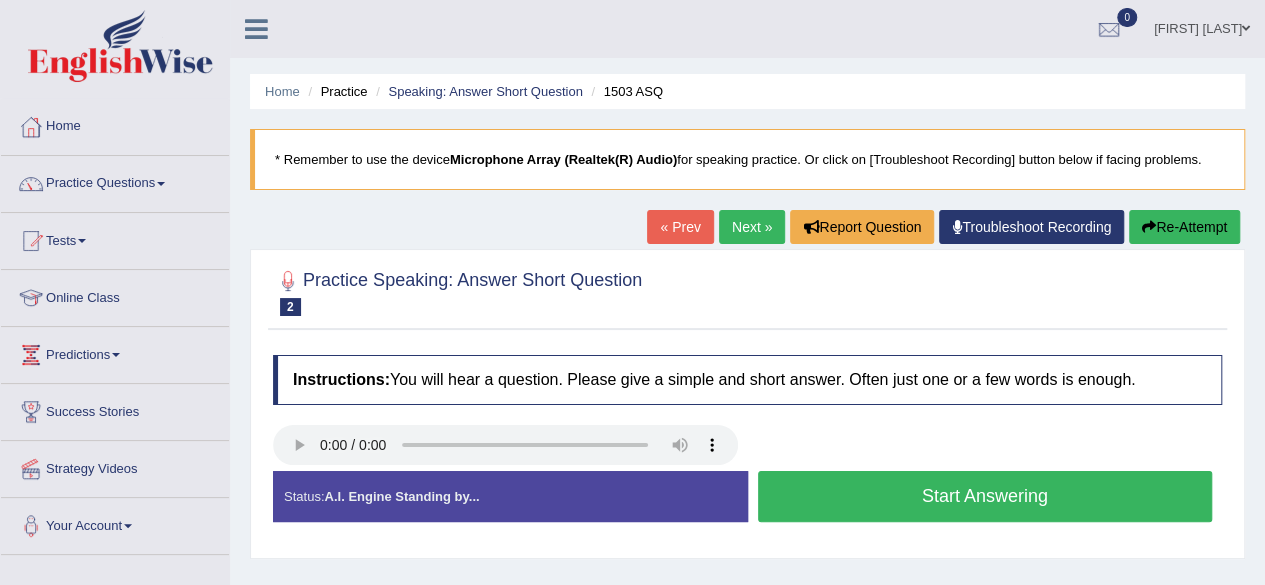 click on "Start Answering" at bounding box center (985, 496) 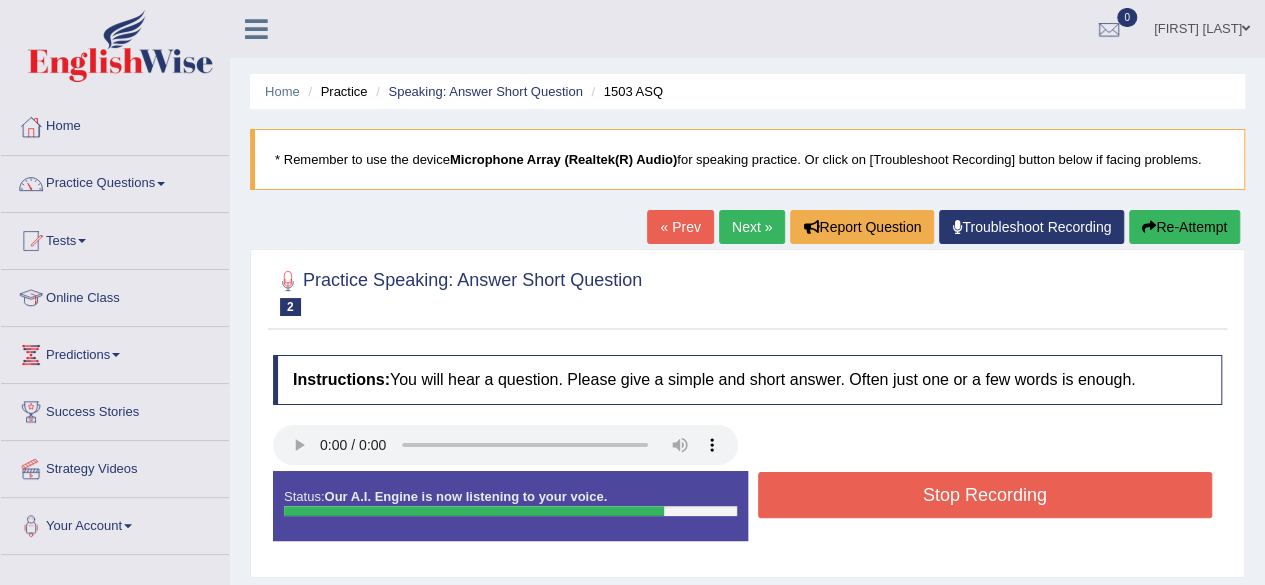 click on "Stop Recording" at bounding box center [985, 495] 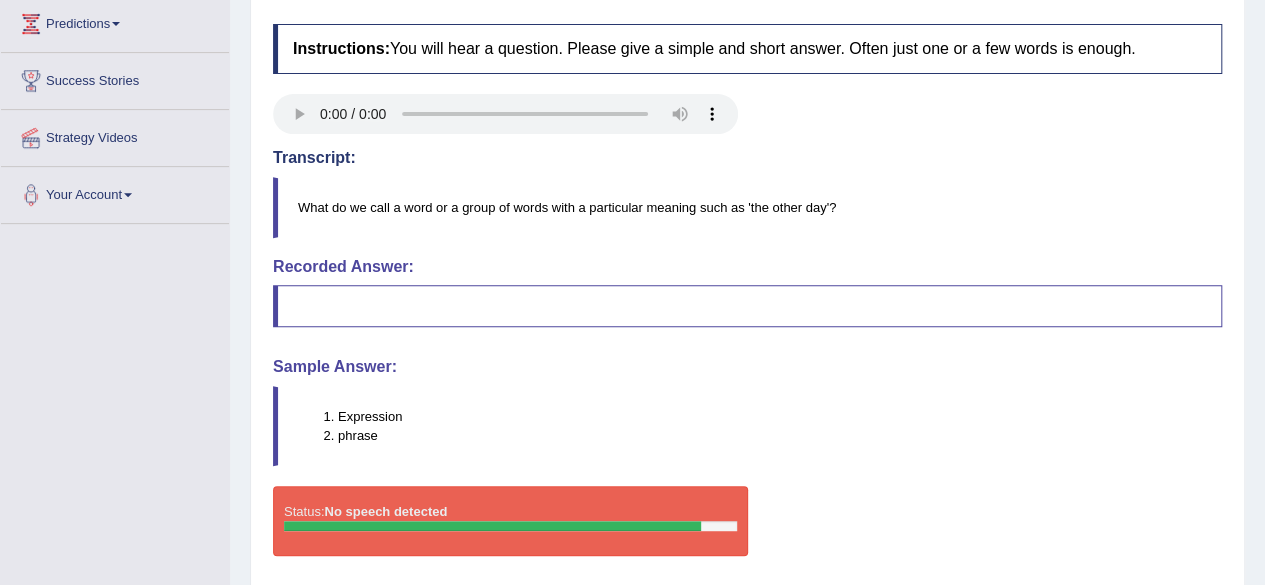 scroll, scrollTop: 339, scrollLeft: 0, axis: vertical 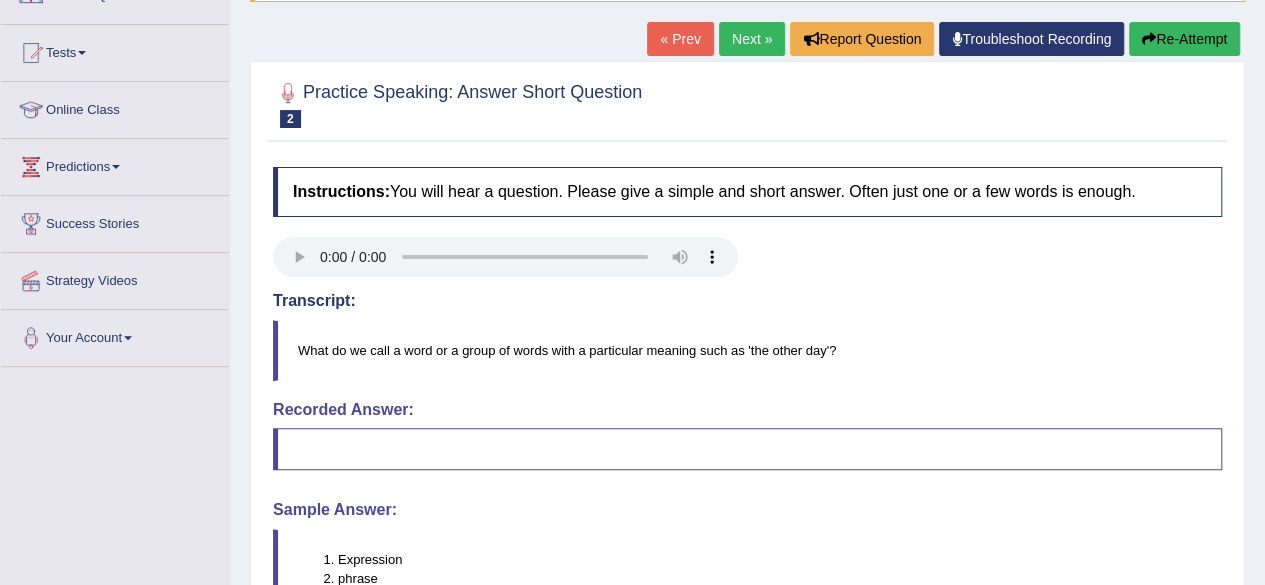 click at bounding box center [1149, 39] 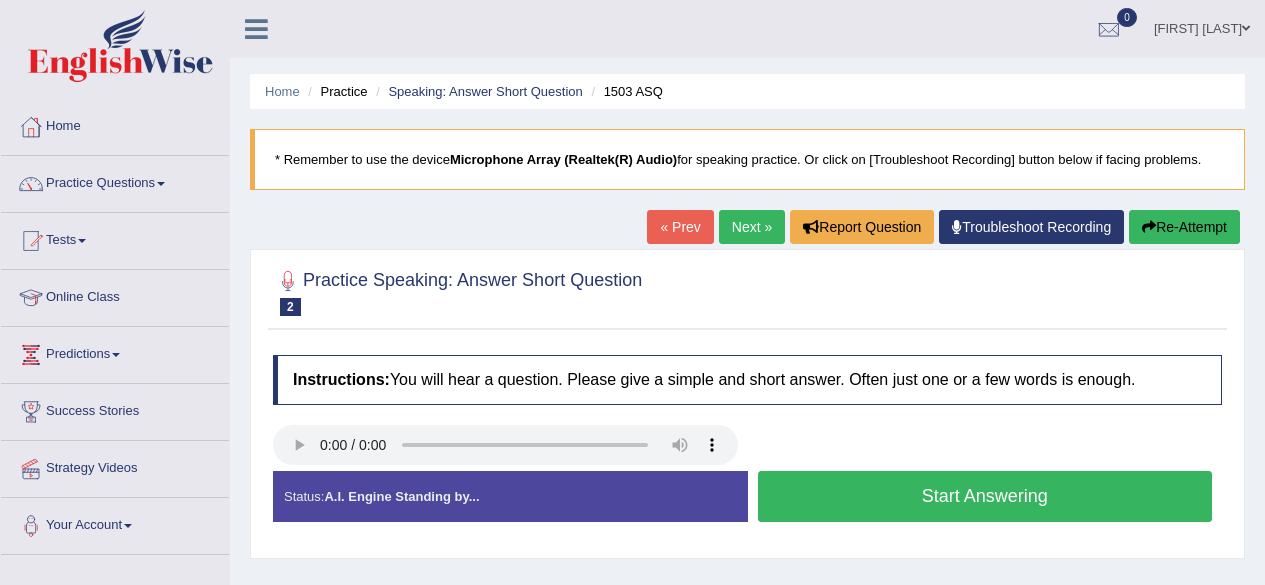 scroll, scrollTop: 188, scrollLeft: 0, axis: vertical 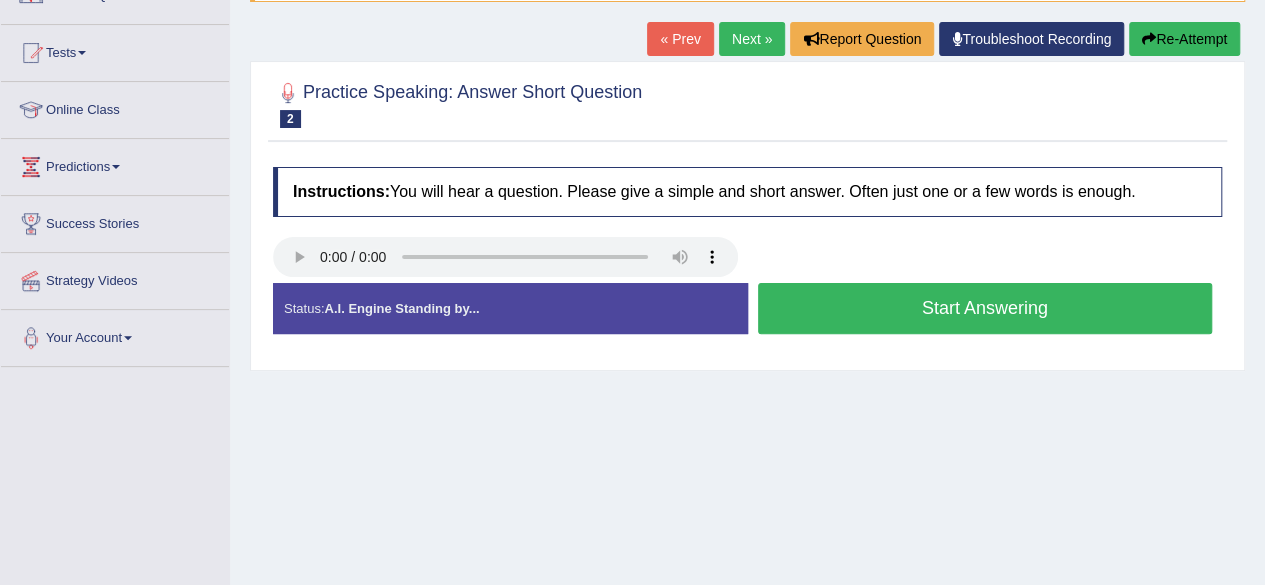 click on "Start Answering" at bounding box center (985, 308) 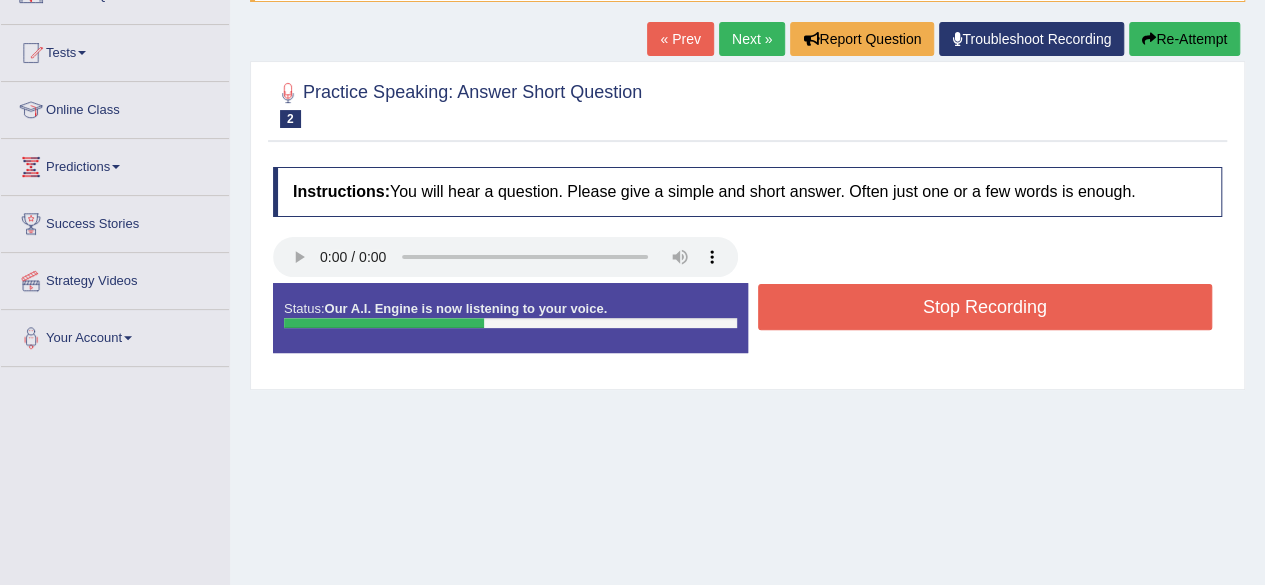 click on "Stop Recording" at bounding box center (985, 307) 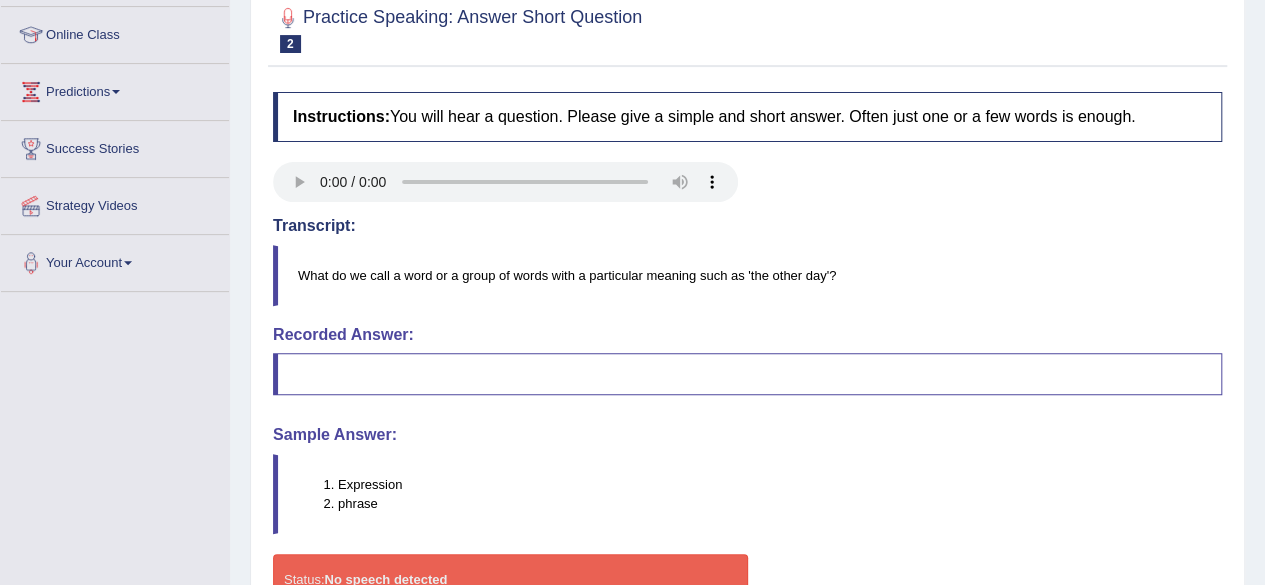 scroll, scrollTop: 216, scrollLeft: 0, axis: vertical 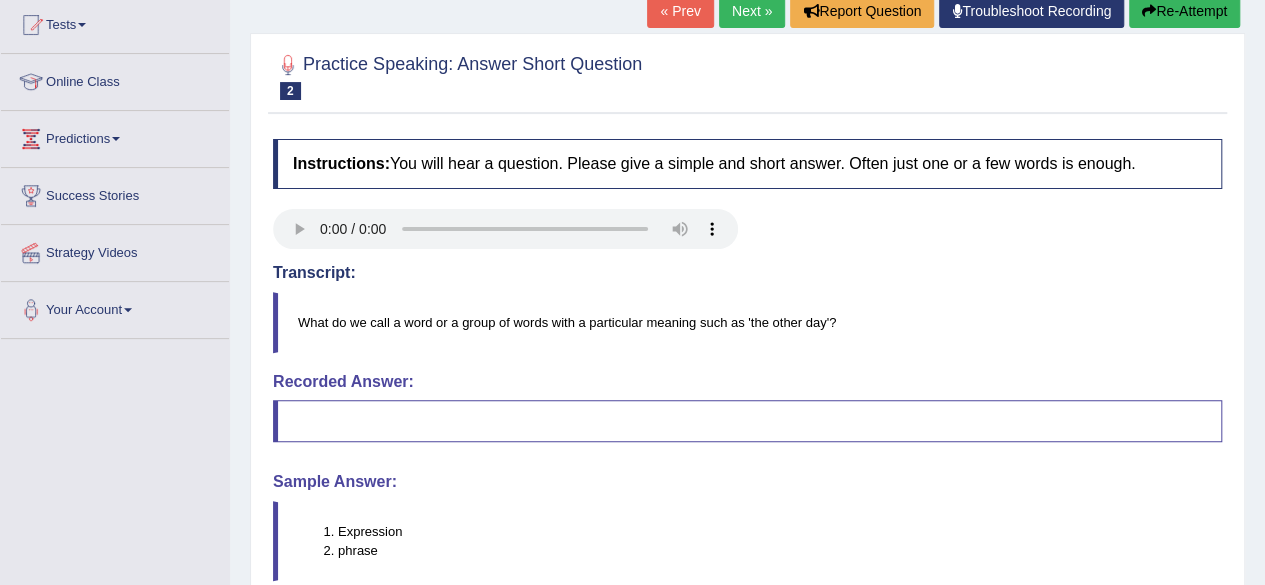 click on "Re-Attempt" at bounding box center (1184, 11) 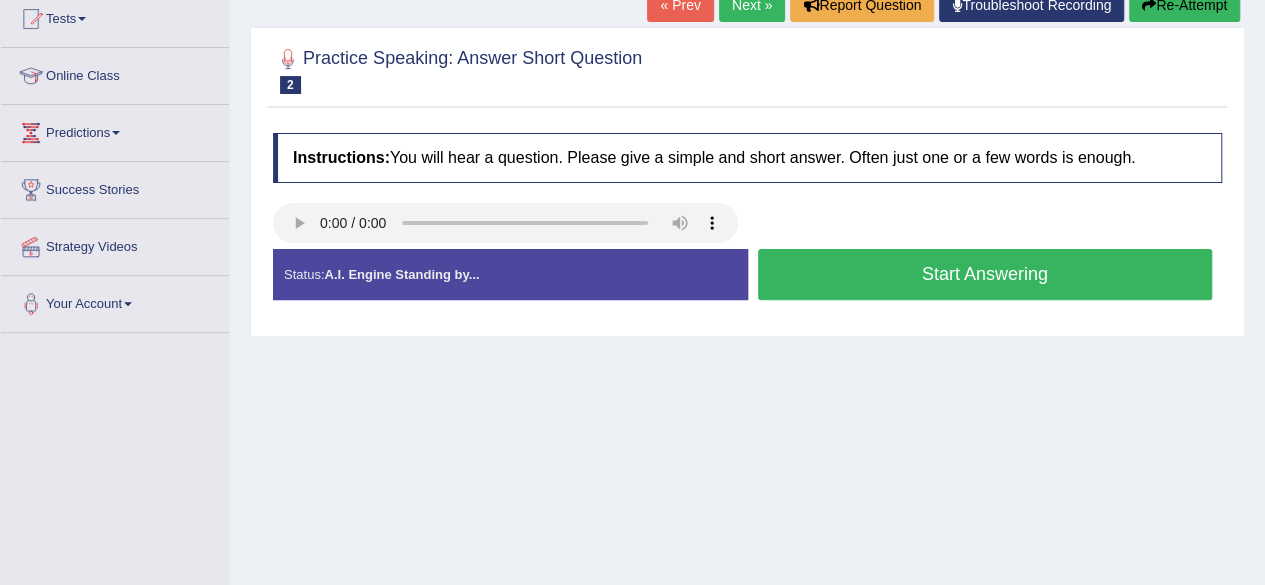 scroll, scrollTop: 0, scrollLeft: 0, axis: both 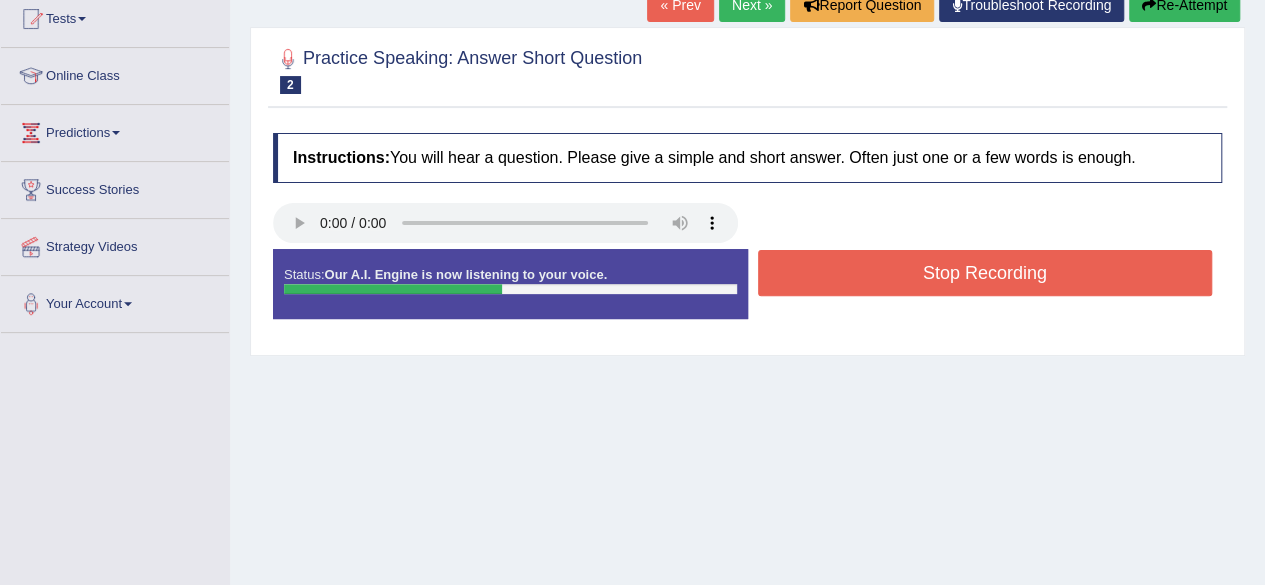 click on "Stop Recording" at bounding box center [985, 273] 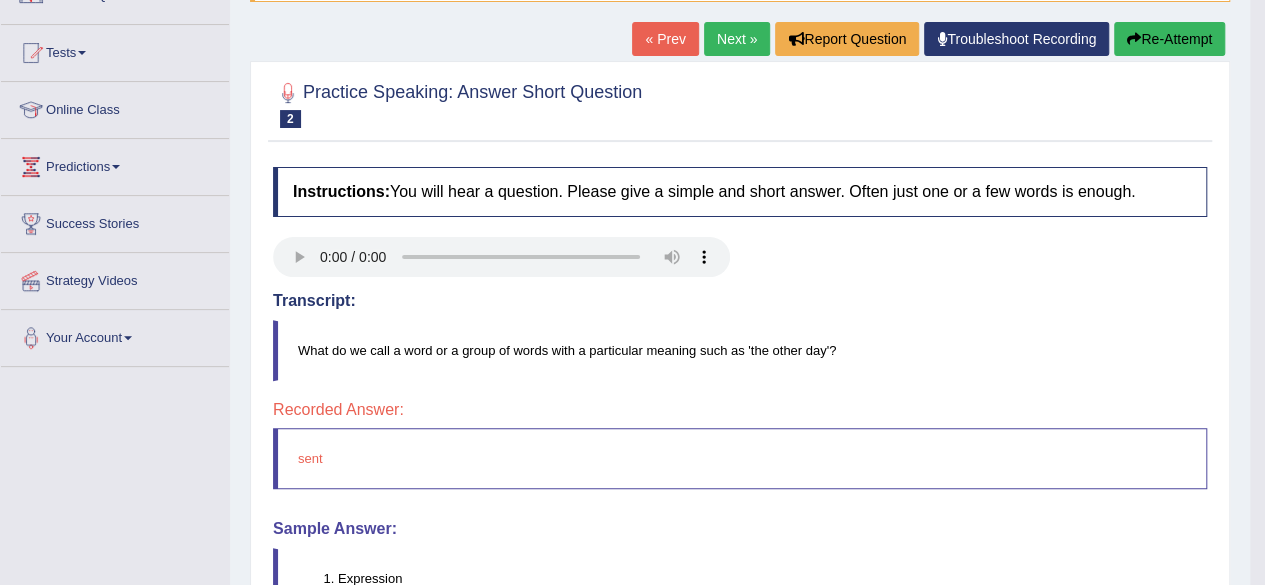 scroll, scrollTop: 190, scrollLeft: 0, axis: vertical 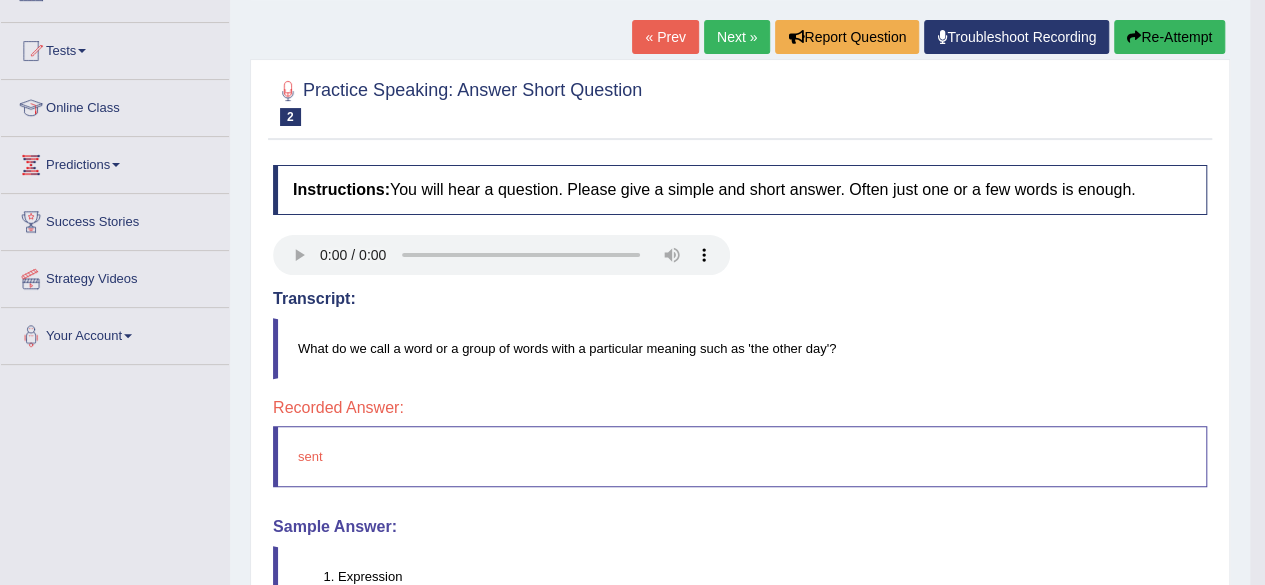 click on "Next »" at bounding box center (737, 37) 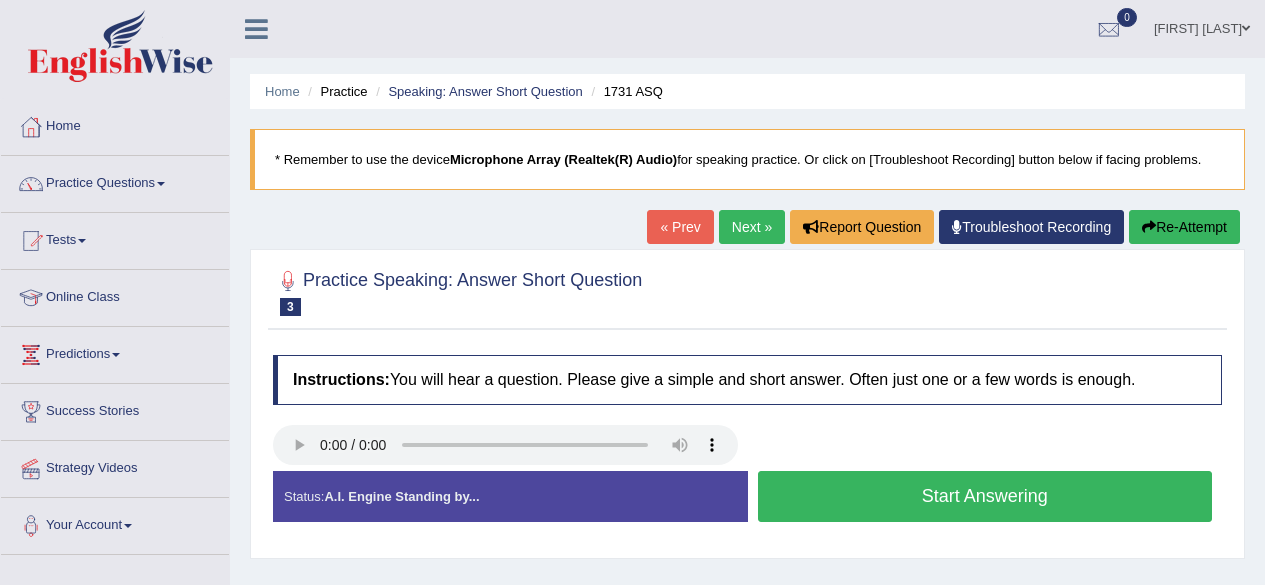 scroll, scrollTop: 0, scrollLeft: 0, axis: both 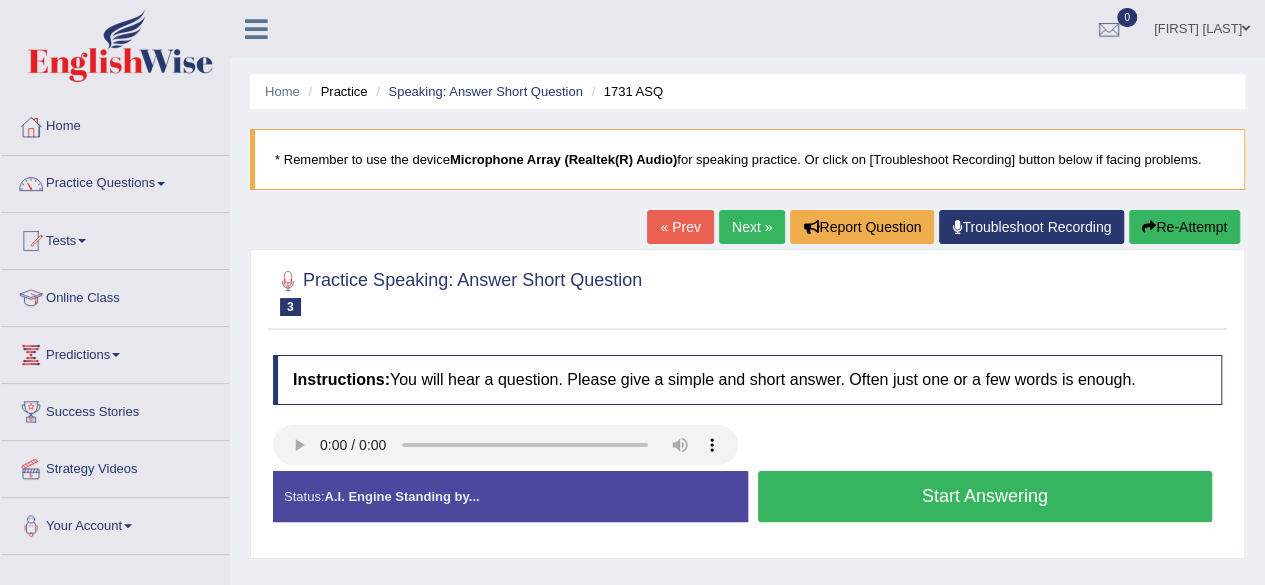 click on "Start Answering" at bounding box center (985, 496) 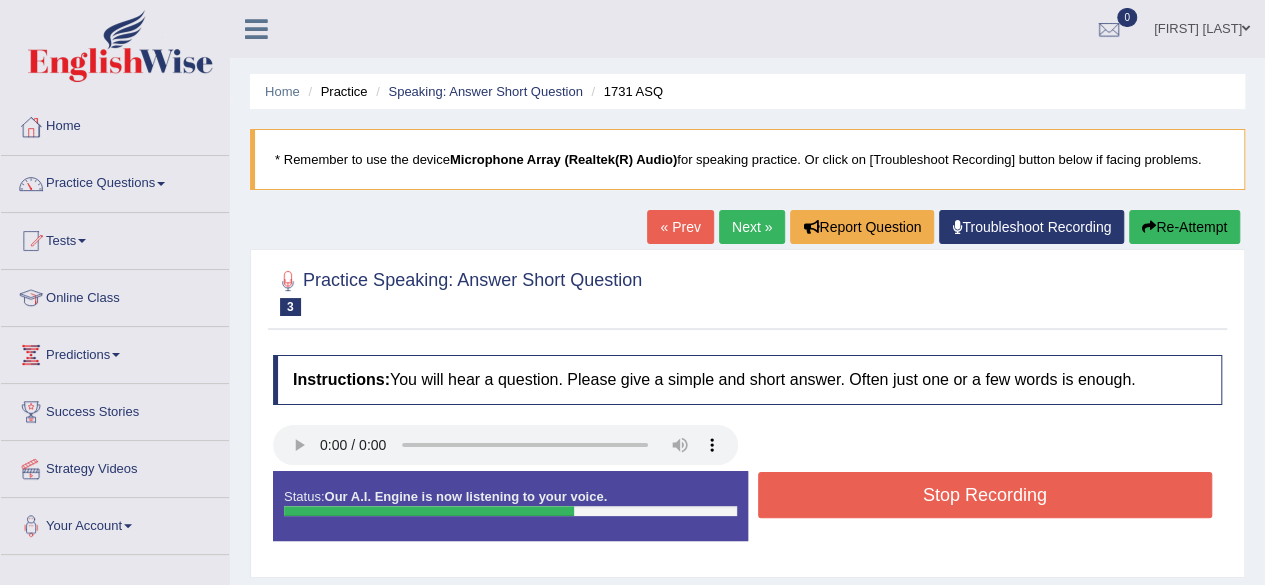 click on "Stop Recording" at bounding box center [985, 495] 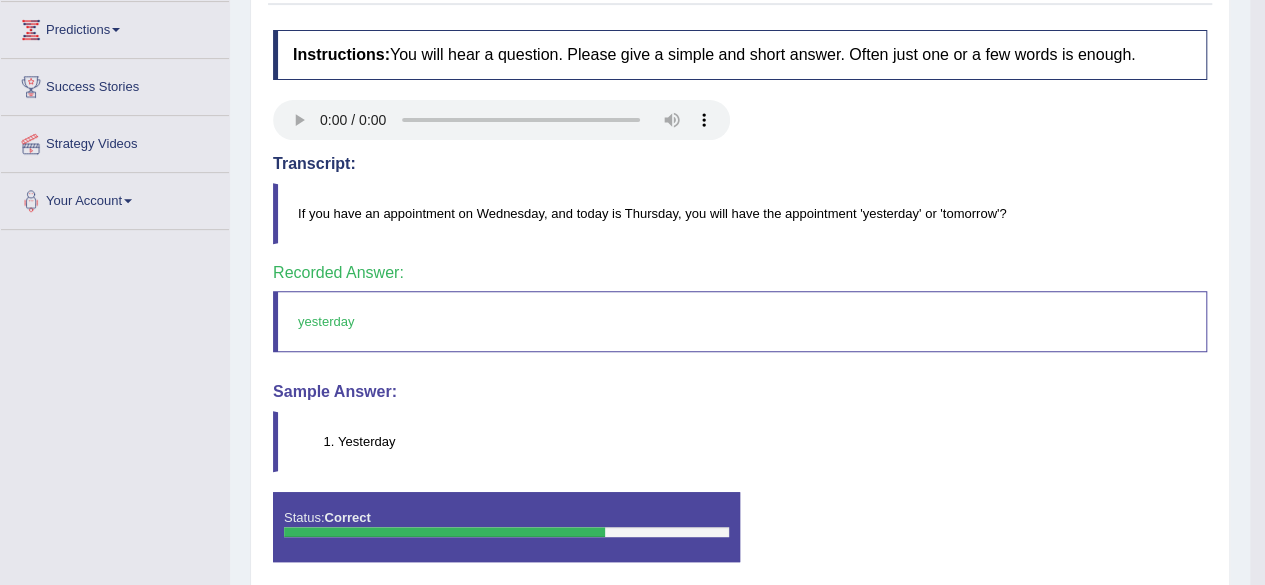 scroll, scrollTop: 331, scrollLeft: 0, axis: vertical 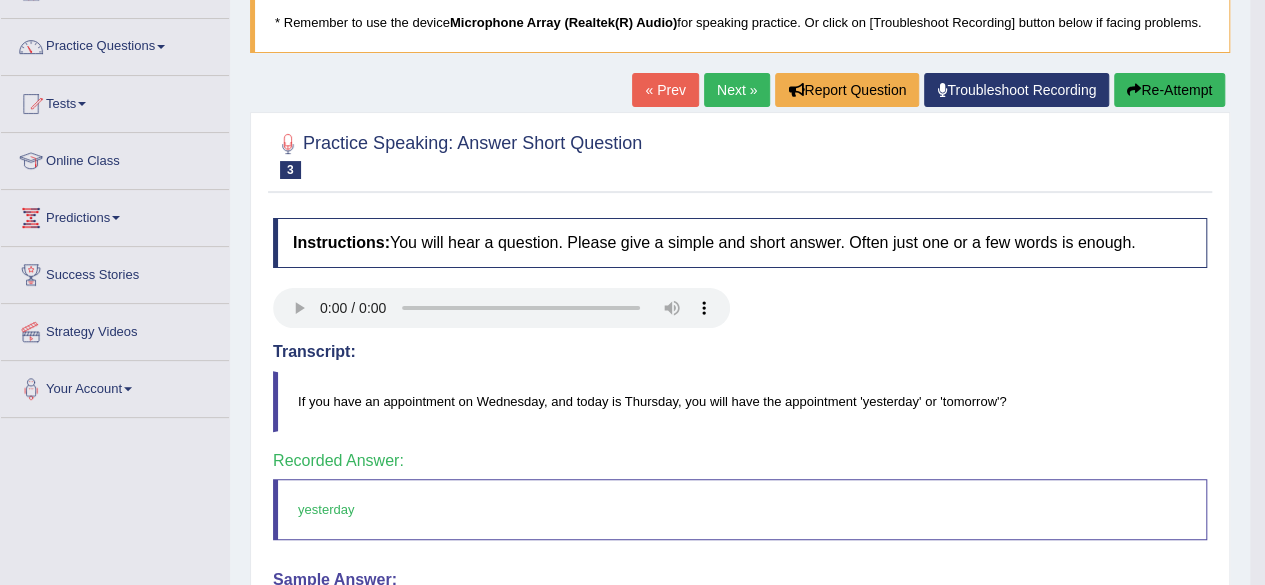 click on "Next »" at bounding box center [737, 90] 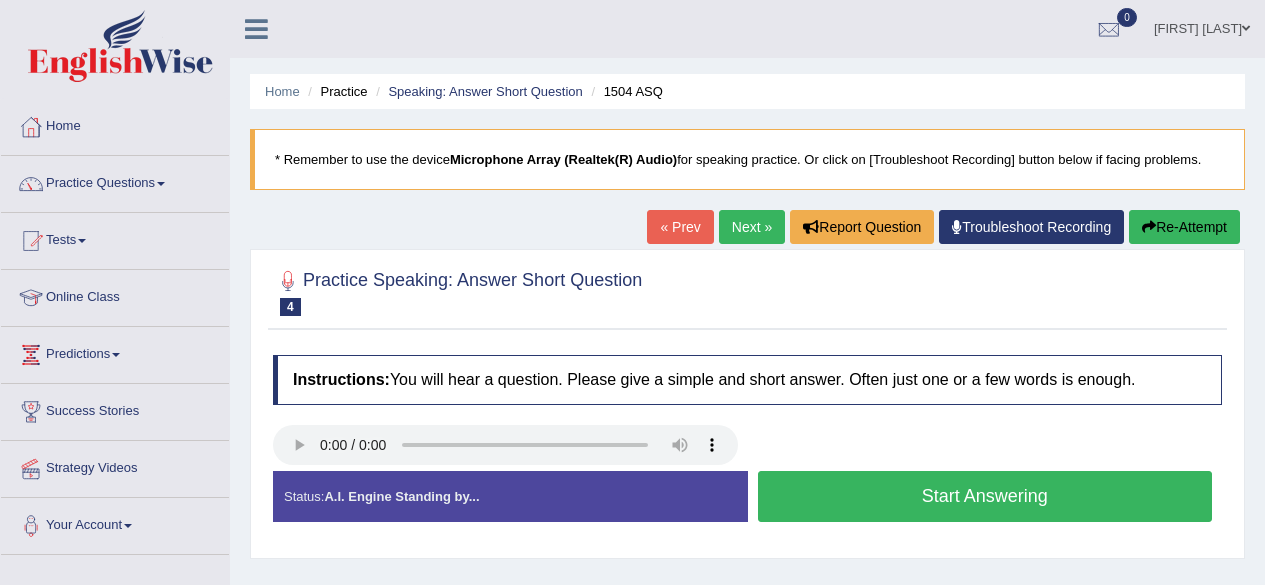 scroll, scrollTop: 0, scrollLeft: 0, axis: both 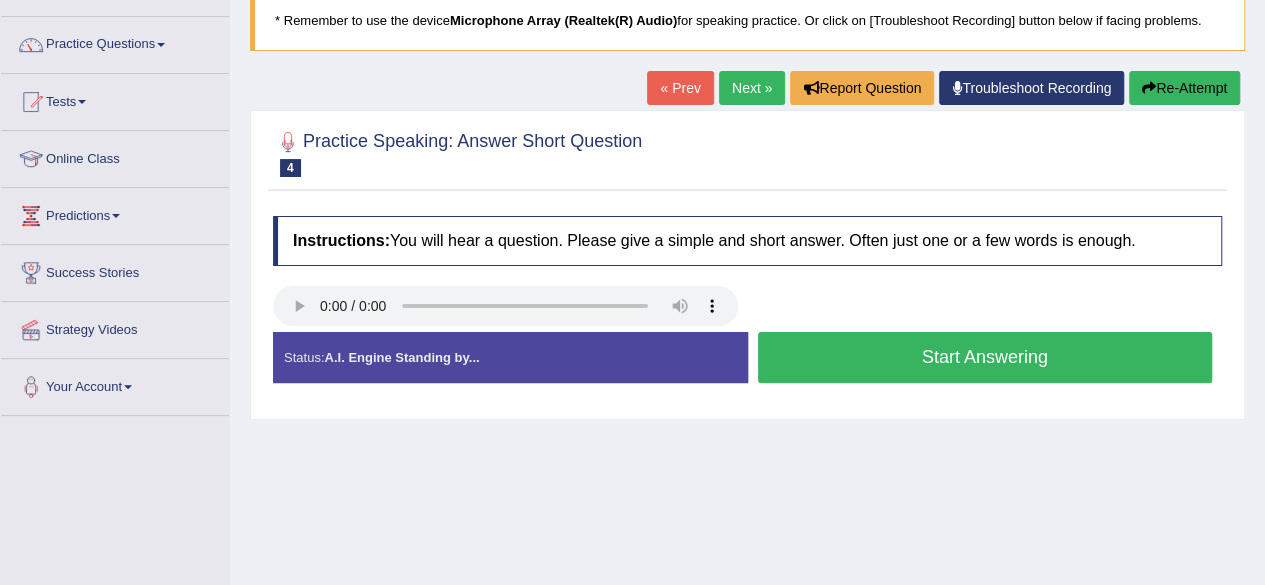 click on "Start Answering" at bounding box center [985, 357] 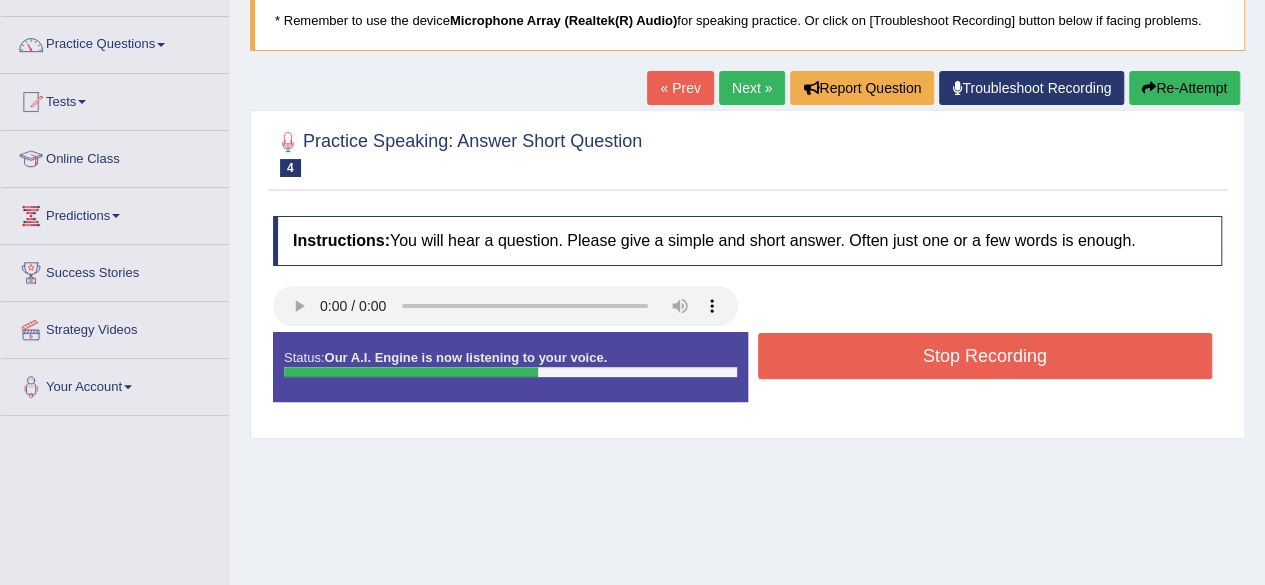 click on "Stop Recording" at bounding box center [985, 356] 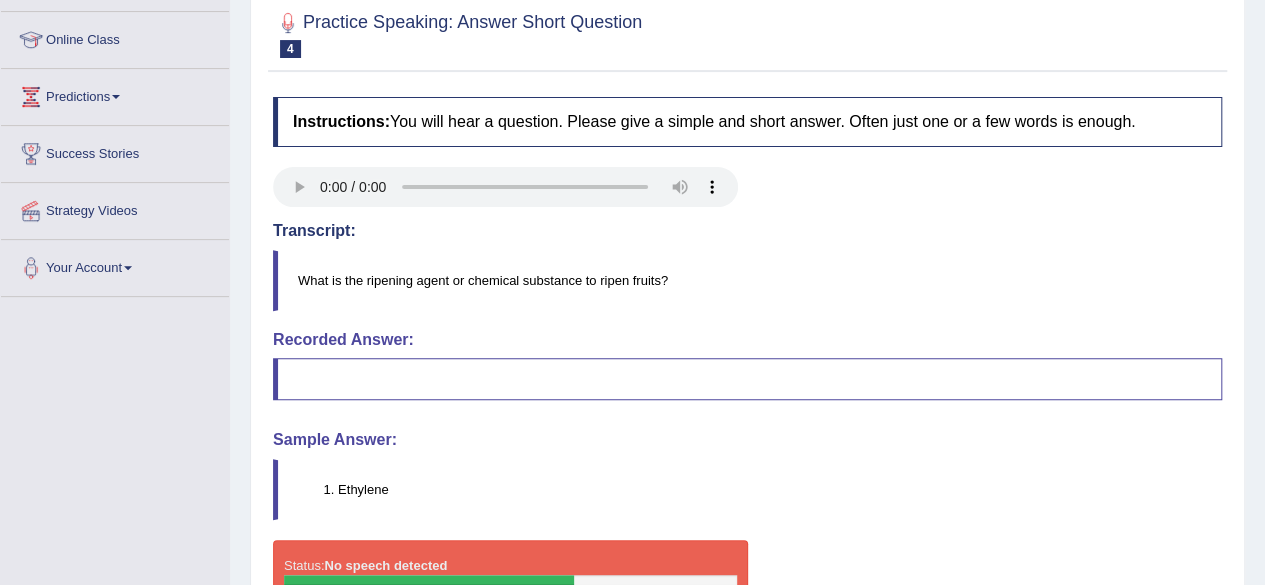scroll, scrollTop: 260, scrollLeft: 0, axis: vertical 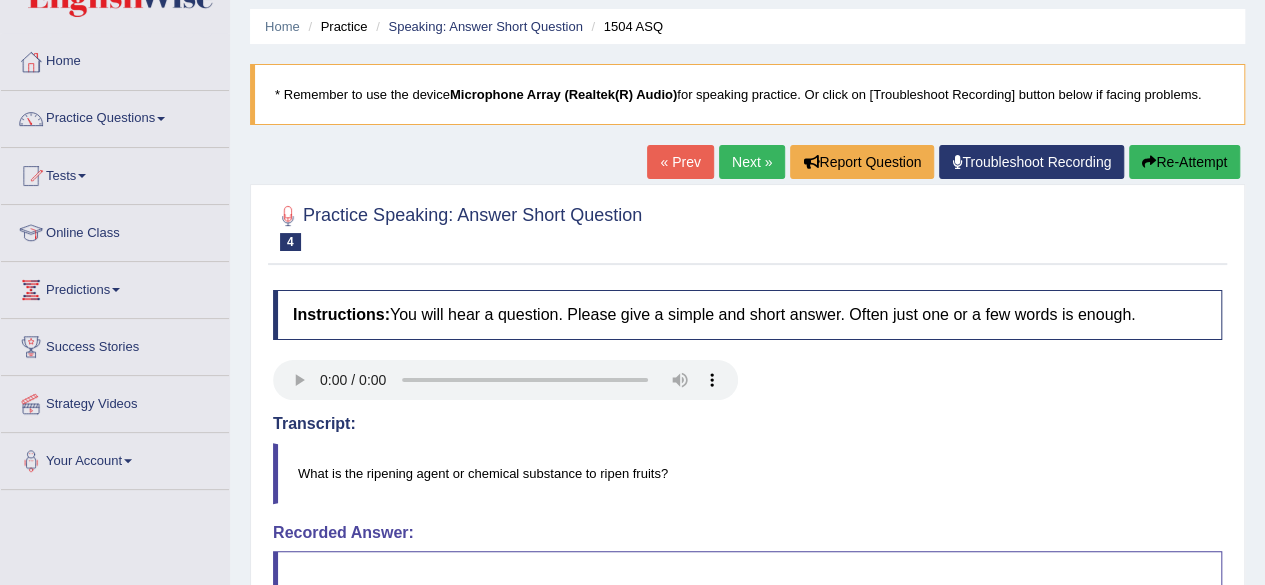 click on "Next »" at bounding box center (752, 162) 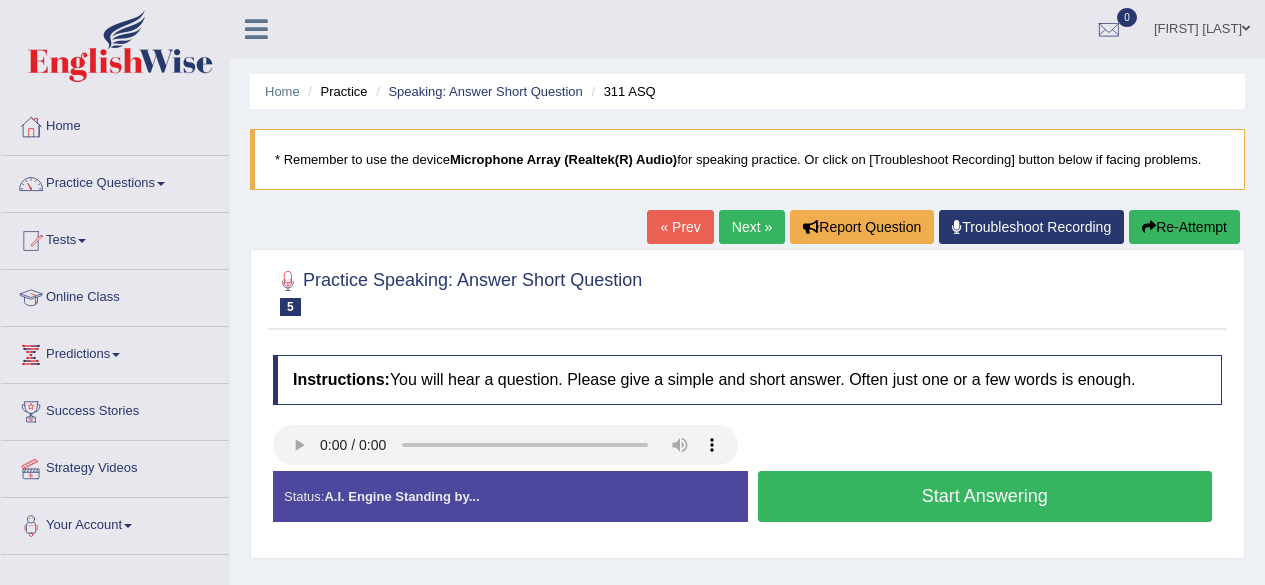scroll, scrollTop: 0, scrollLeft: 0, axis: both 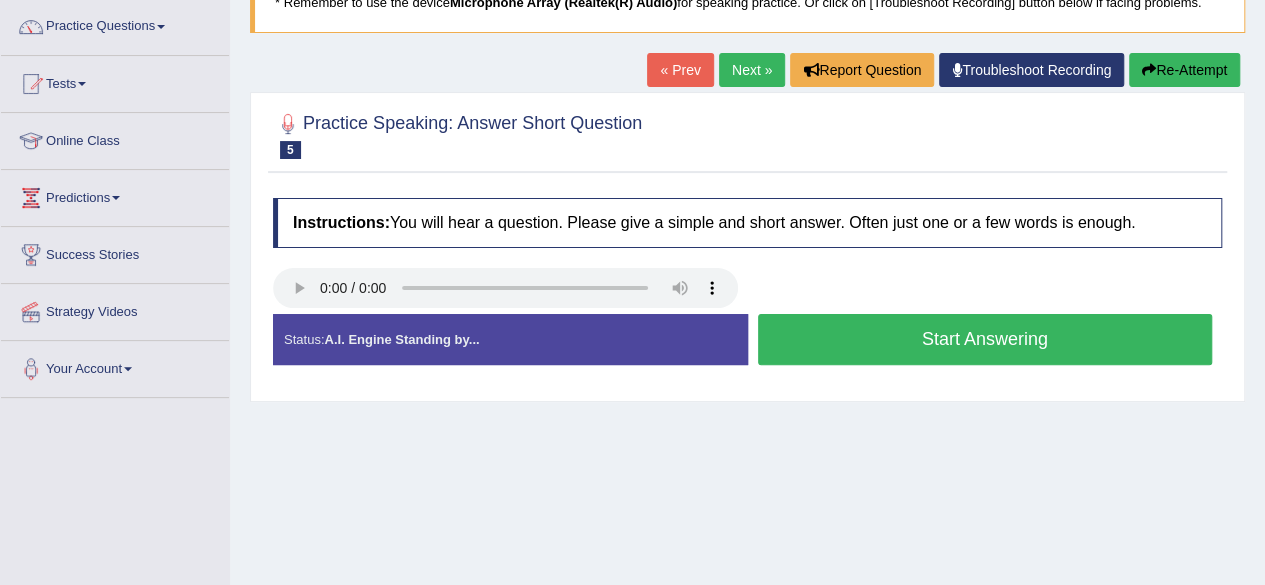 click on "Start Answering" at bounding box center (985, 339) 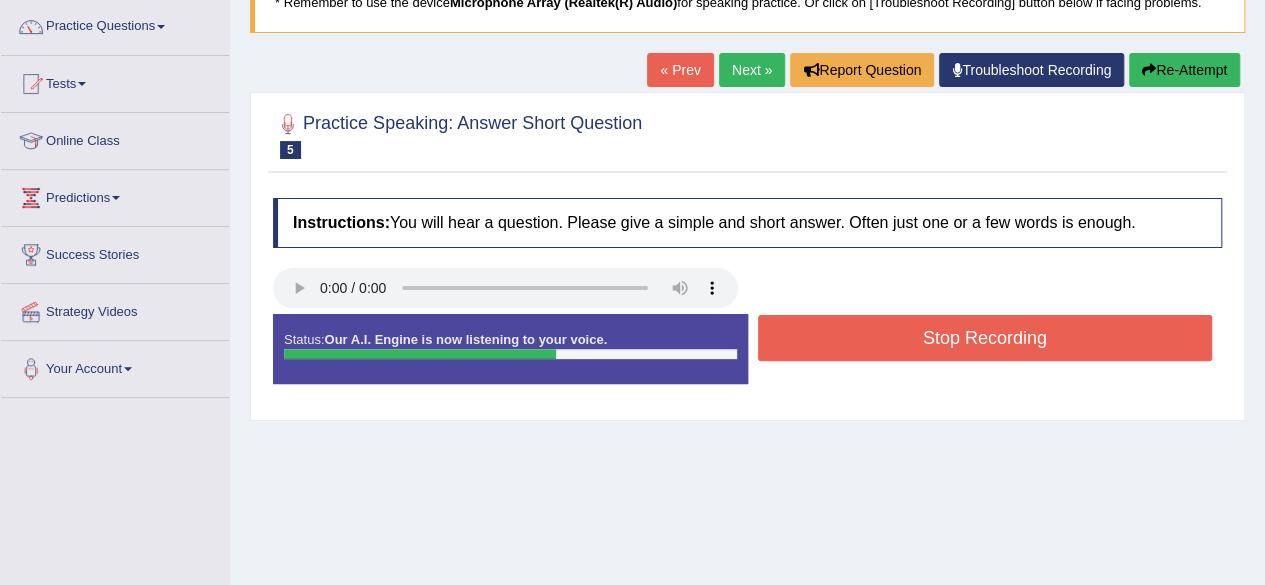 click on "Stop Recording" at bounding box center [985, 338] 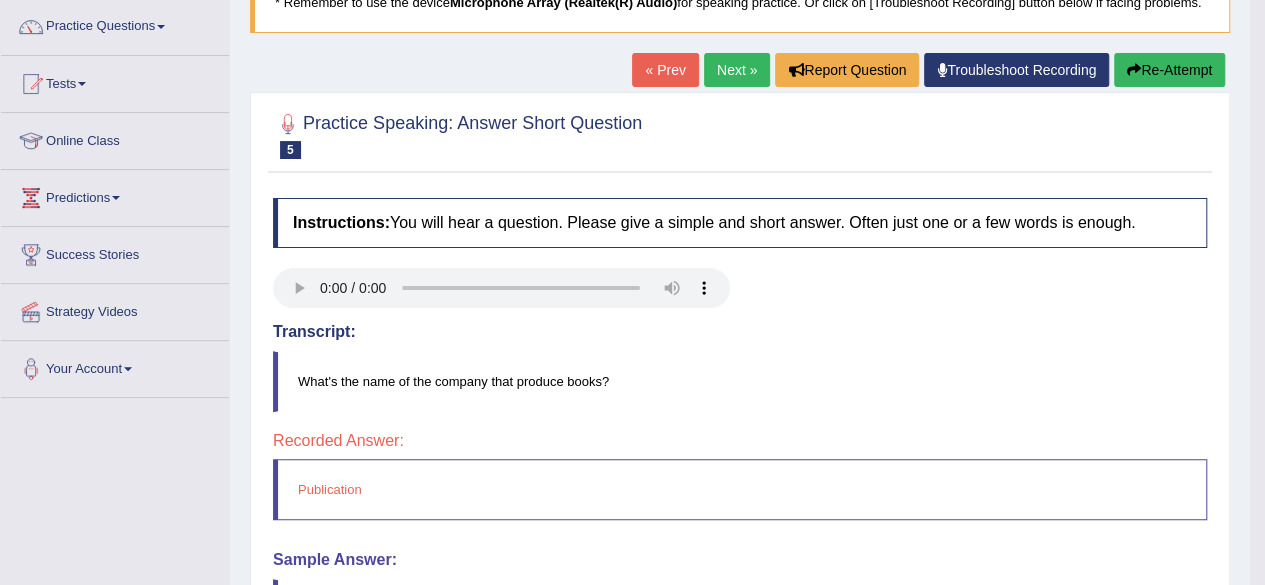 click on "Home
Practice
Speaking: Answer Short Question
311 ASQ
* Remember to use the device  Microphone Array (Realtek(R) Audio)  for speaking practice. Or click on [Troubleshoot Recording] button below if facing problems.
« Prev Next »  Report Question  Troubleshoot Recording  Re-Attempt
Practice Speaking: Answer Short Question
5
311 ASQ
Instructions:  You will hear a question. Please give a simple and short answer. Often just one or a few words is enough.
Transcript: What's the name of the company that produce books? Recorded Answer: Publication Created with Highcharts 7.1.2 Too low Too high Time Pitch meter: 0 1 2 3 4 5 Sample Answer: Publisher
publishing house
press Status:  Incorrect Start Answering Stop Recording" at bounding box center [740, 343] 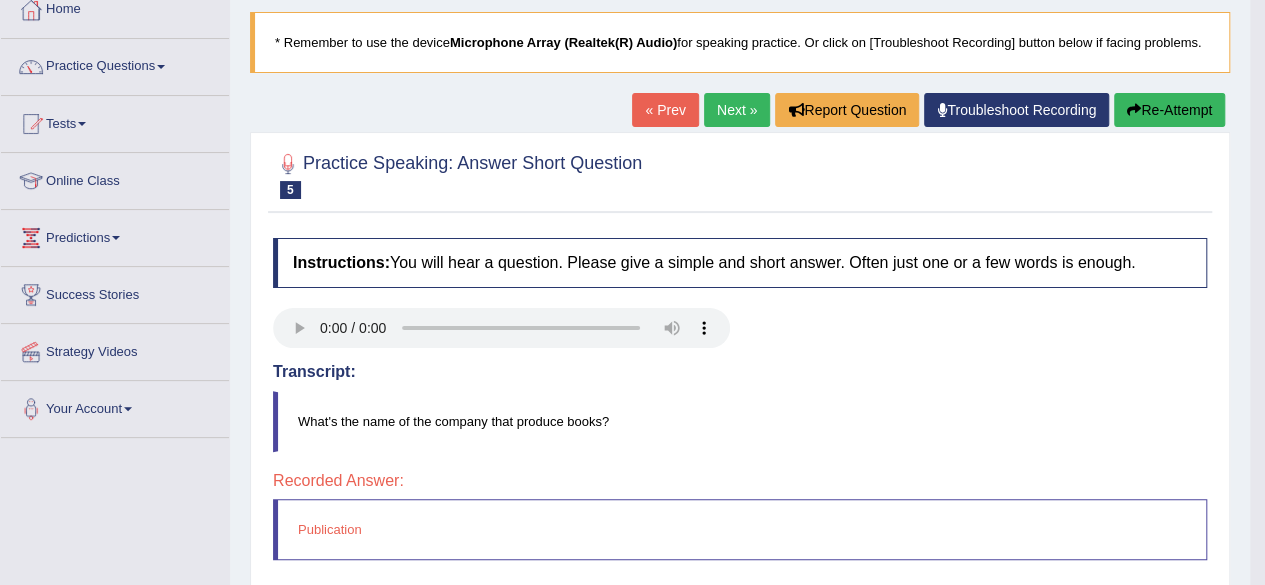 click on "Next »" at bounding box center (737, 110) 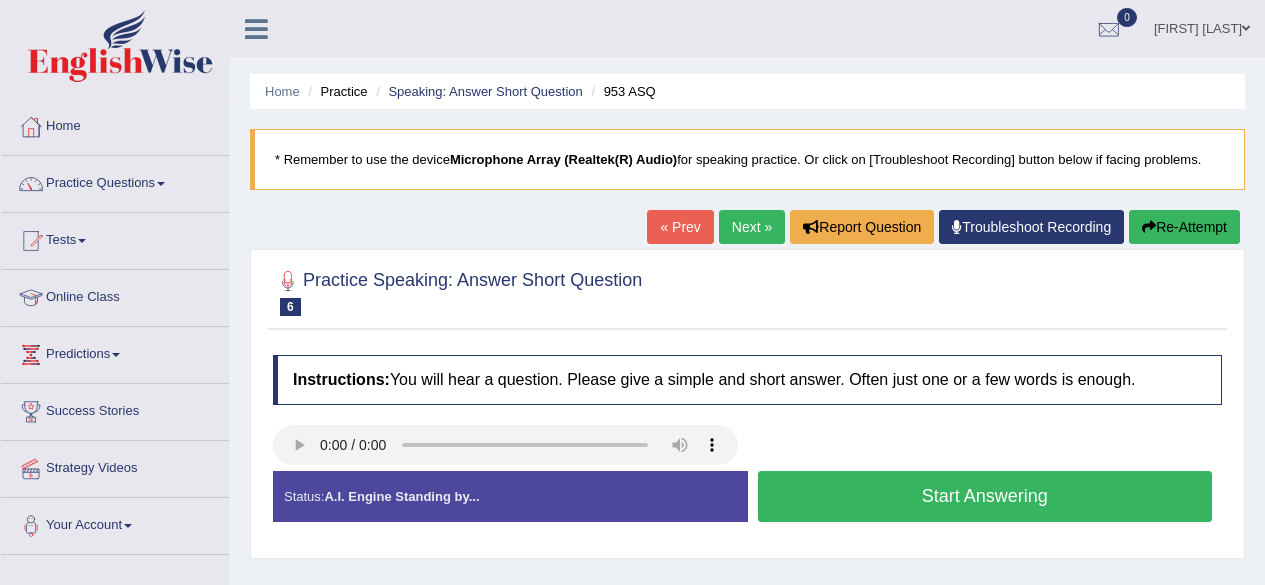 scroll, scrollTop: 0, scrollLeft: 0, axis: both 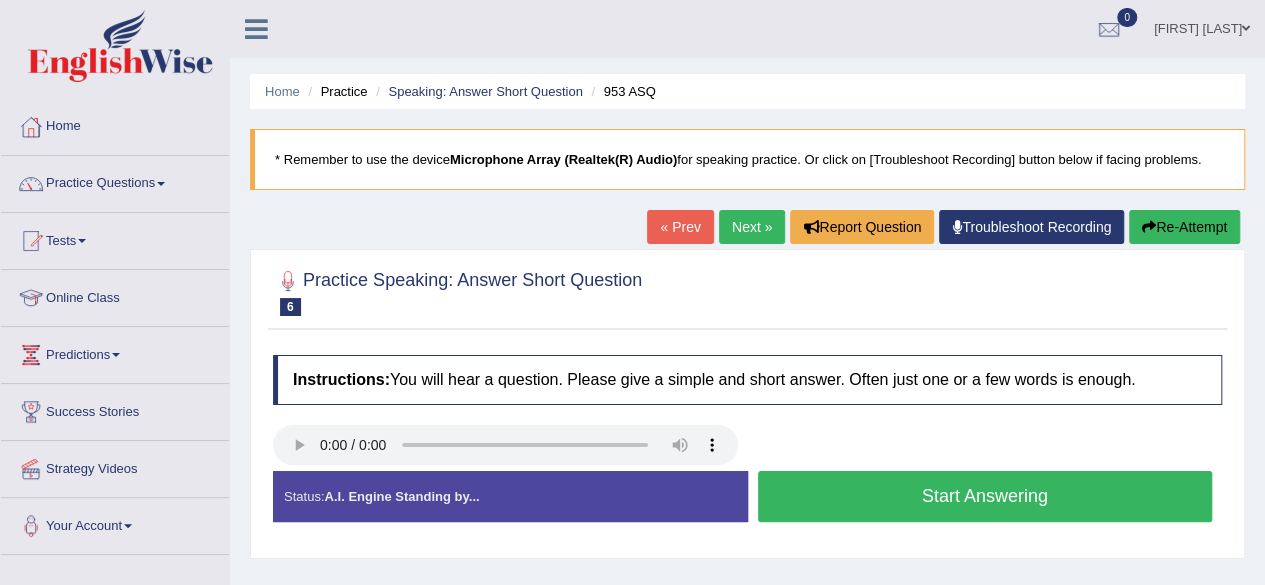 click on "Start Answering" at bounding box center (985, 496) 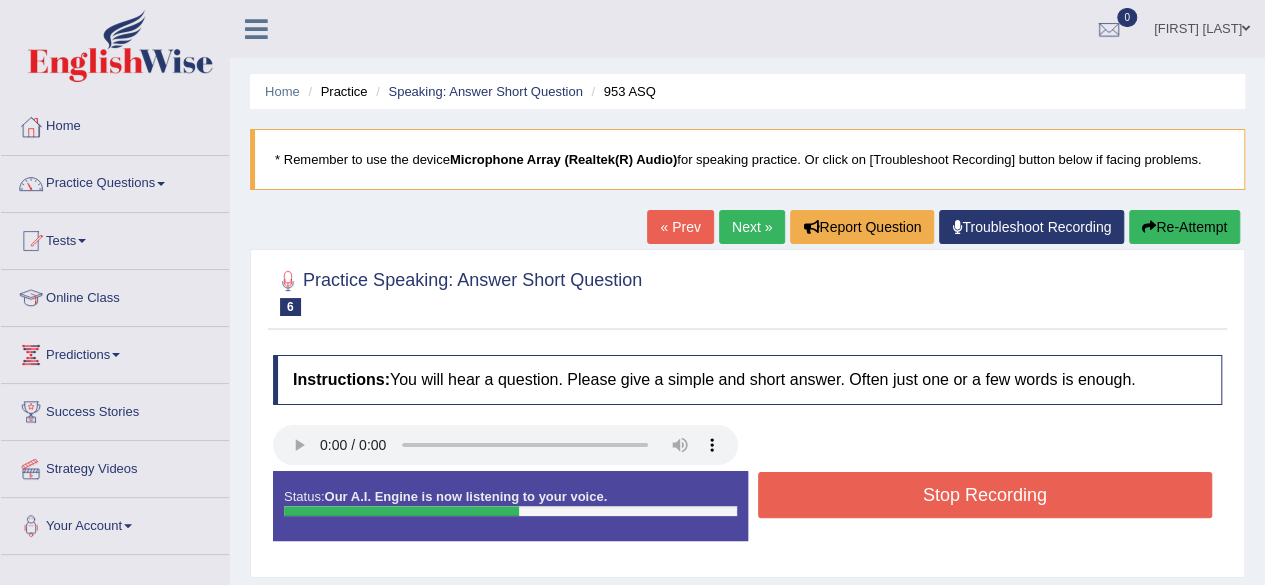 click on "Stop Recording" at bounding box center [985, 495] 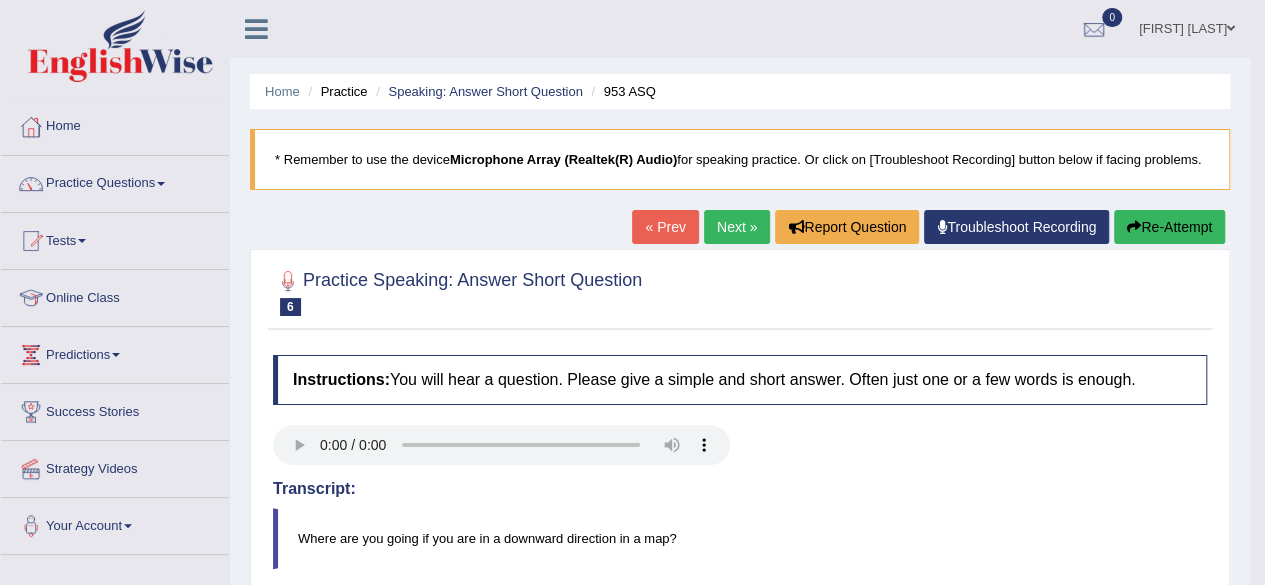 click on "Instructions:  You will hear a question. Please give a simple and short answer. Often just one or a few words is enough.
Transcript: Where are you going if you are in a downward direction in a map? Recorded Answer: south Created with Highcharts 7.1.2 Too low Too high Time Pitch meter: 0 1 2 3 4 5 Sample Answer: South Status:  Correct Start Answering Stop Recording" at bounding box center [740, 629] 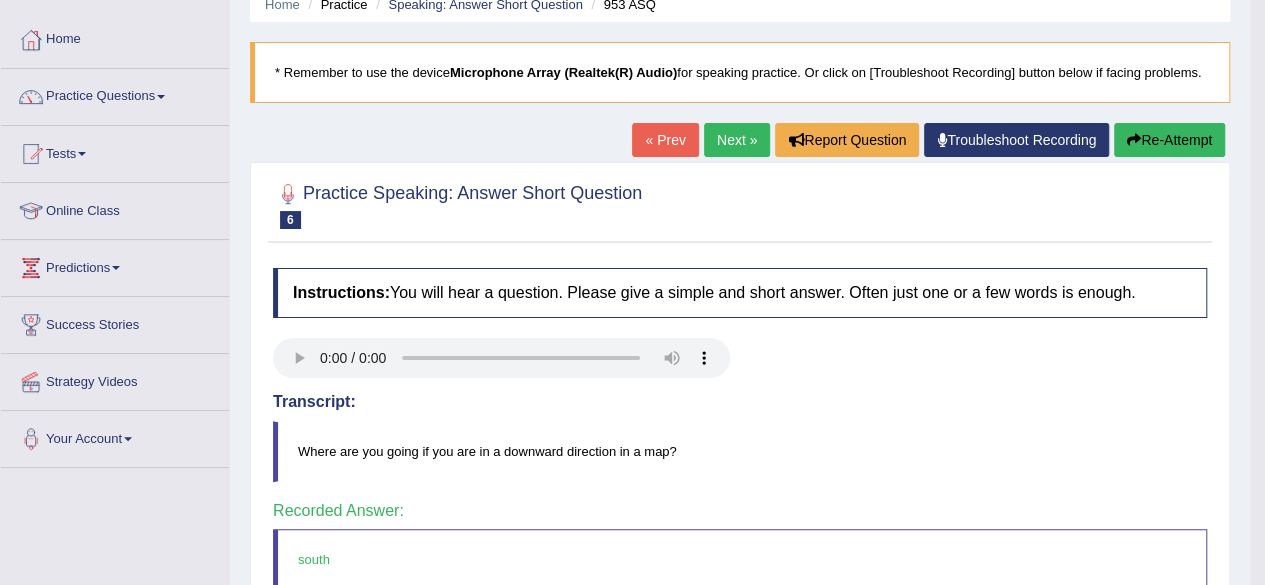 scroll, scrollTop: 64, scrollLeft: 0, axis: vertical 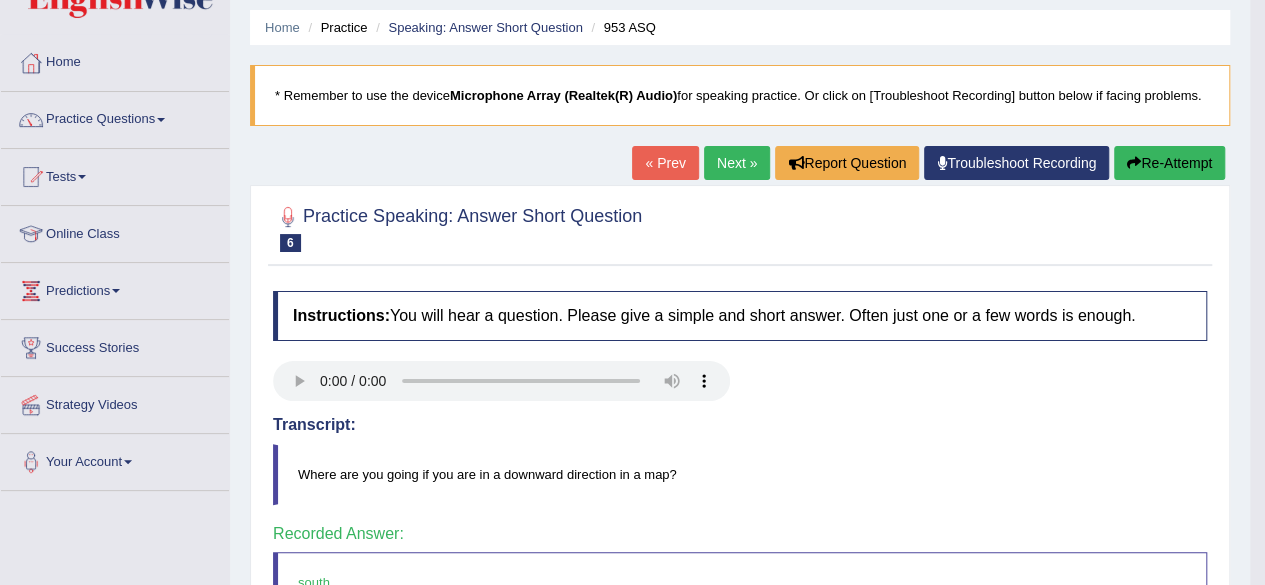click on "Next »" at bounding box center (737, 163) 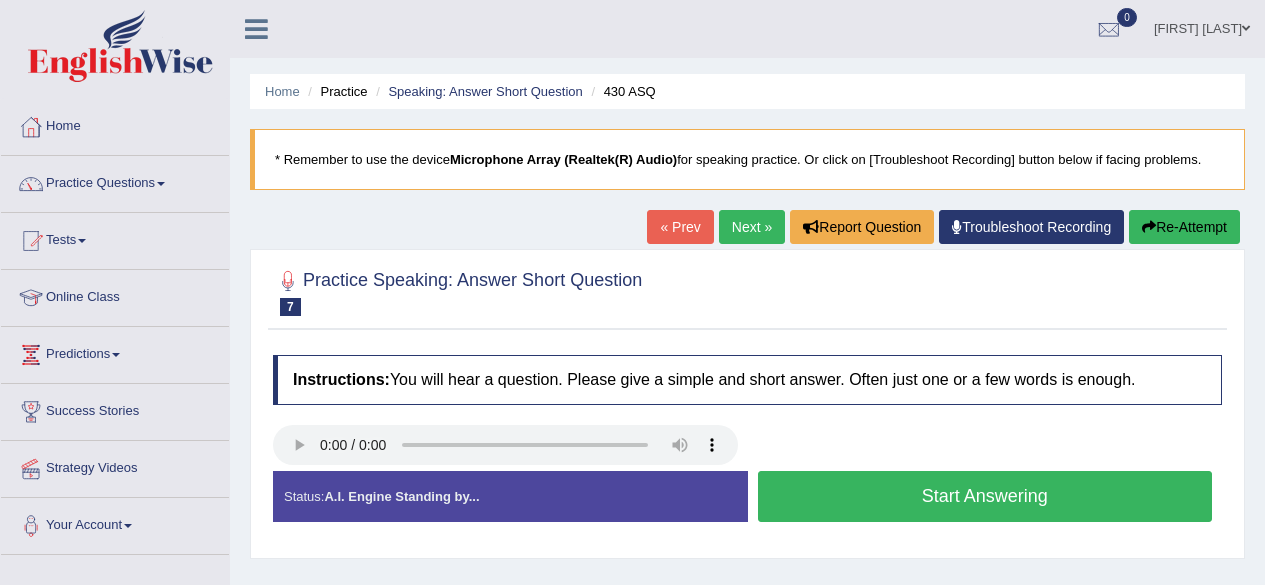 scroll, scrollTop: 0, scrollLeft: 0, axis: both 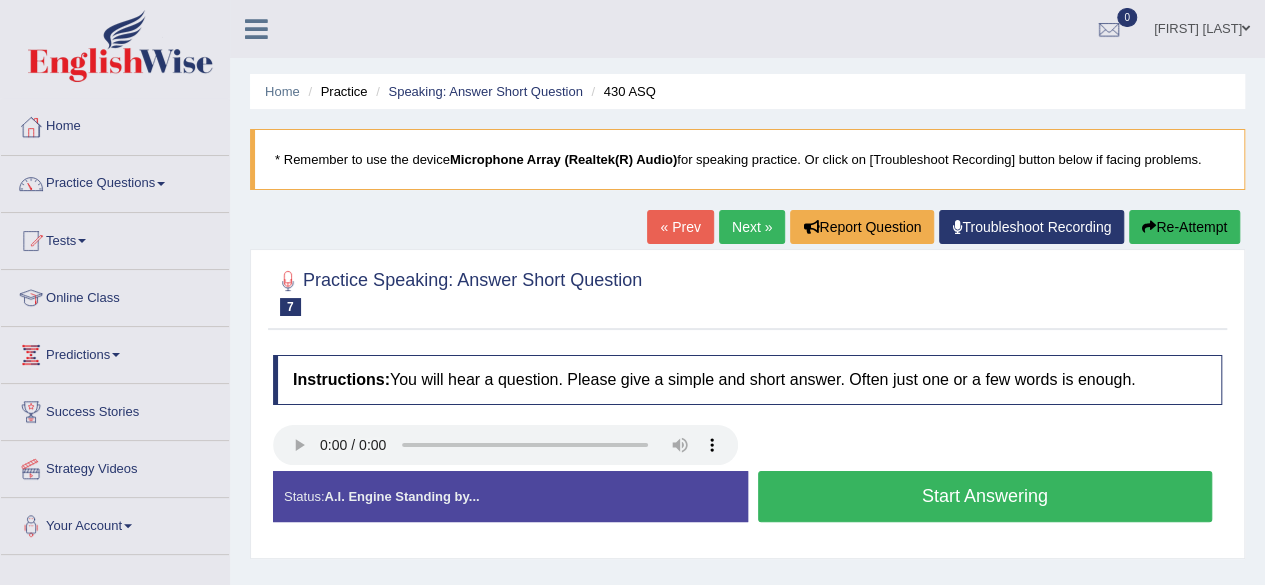 click on "Next »" at bounding box center [752, 227] 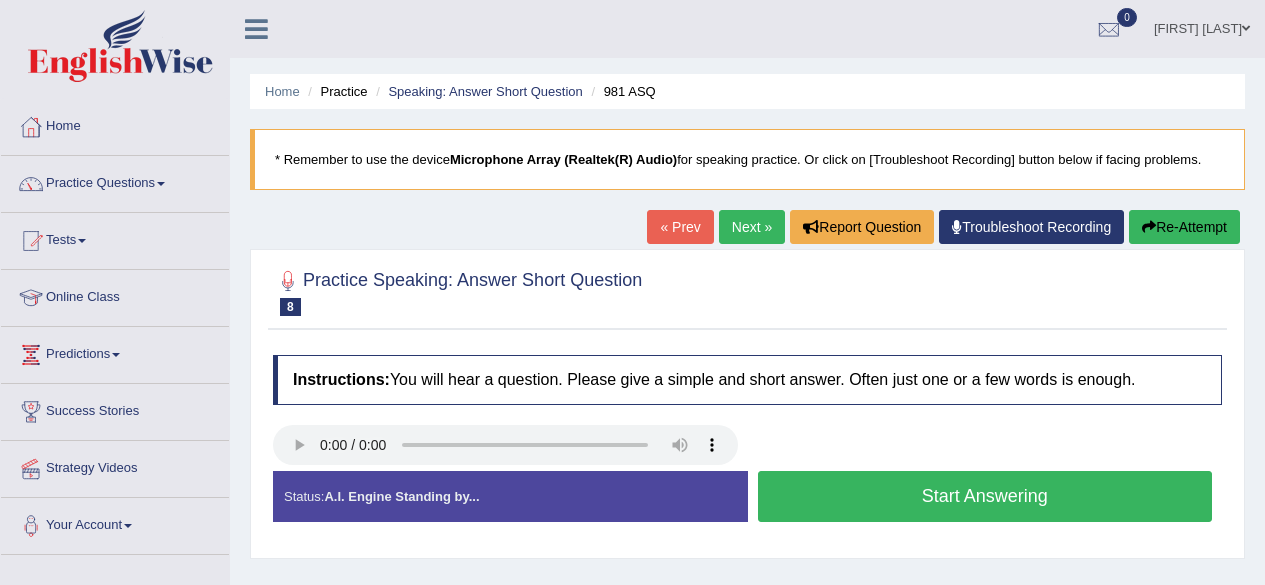 scroll, scrollTop: 0, scrollLeft: 0, axis: both 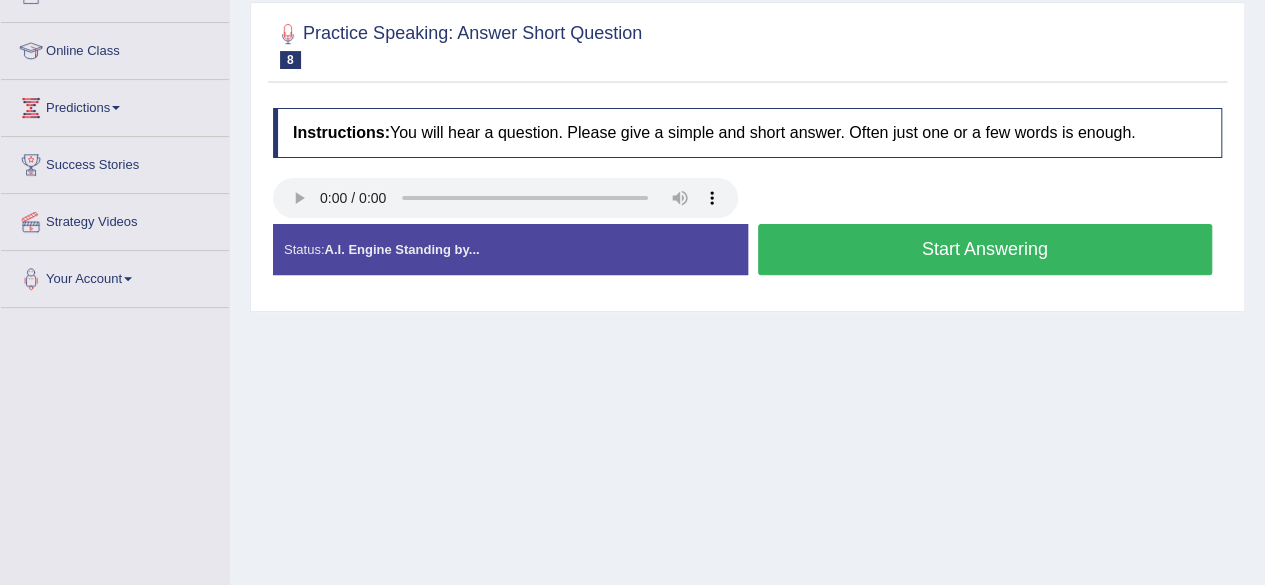 click on "Start Answering" at bounding box center [985, 249] 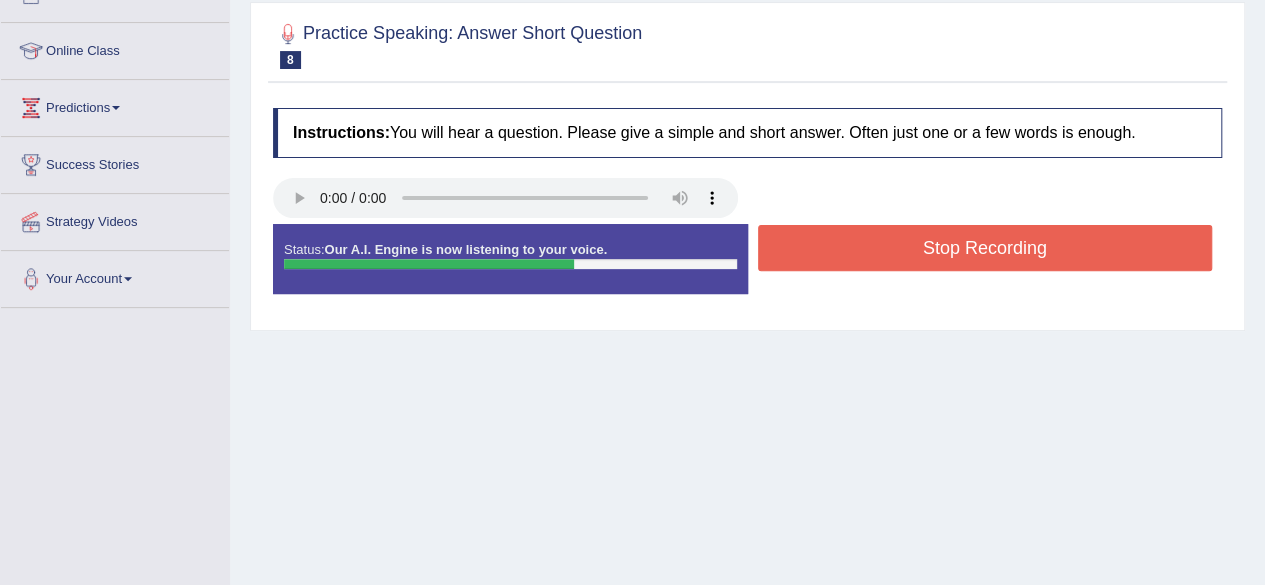 click on "Stop Recording" at bounding box center (985, 248) 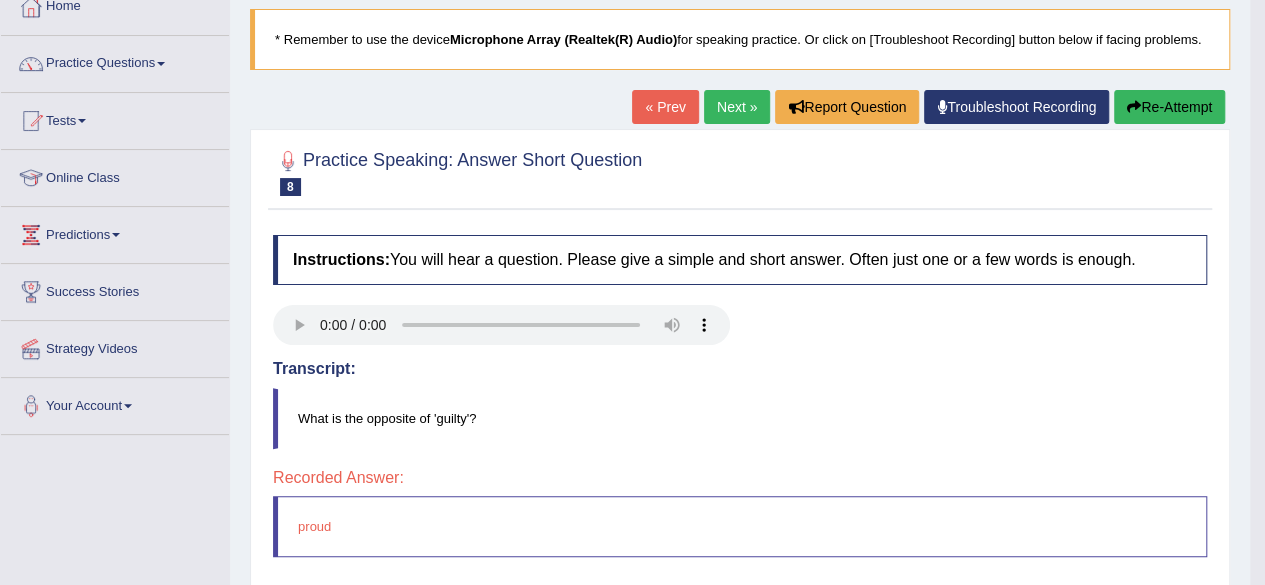 scroll, scrollTop: 123, scrollLeft: 0, axis: vertical 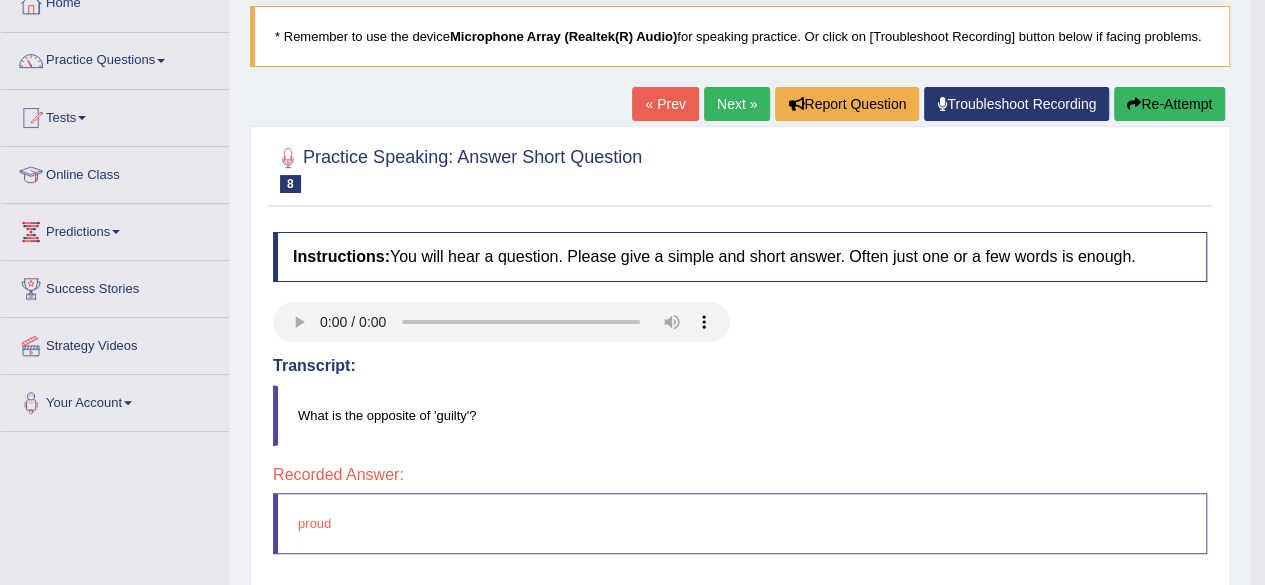 click on "Next »" at bounding box center [737, 104] 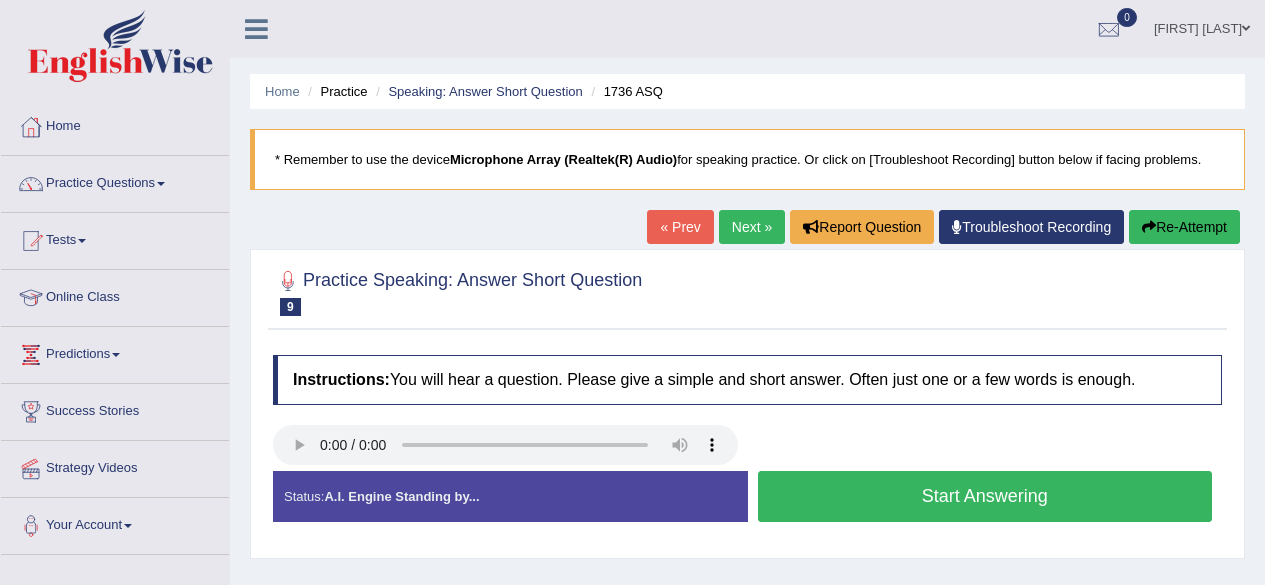scroll, scrollTop: 0, scrollLeft: 0, axis: both 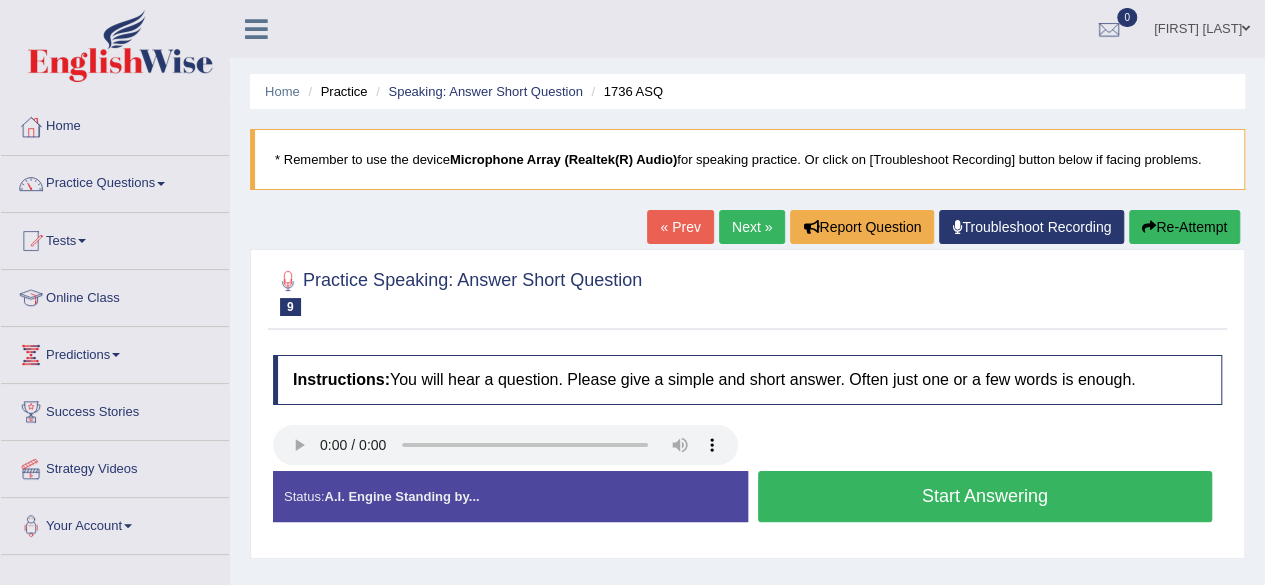click on "Start Answering" at bounding box center [985, 496] 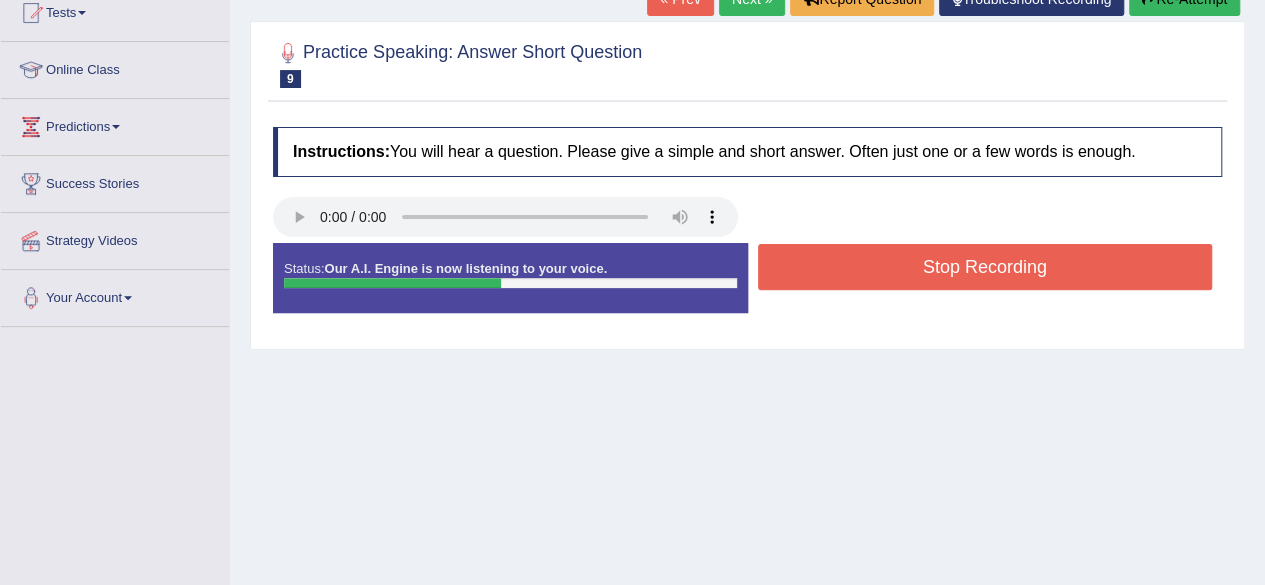 scroll, scrollTop: 230, scrollLeft: 0, axis: vertical 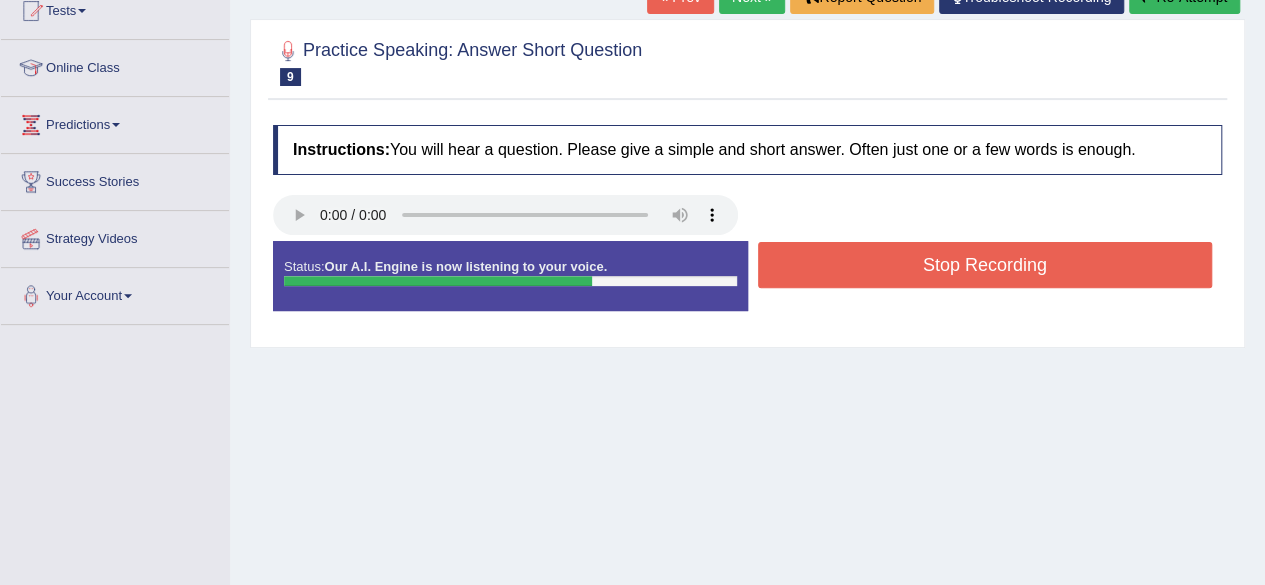click on "Stop Recording" at bounding box center [985, 265] 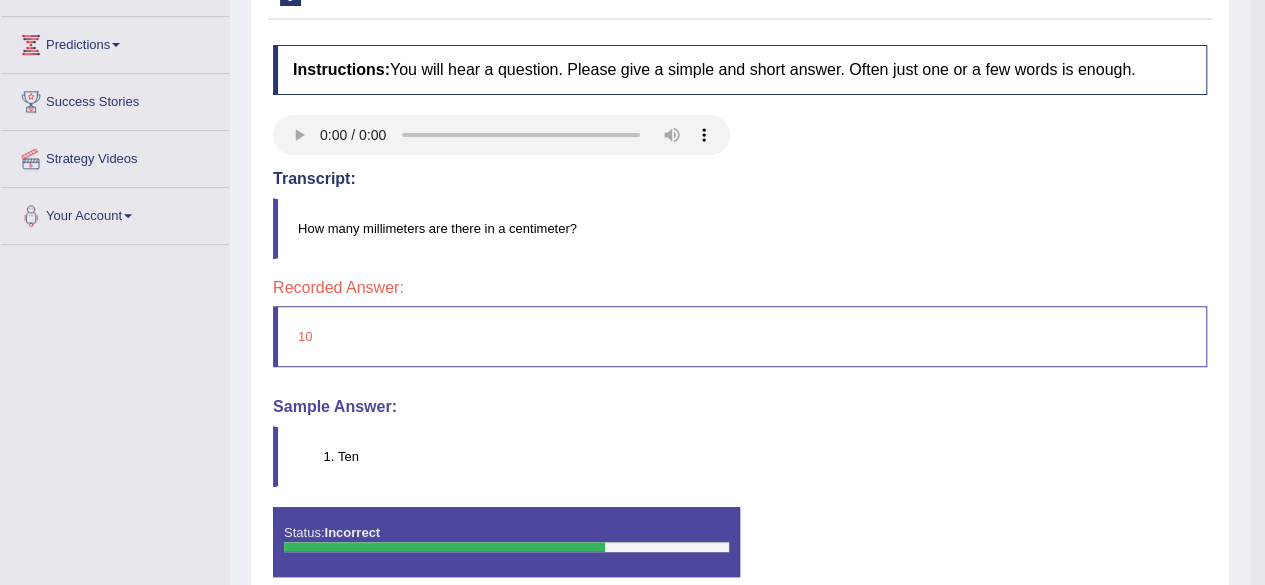 scroll, scrollTop: 302, scrollLeft: 0, axis: vertical 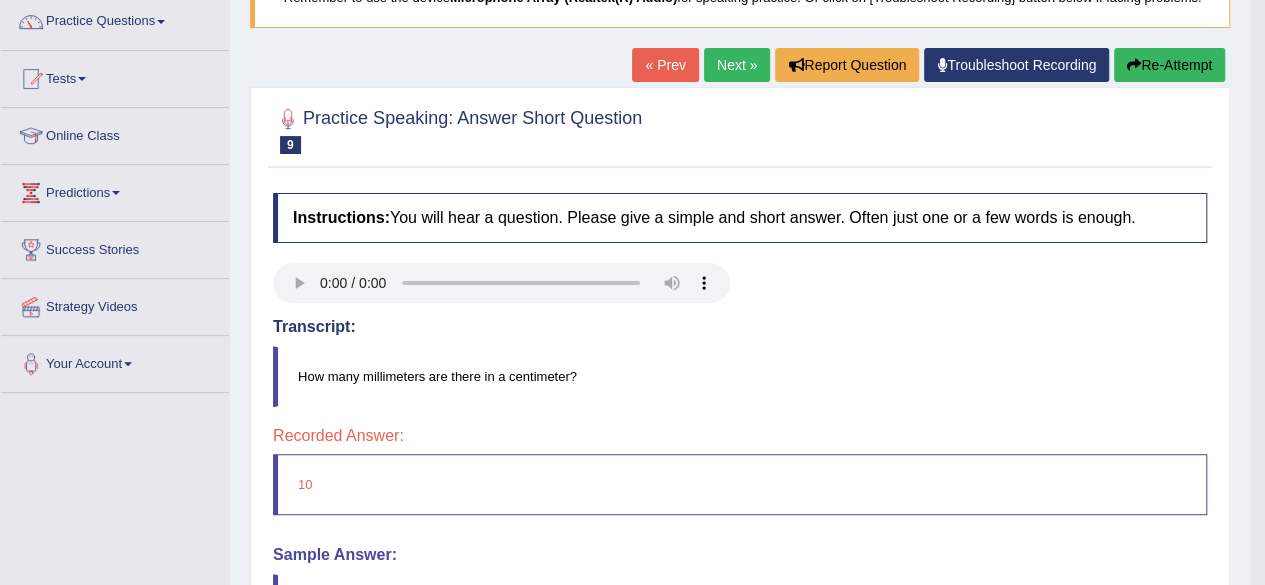 click on "Next »" at bounding box center (737, 65) 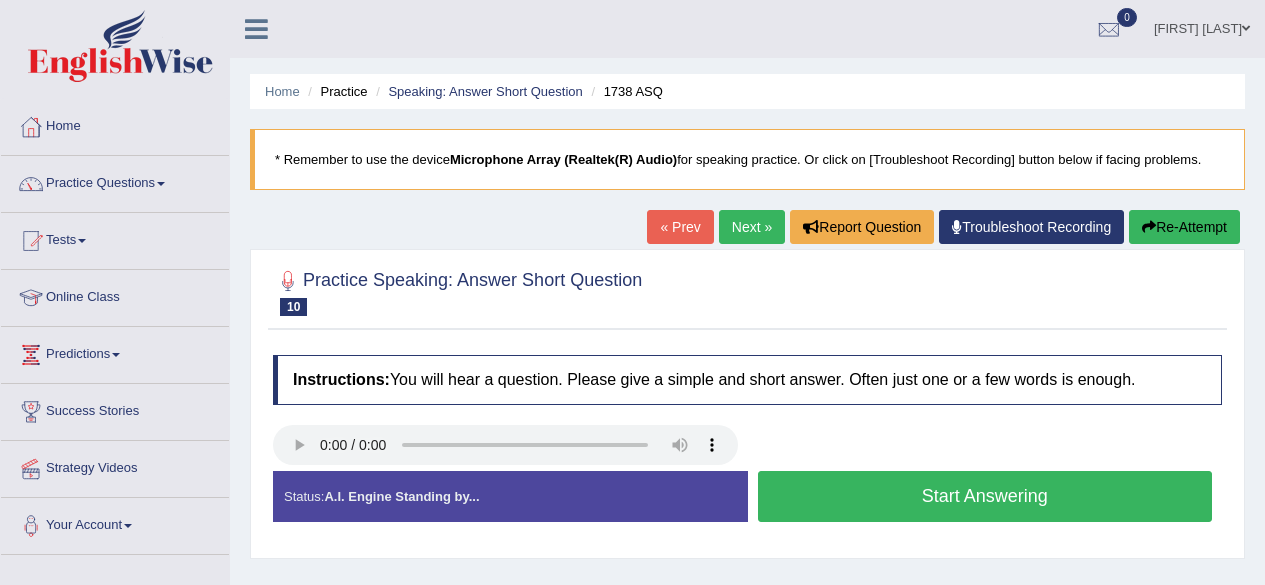 scroll, scrollTop: 0, scrollLeft: 0, axis: both 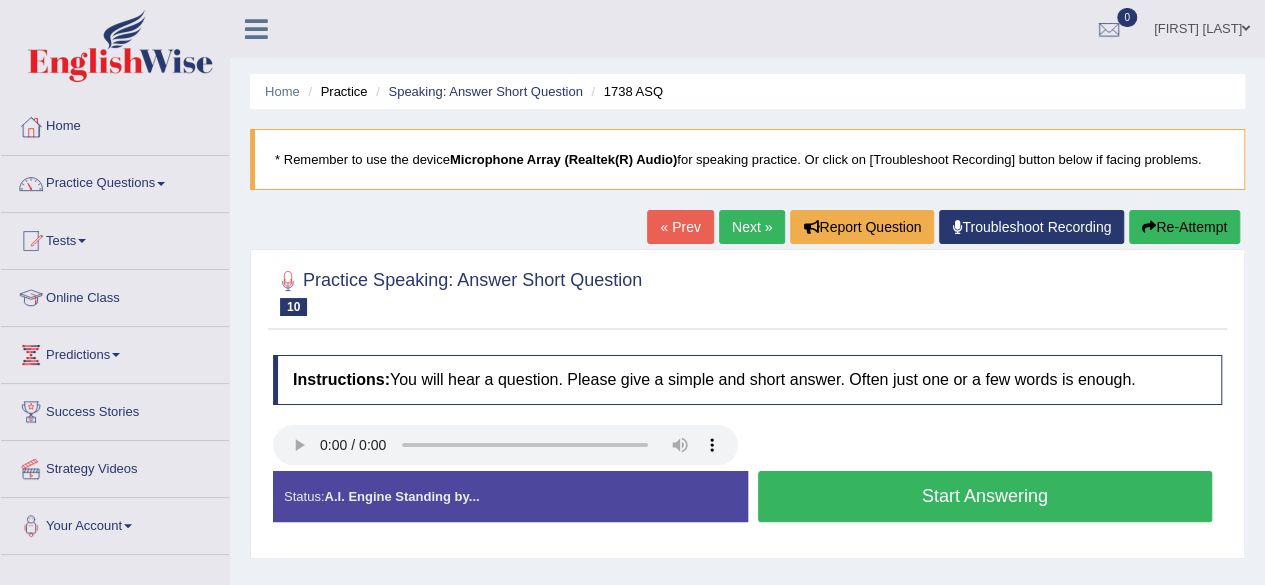 click on "Next »" at bounding box center (752, 227) 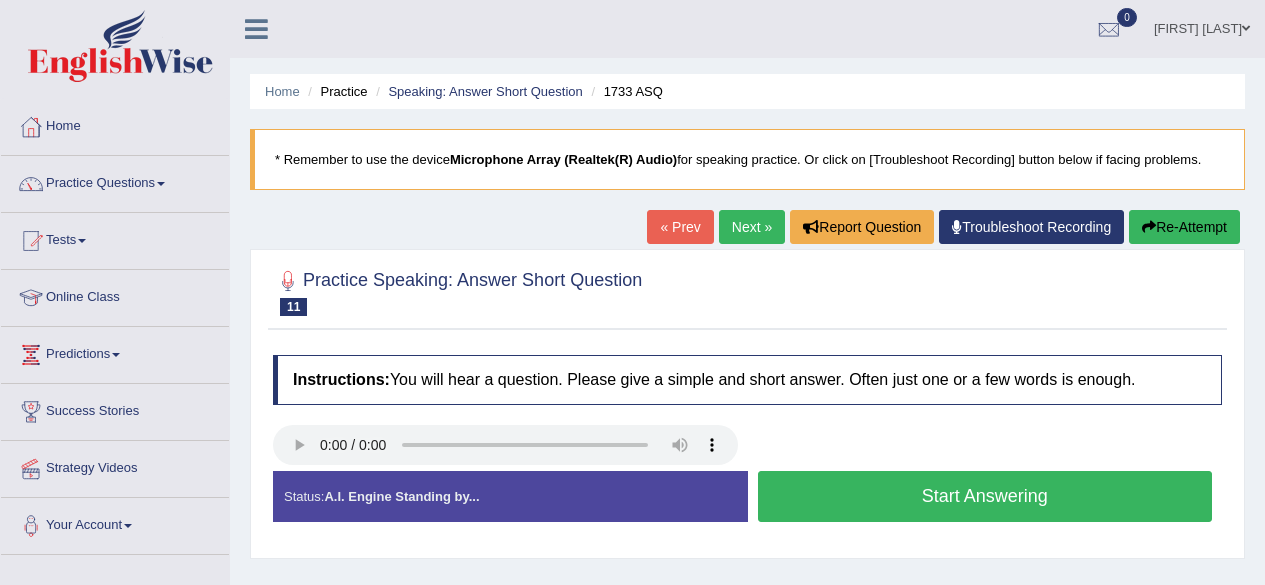 scroll, scrollTop: 0, scrollLeft: 0, axis: both 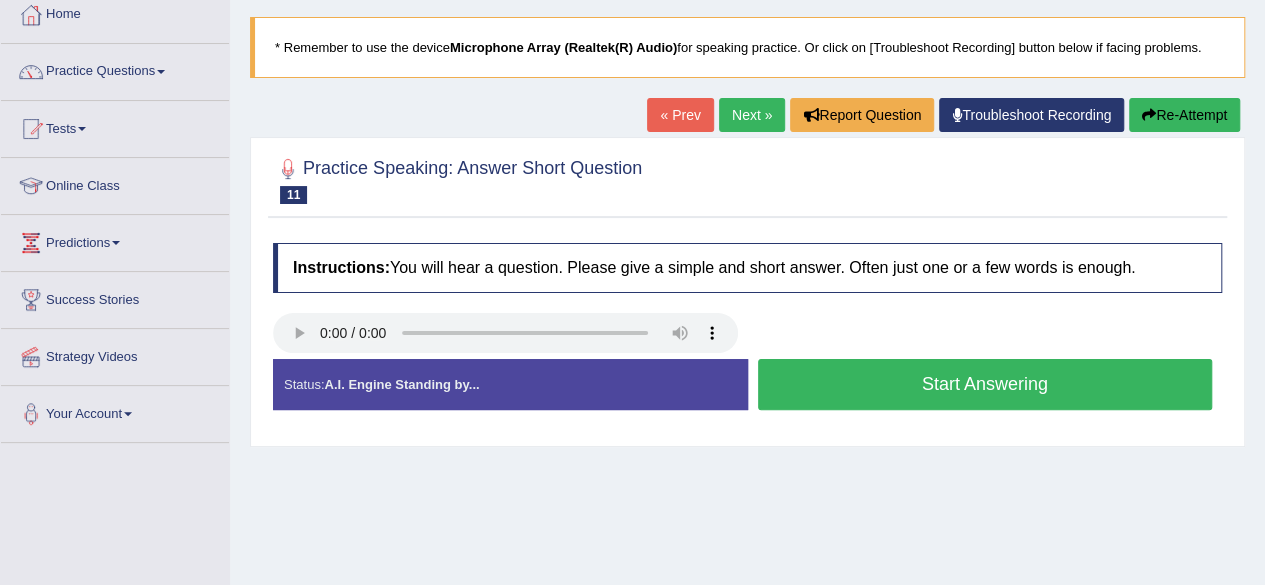 click on "Next »" at bounding box center [752, 115] 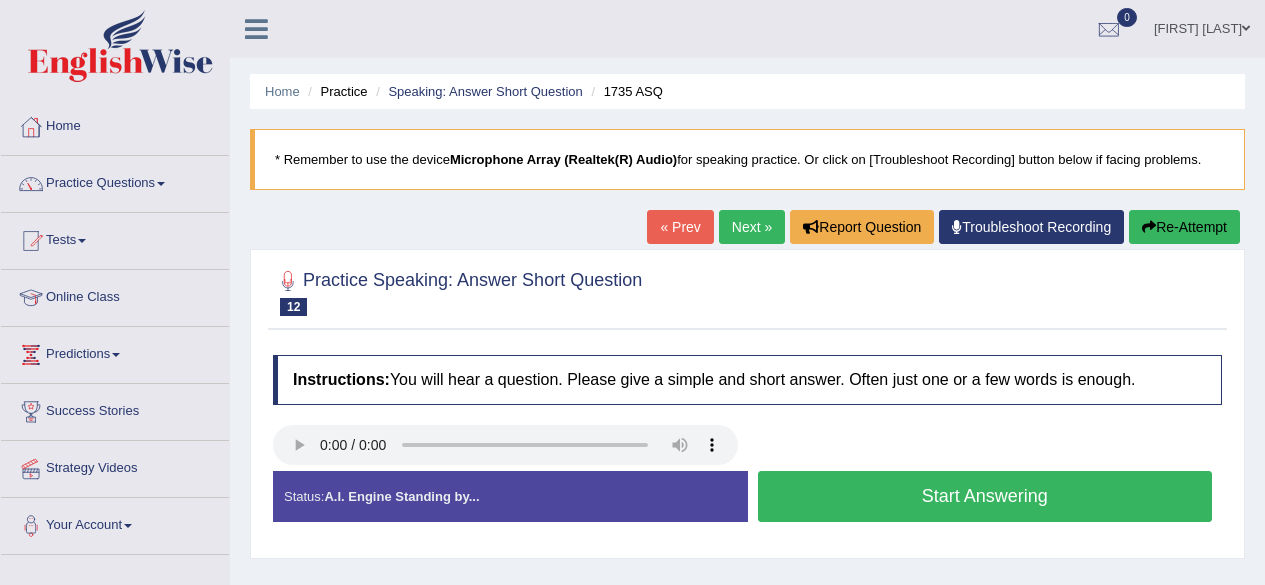 scroll, scrollTop: 0, scrollLeft: 0, axis: both 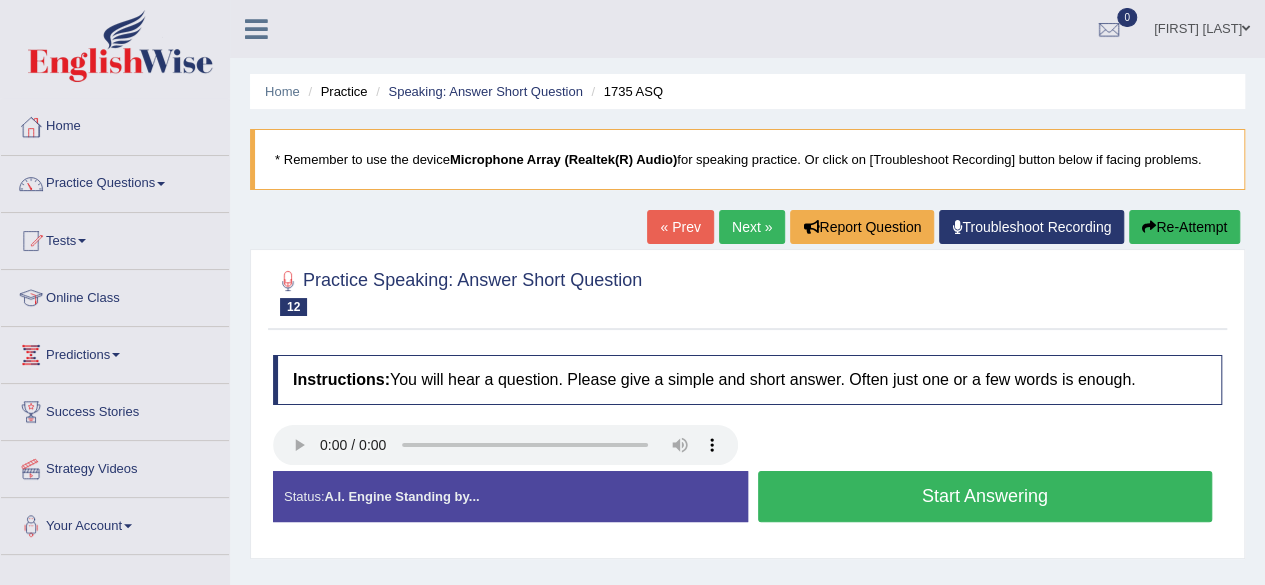 click on "Start Answering" at bounding box center [985, 496] 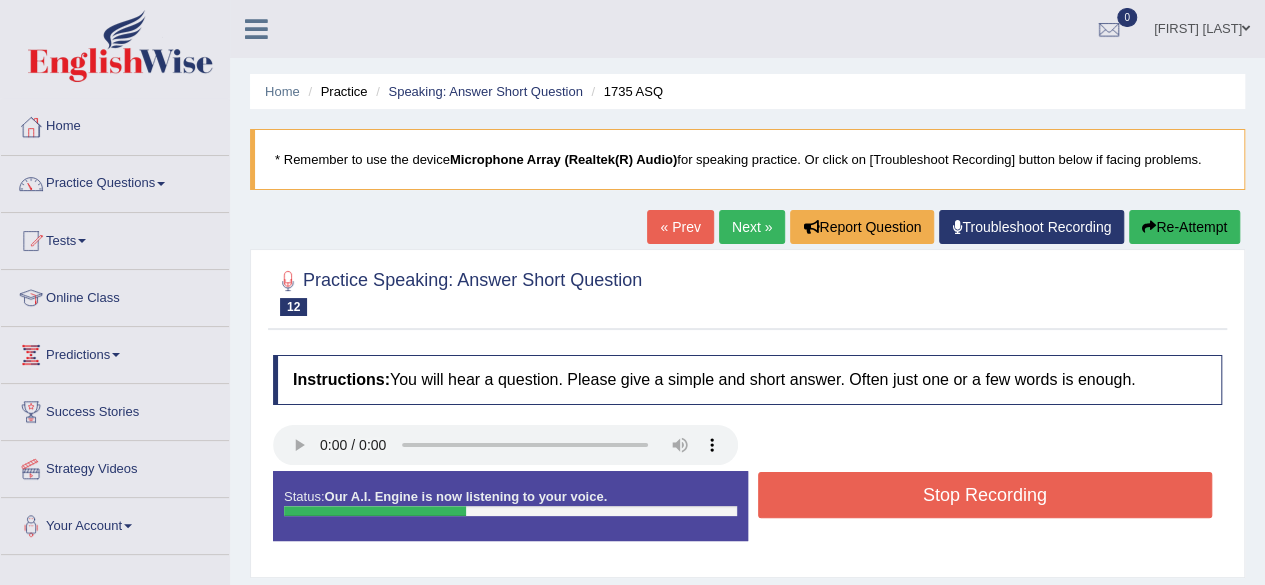 click on "Stop Recording" at bounding box center [985, 495] 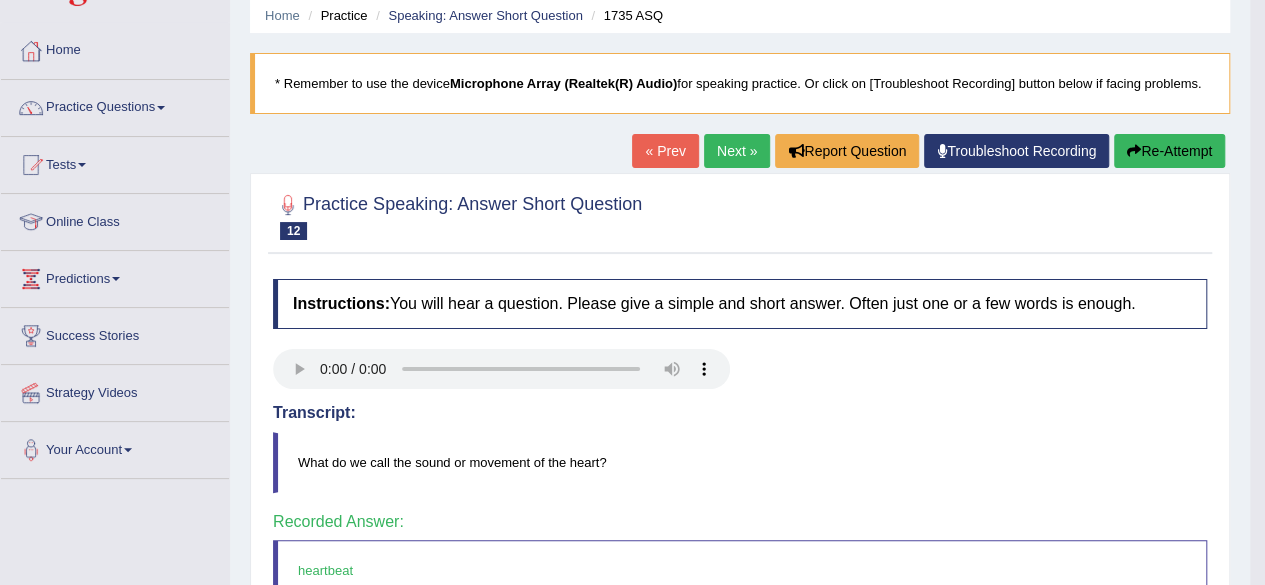 scroll, scrollTop: 8, scrollLeft: 0, axis: vertical 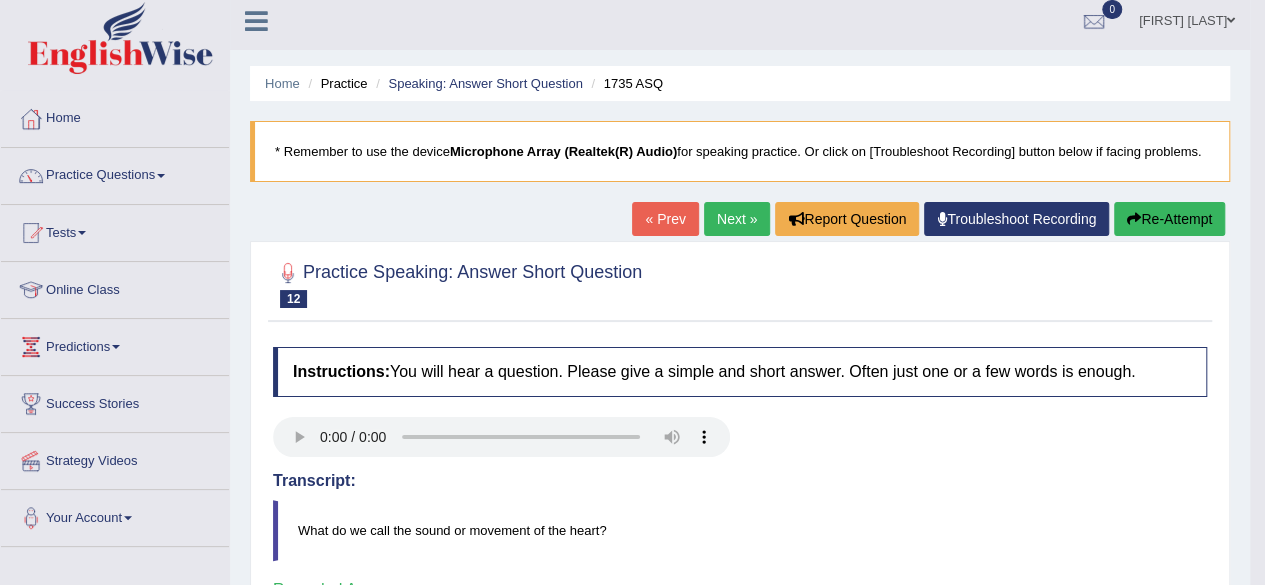 click on "Next »" at bounding box center [737, 219] 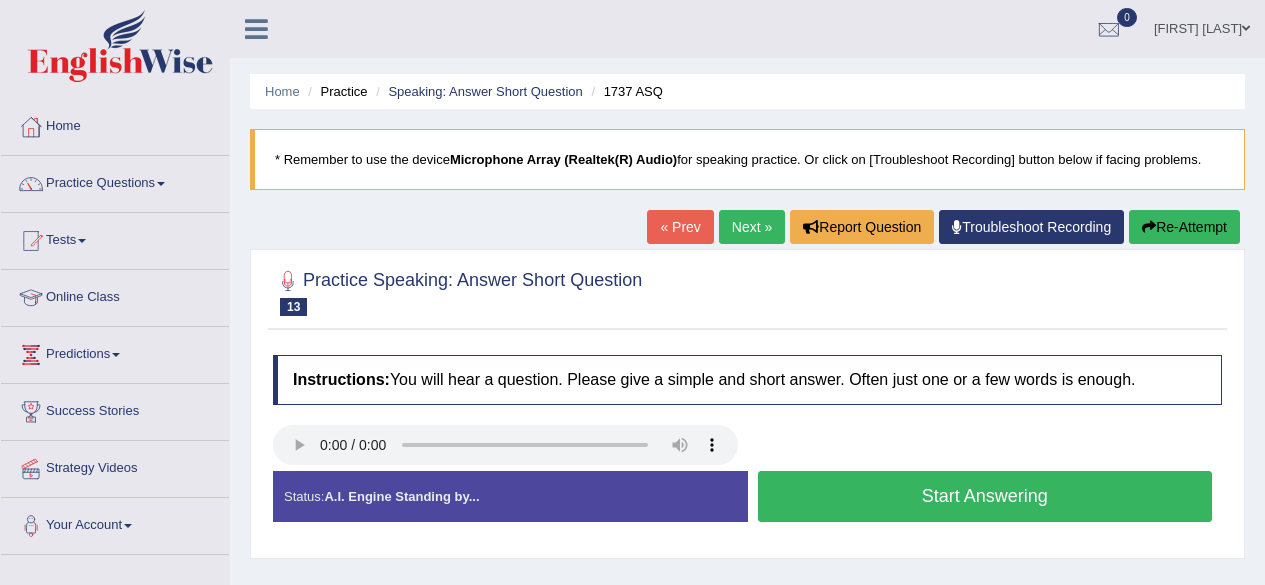 scroll, scrollTop: 0, scrollLeft: 0, axis: both 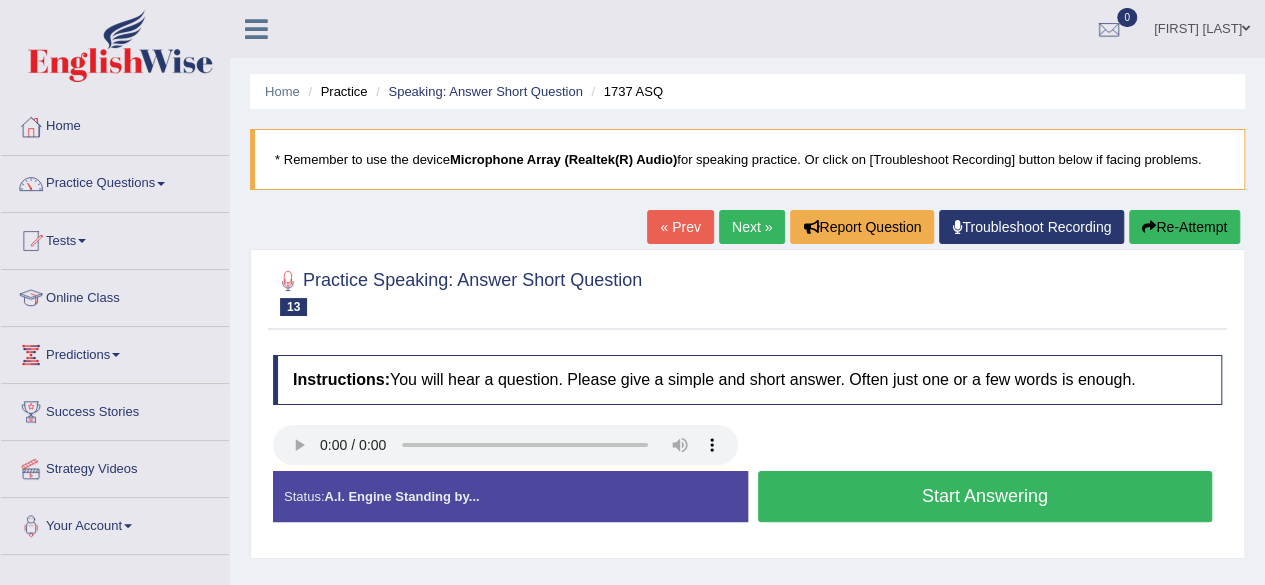 click on "Start Answering" at bounding box center [985, 496] 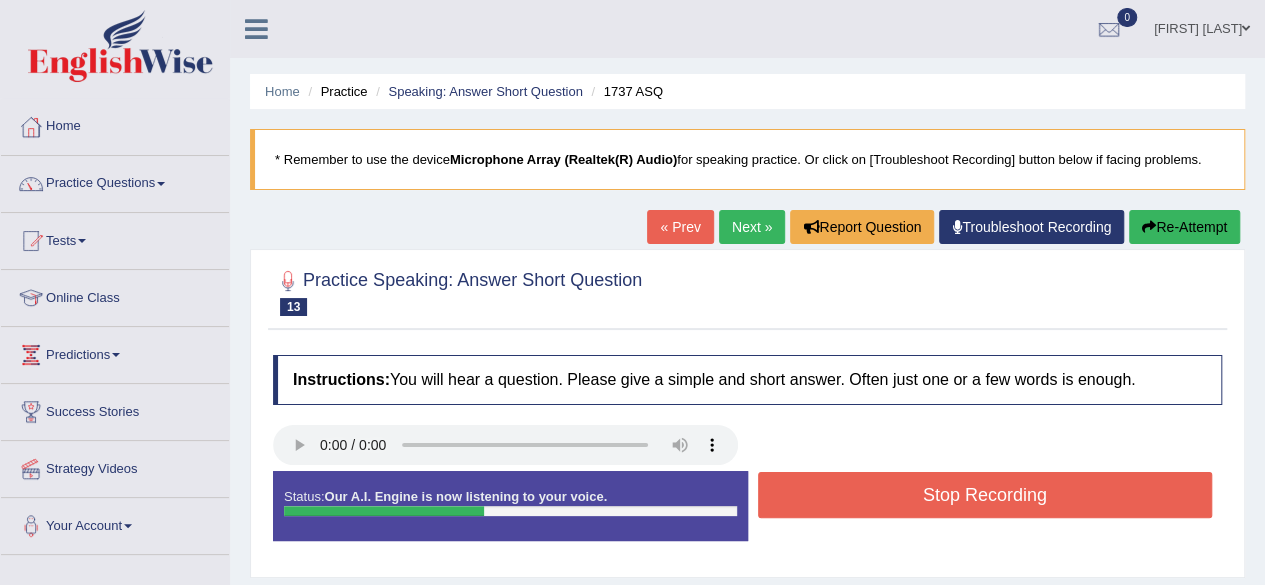 click on "Stop Recording" at bounding box center (985, 495) 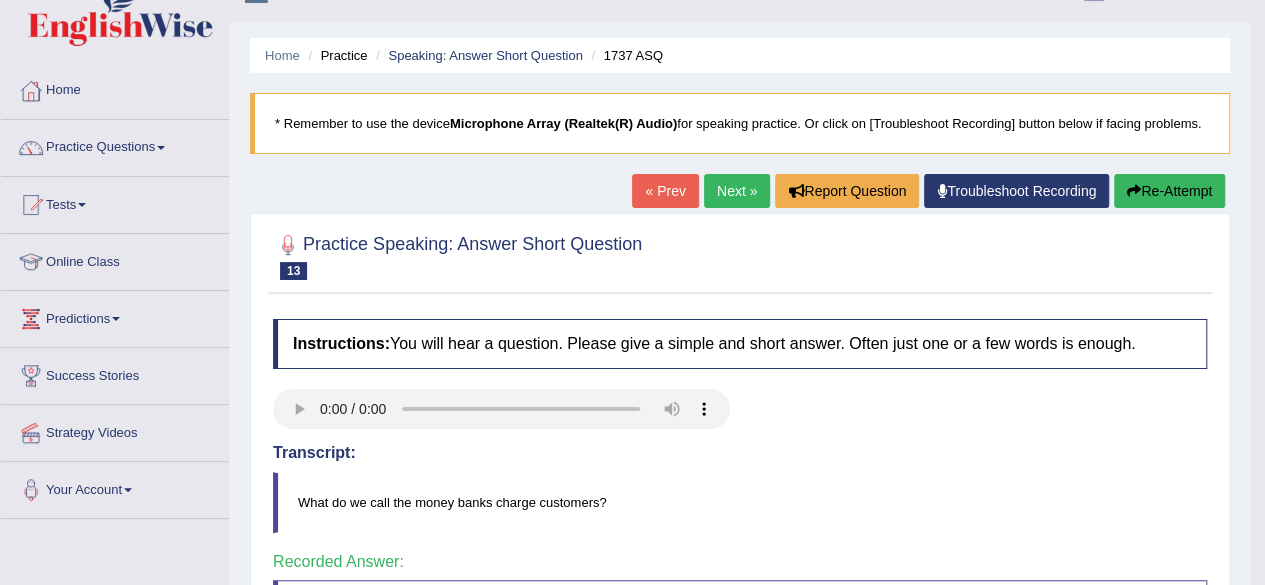 scroll, scrollTop: 42, scrollLeft: 0, axis: vertical 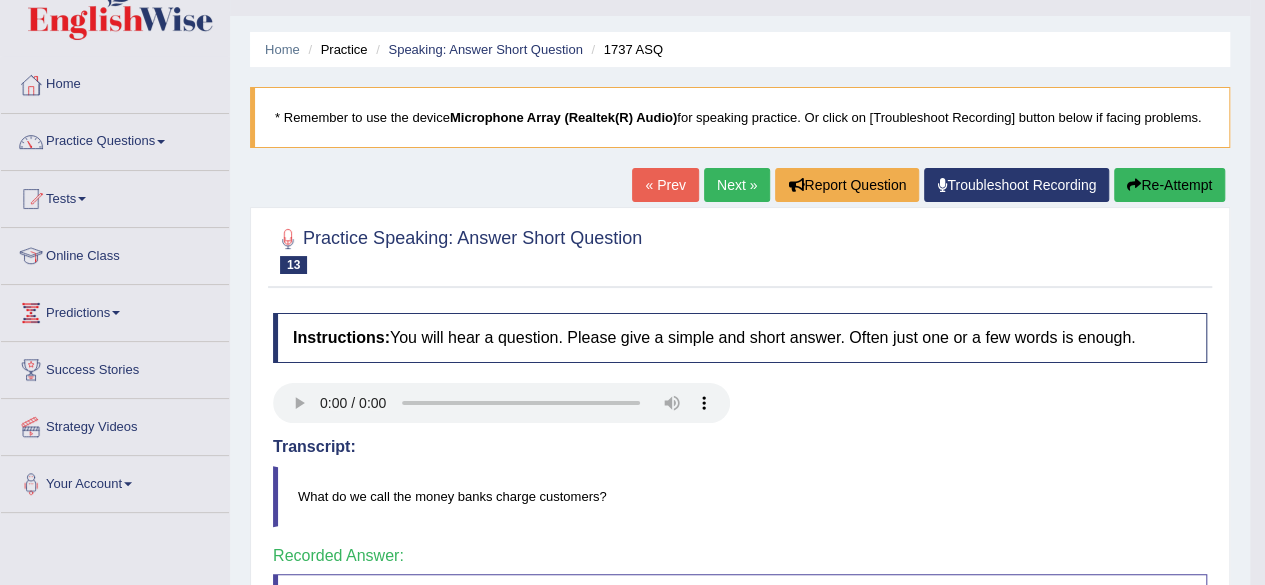 click on "Next »" at bounding box center [737, 185] 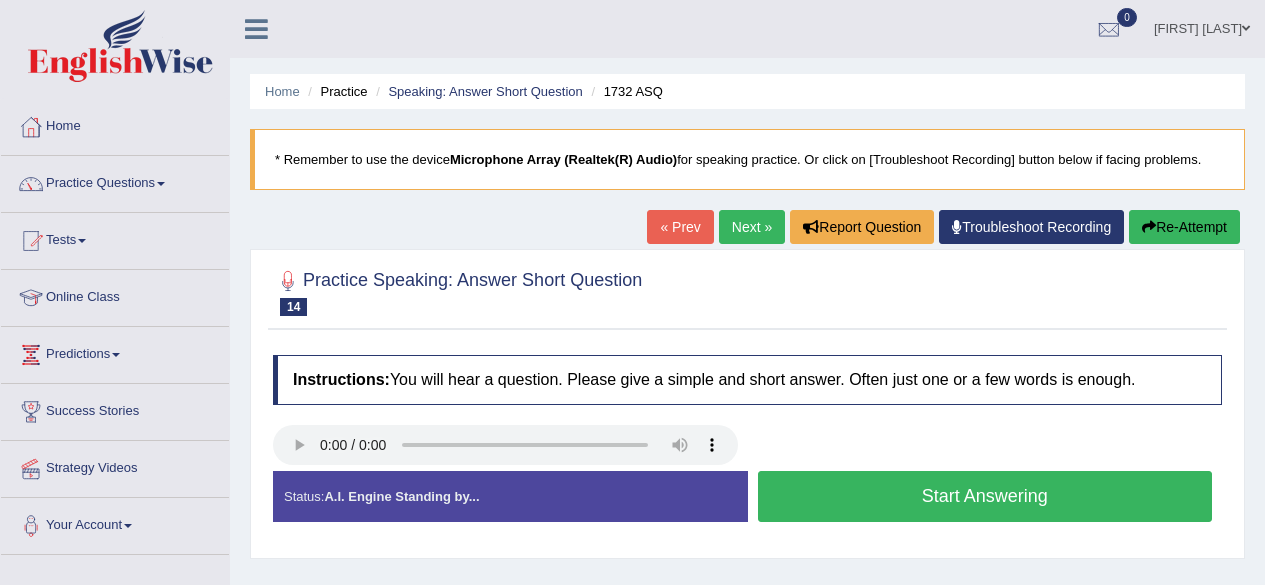 scroll, scrollTop: 0, scrollLeft: 0, axis: both 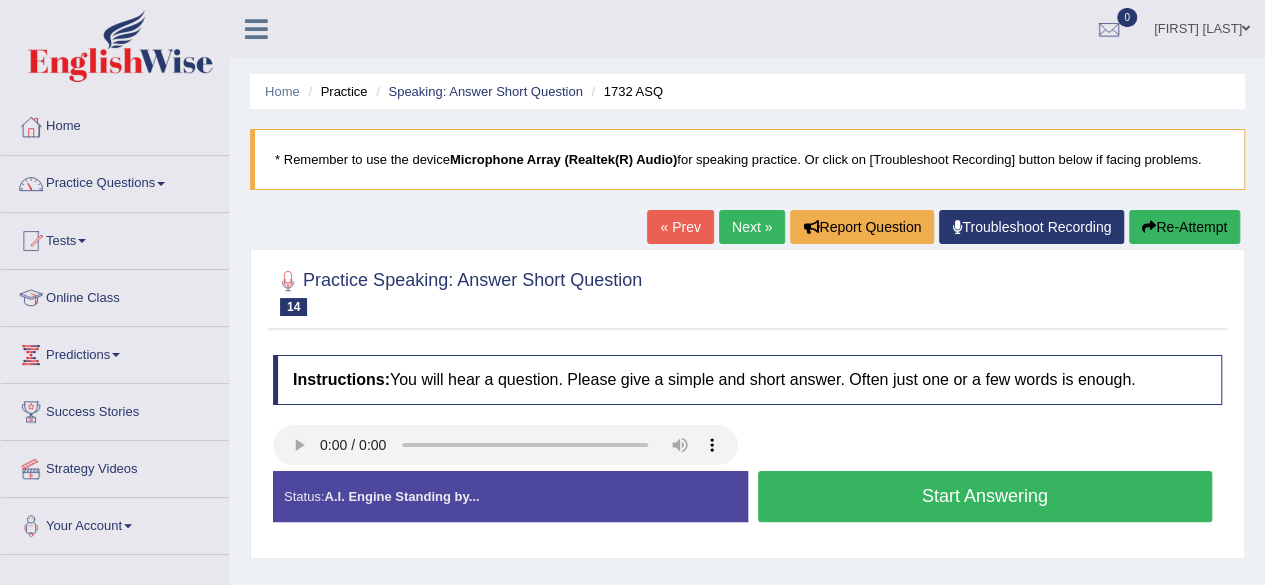 click on "Start Answering" at bounding box center [985, 496] 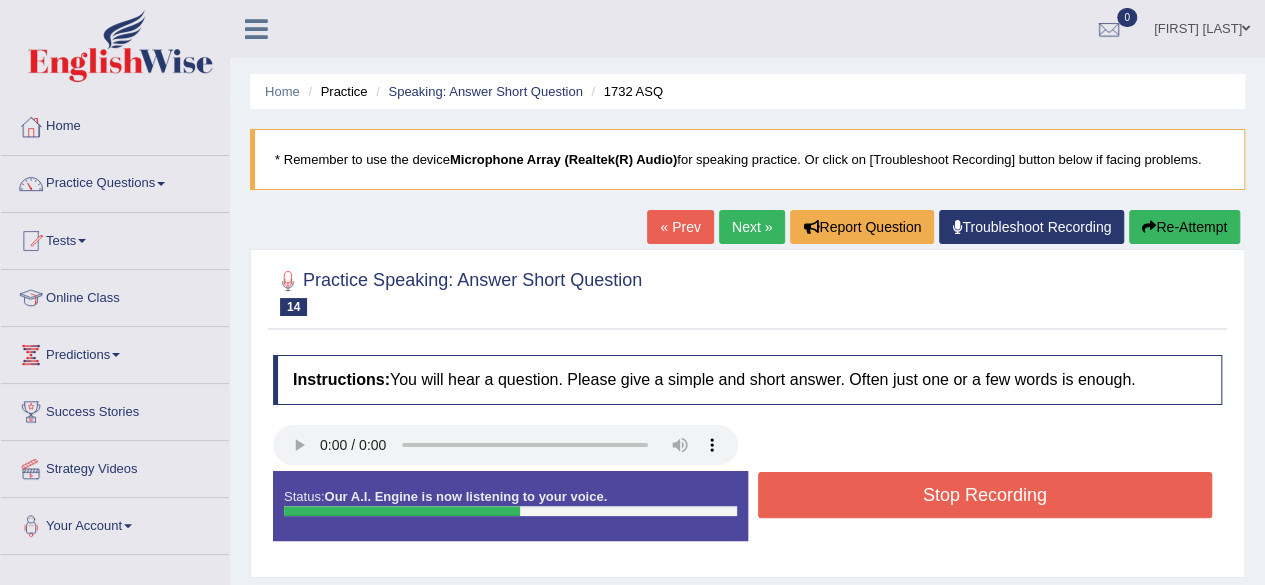 click on "Stop Recording" at bounding box center (985, 495) 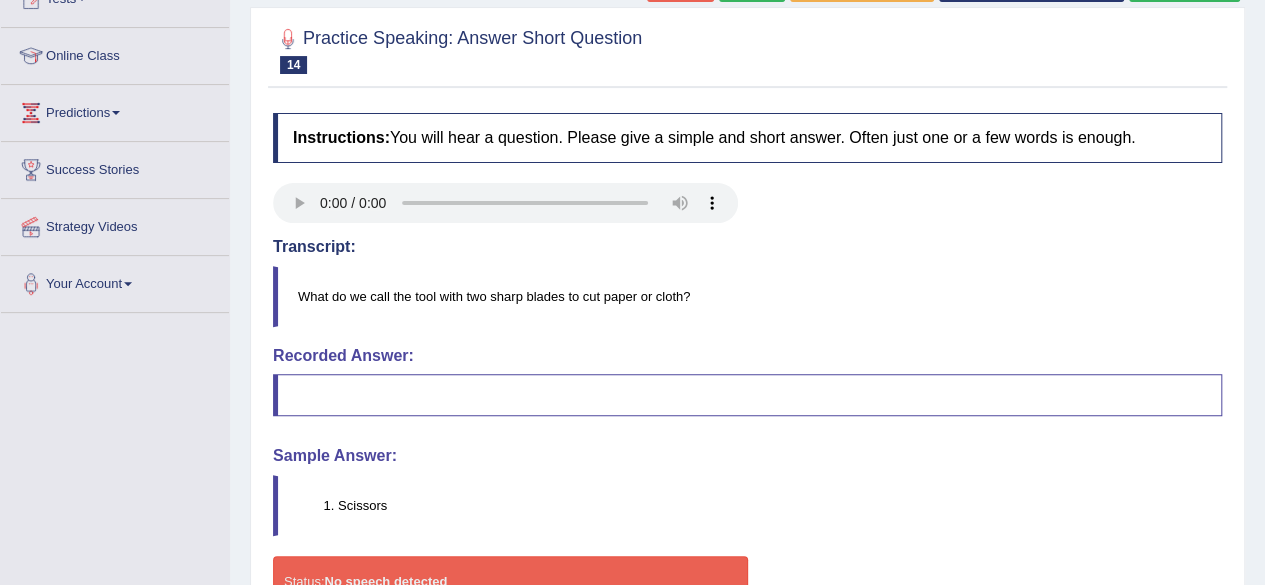 scroll, scrollTop: 241, scrollLeft: 0, axis: vertical 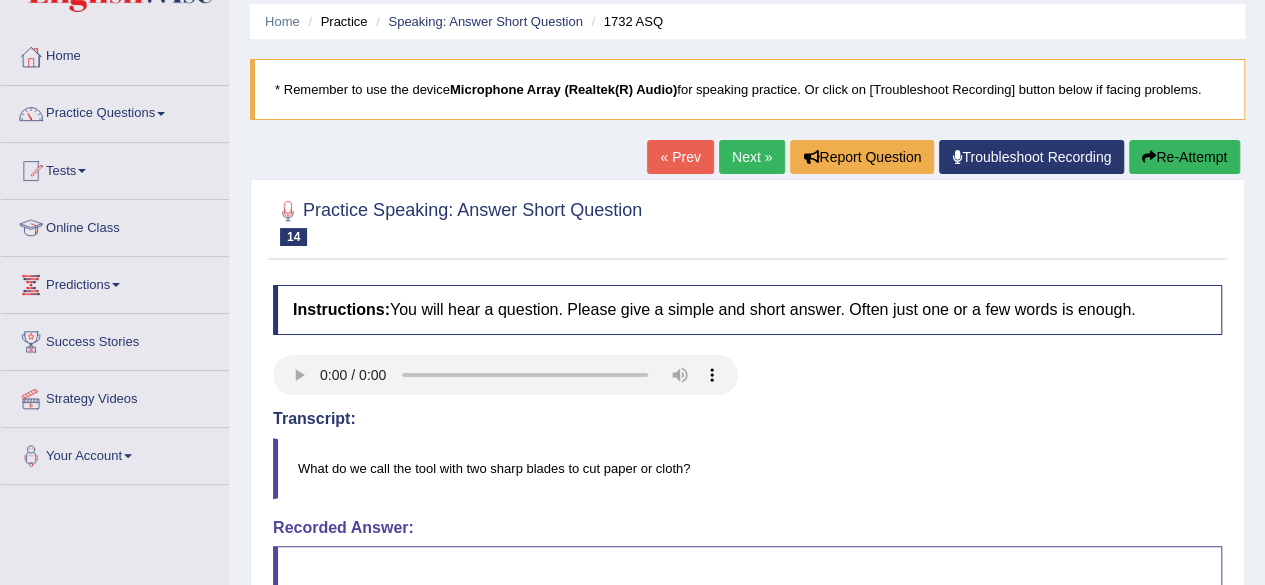 click on "Next »" at bounding box center (752, 157) 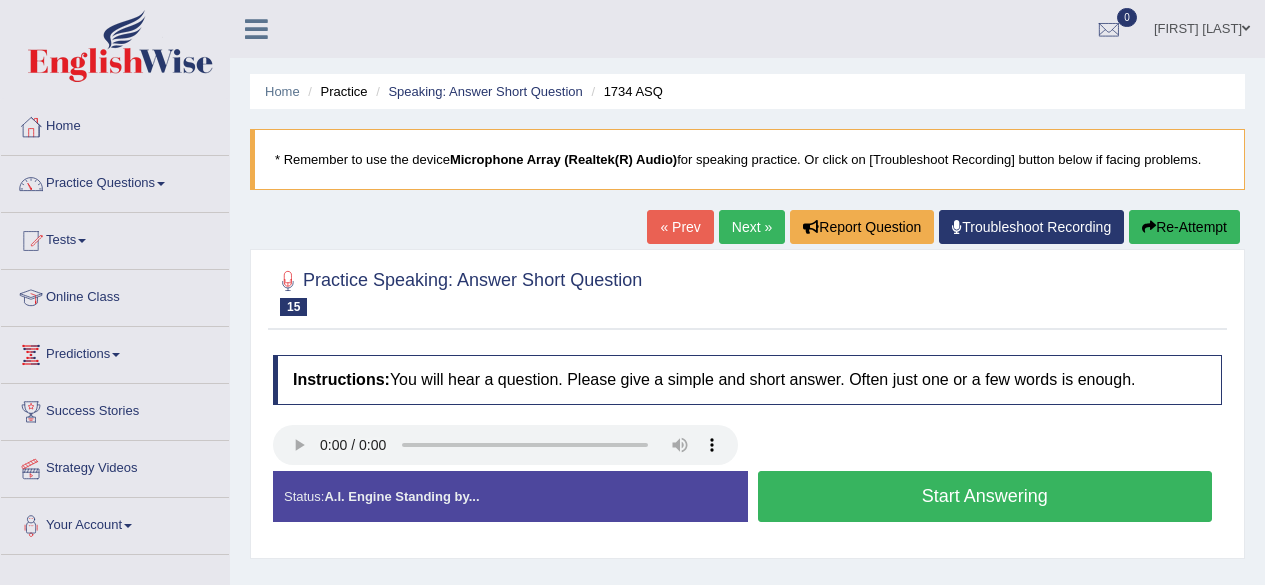 scroll, scrollTop: 0, scrollLeft: 0, axis: both 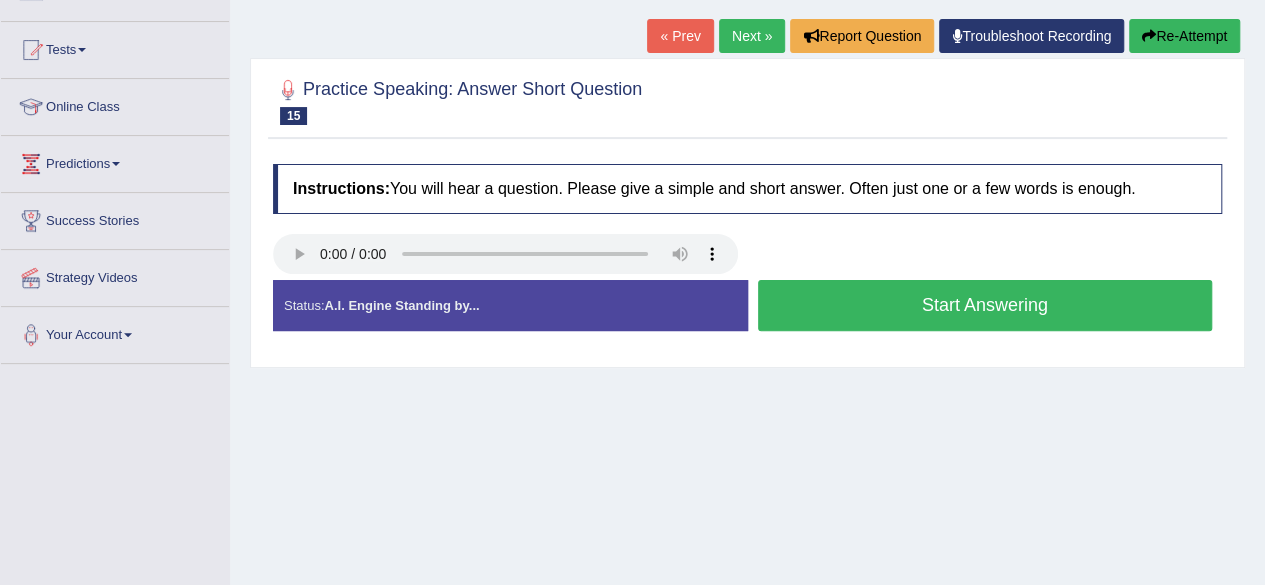 click on "Start Answering" at bounding box center [985, 305] 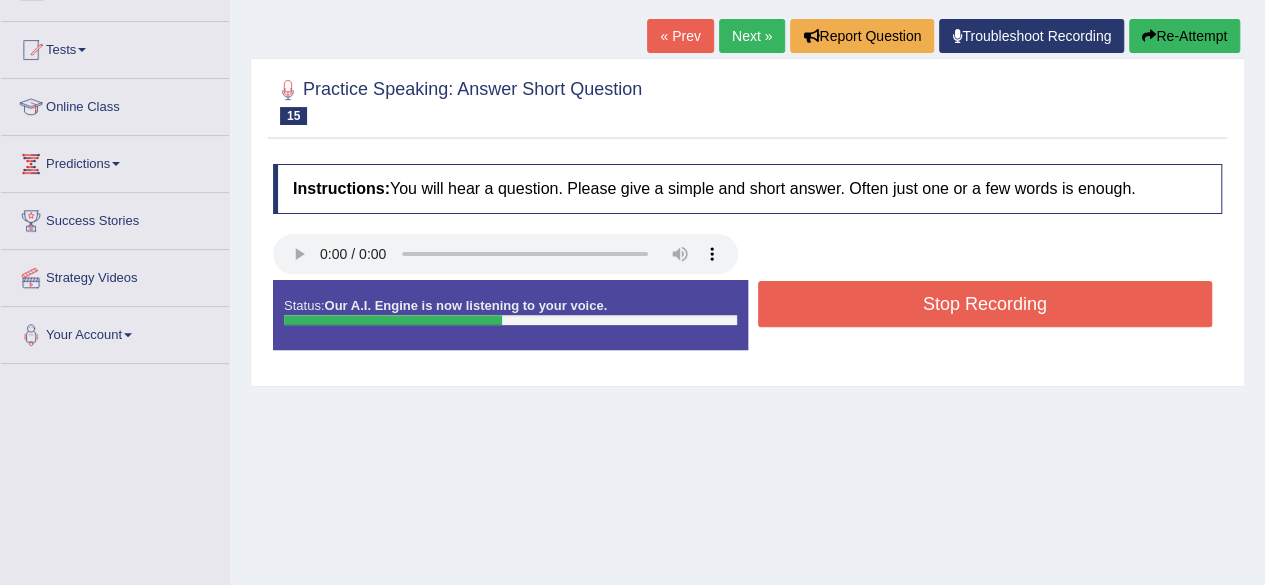 click on "Stop Recording" at bounding box center [985, 304] 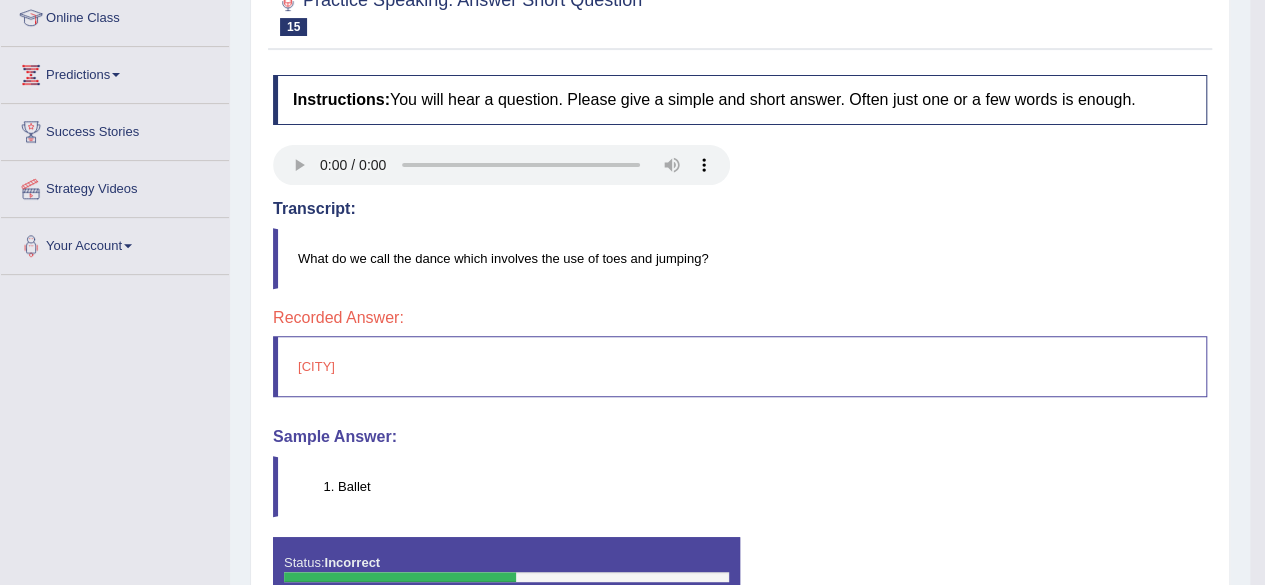 scroll, scrollTop: 281, scrollLeft: 0, axis: vertical 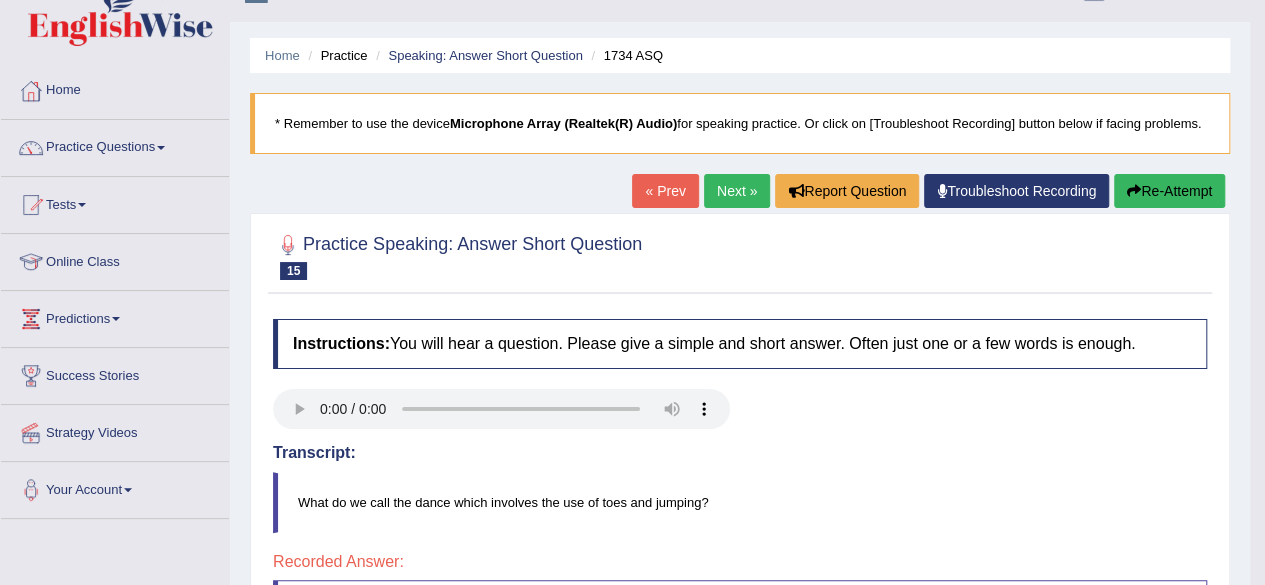 click on "Next »" at bounding box center (737, 191) 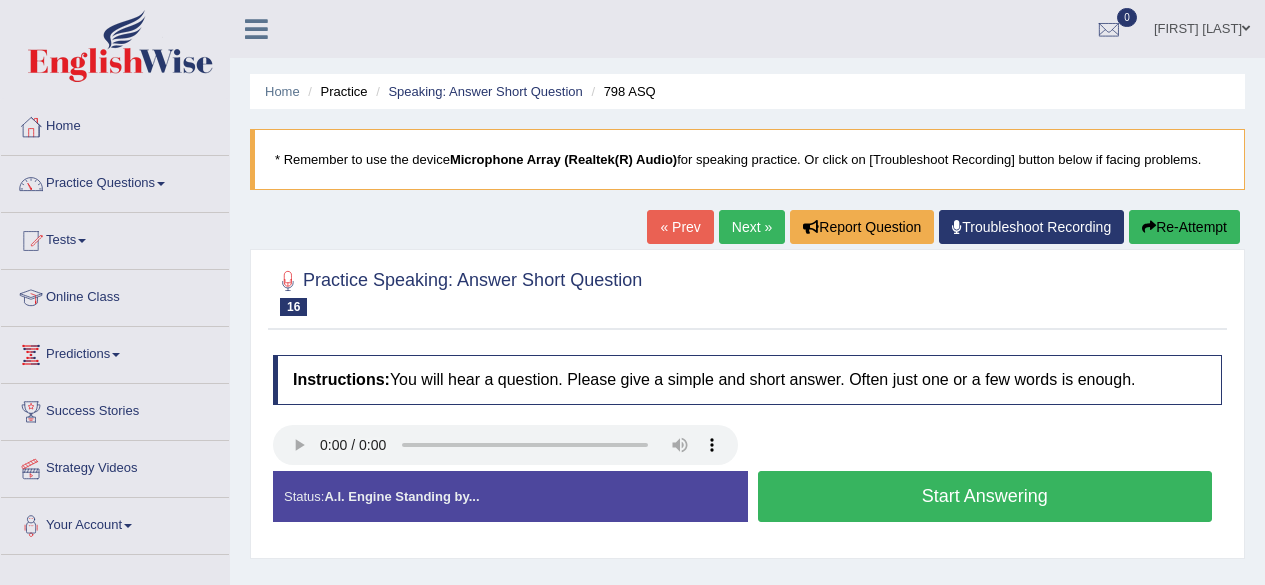 scroll, scrollTop: 0, scrollLeft: 0, axis: both 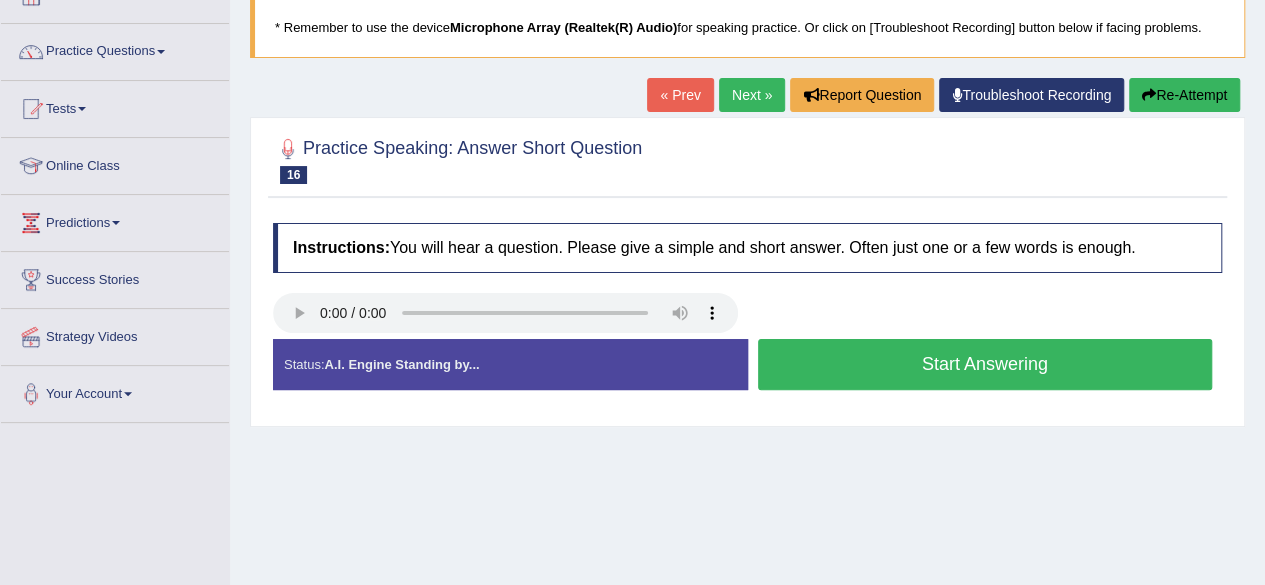 drag, startPoint x: 1278, startPoint y: 215, endPoint x: 1279, endPoint y: 284, distance: 69.00725 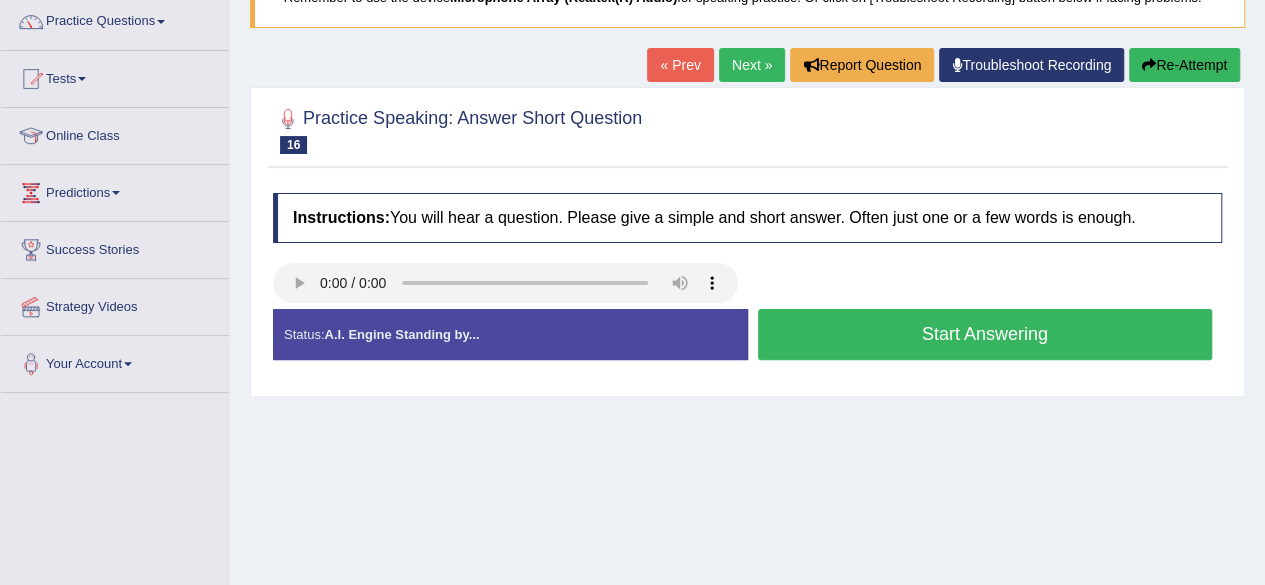 scroll, scrollTop: 160, scrollLeft: 0, axis: vertical 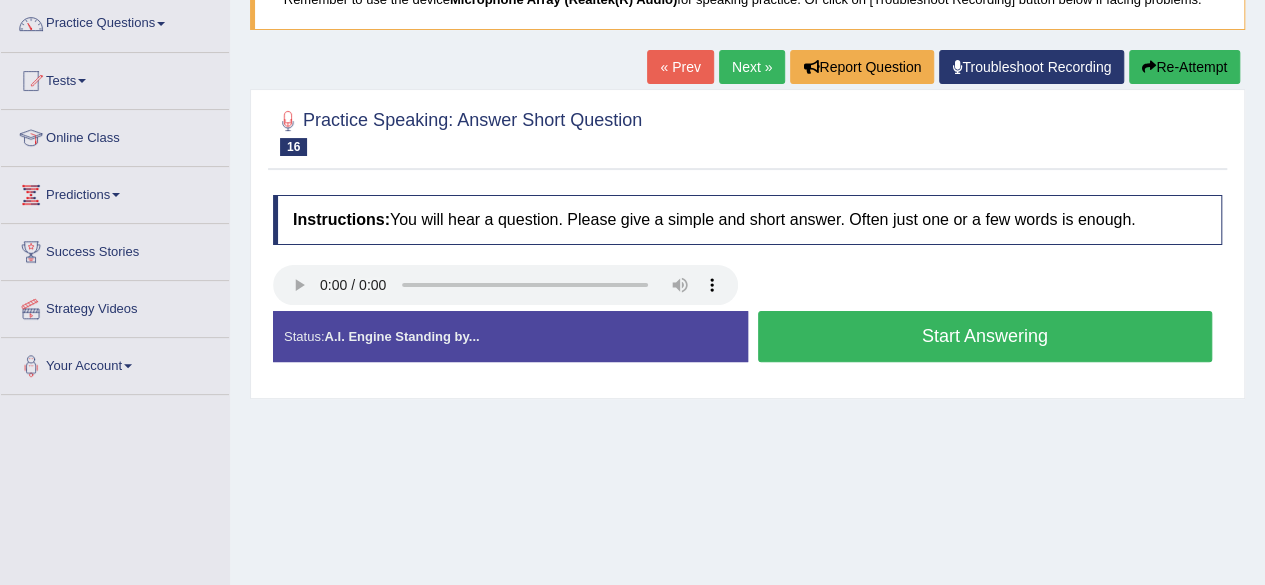 click on "Start Answering" at bounding box center (985, 336) 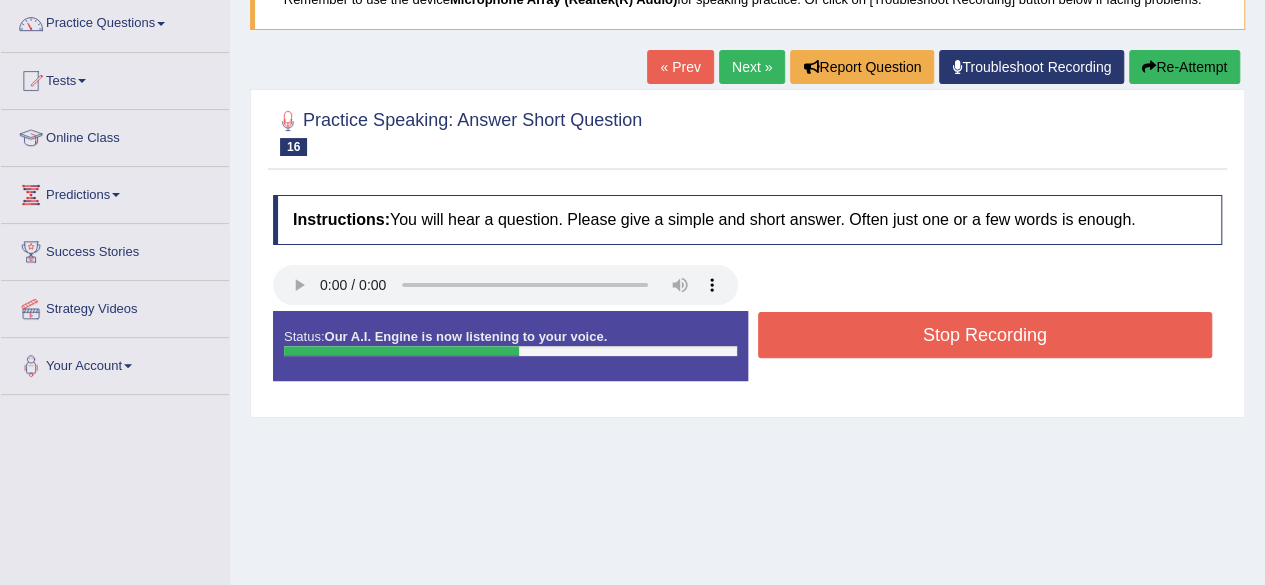 click on "Stop Recording" at bounding box center (985, 335) 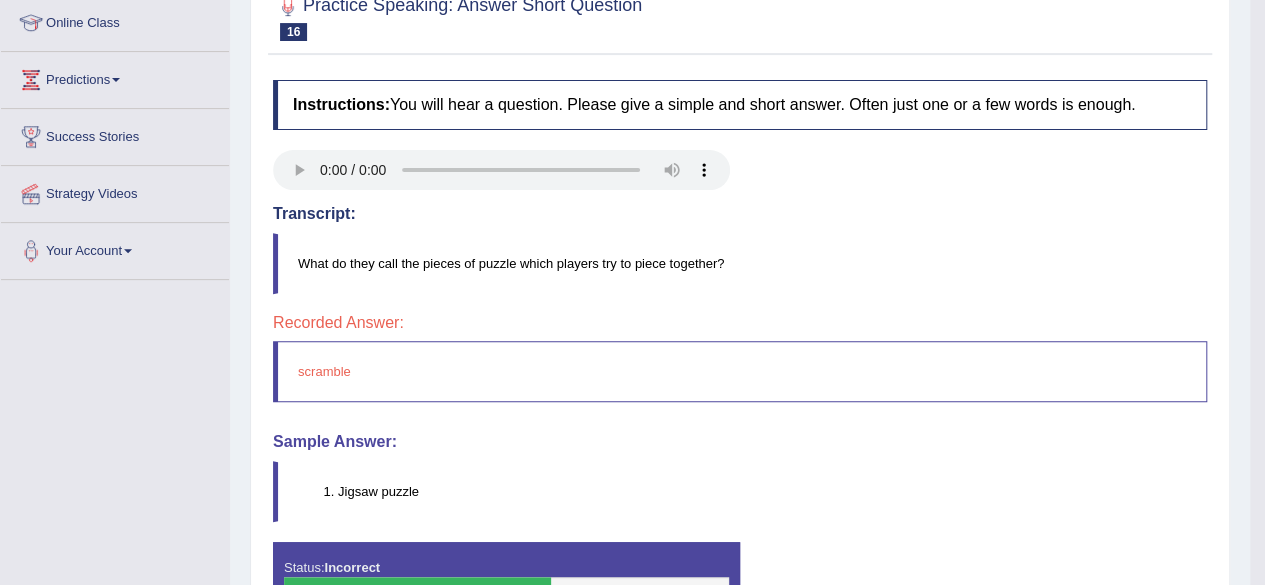 scroll, scrollTop: 272, scrollLeft: 0, axis: vertical 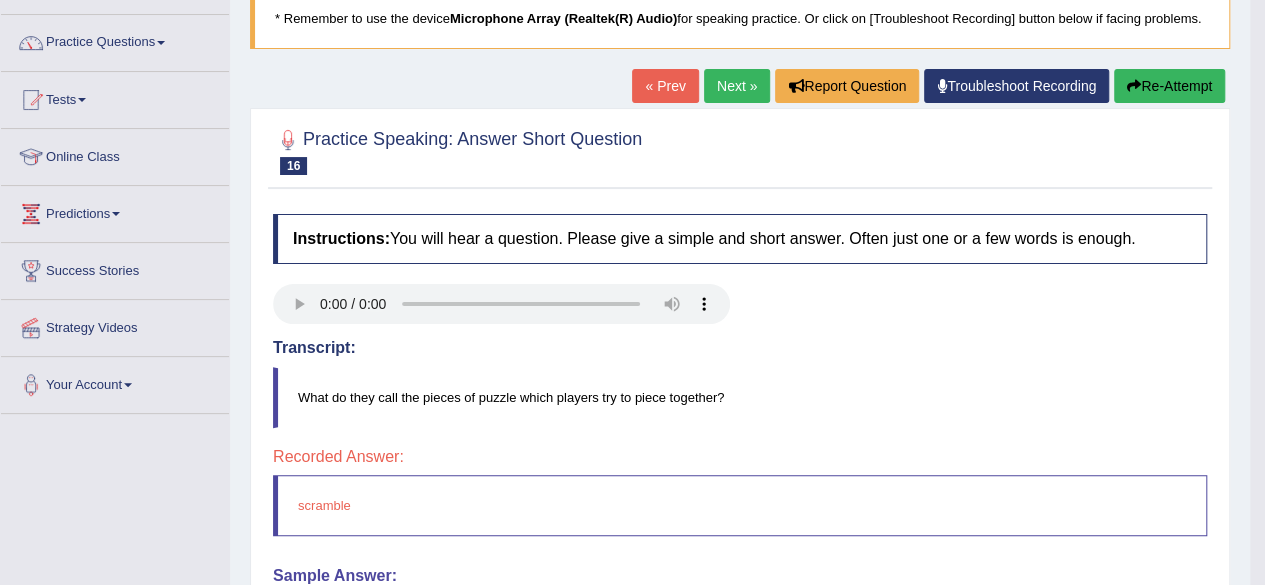 click on "Next »" at bounding box center (737, 86) 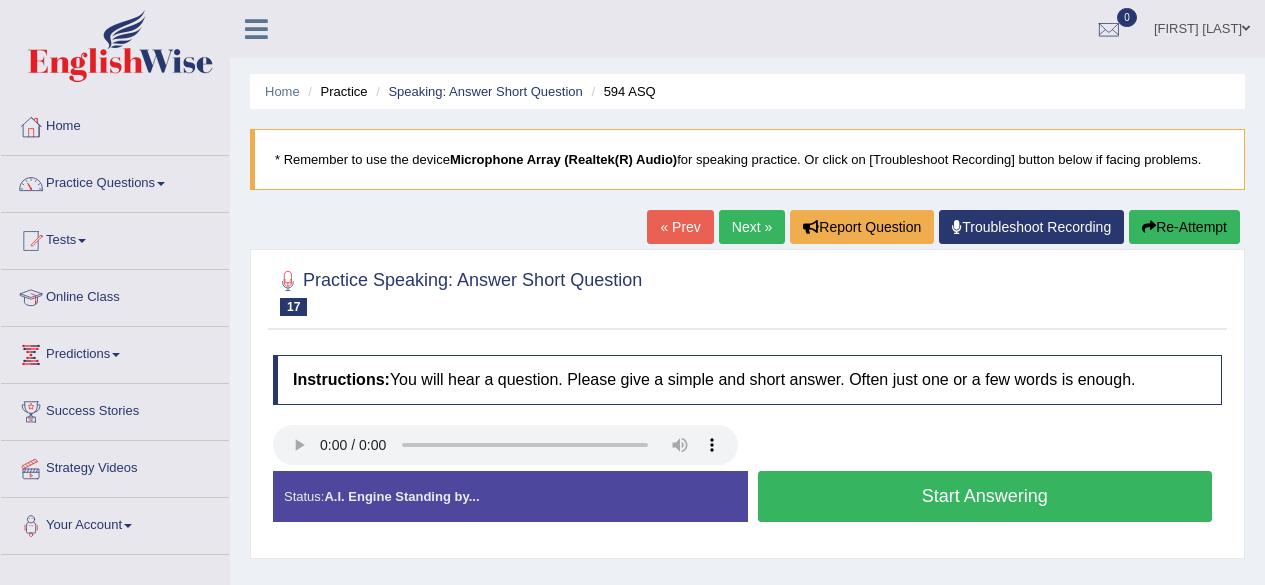 scroll, scrollTop: 0, scrollLeft: 0, axis: both 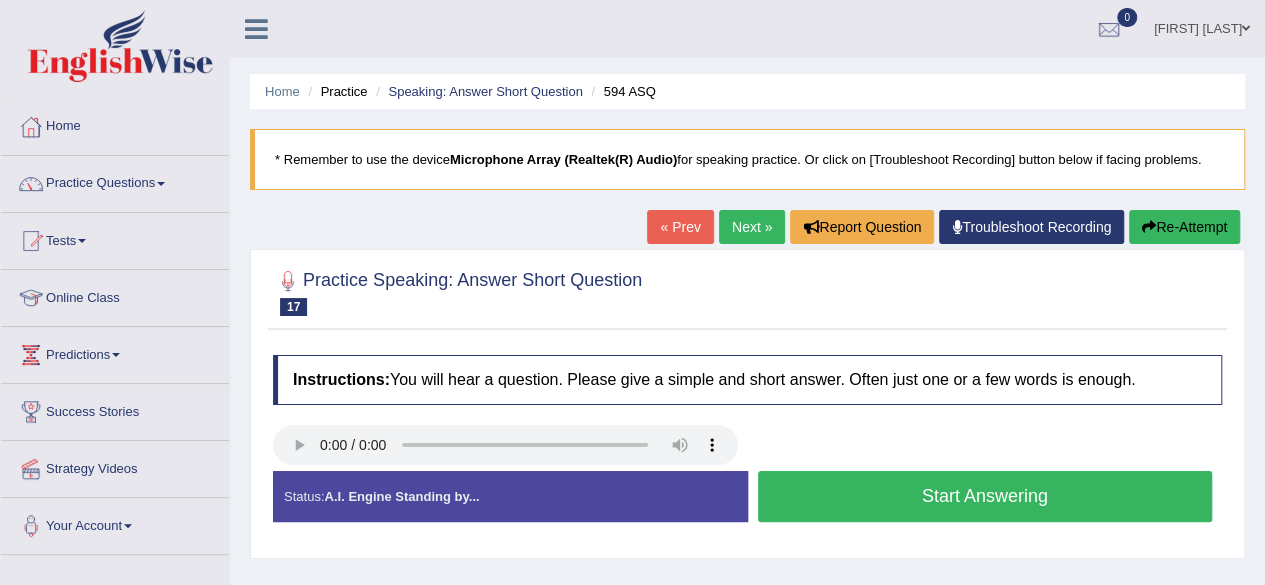 click on "Start Answering" at bounding box center (985, 496) 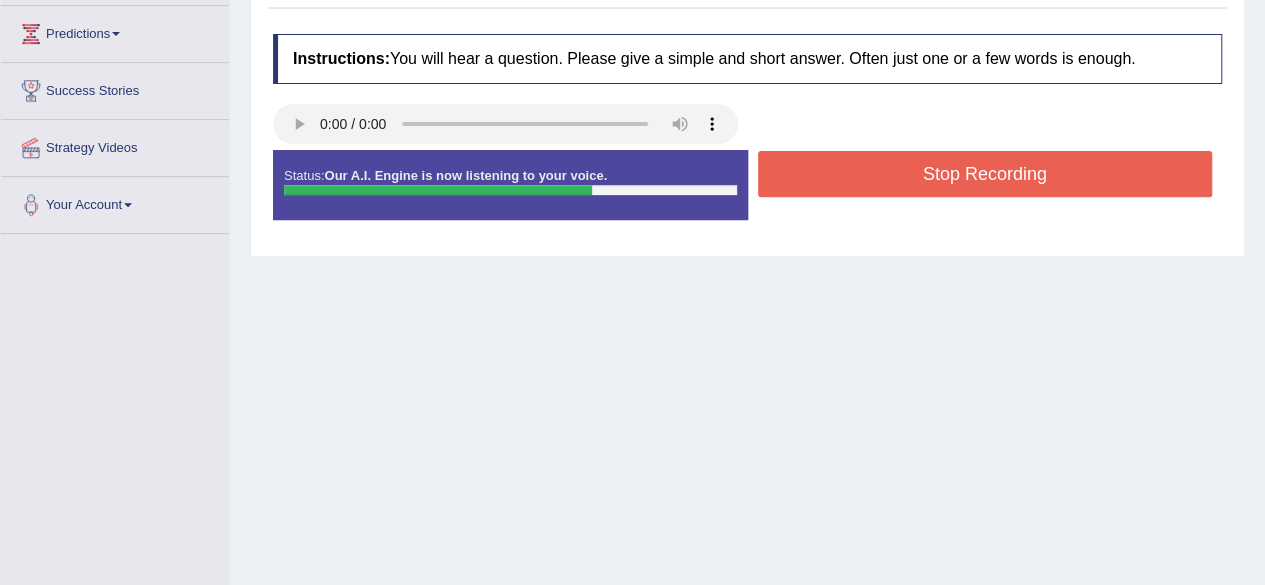 scroll, scrollTop: 320, scrollLeft: 0, axis: vertical 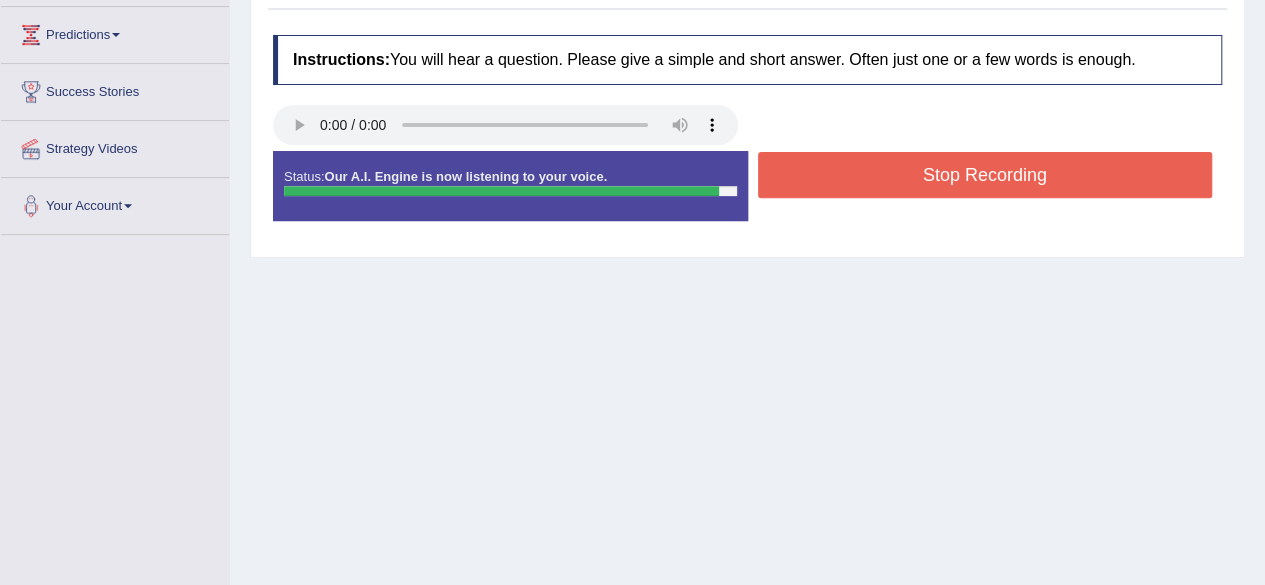 click on "Stop Recording" at bounding box center (985, 175) 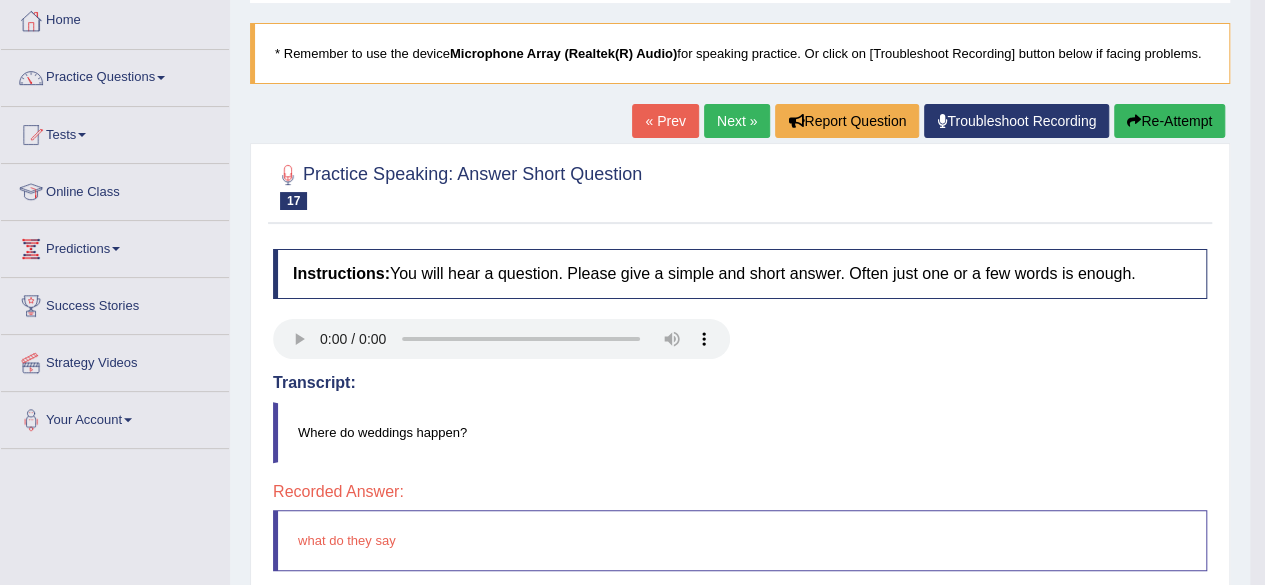 scroll, scrollTop: 105, scrollLeft: 0, axis: vertical 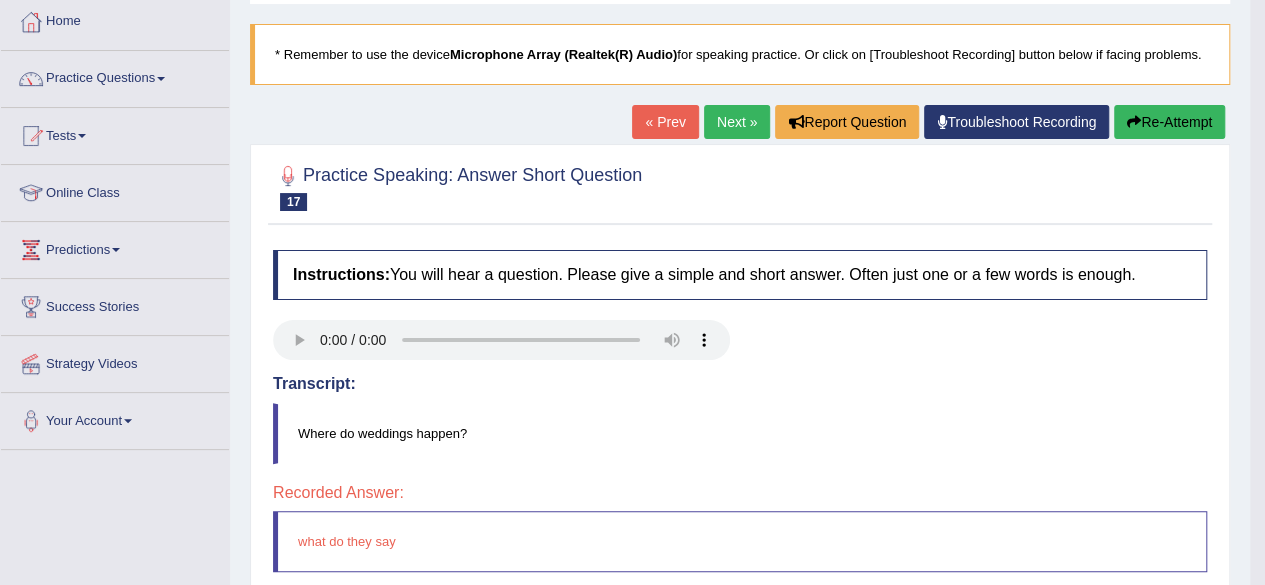 click on "Next »" at bounding box center (737, 122) 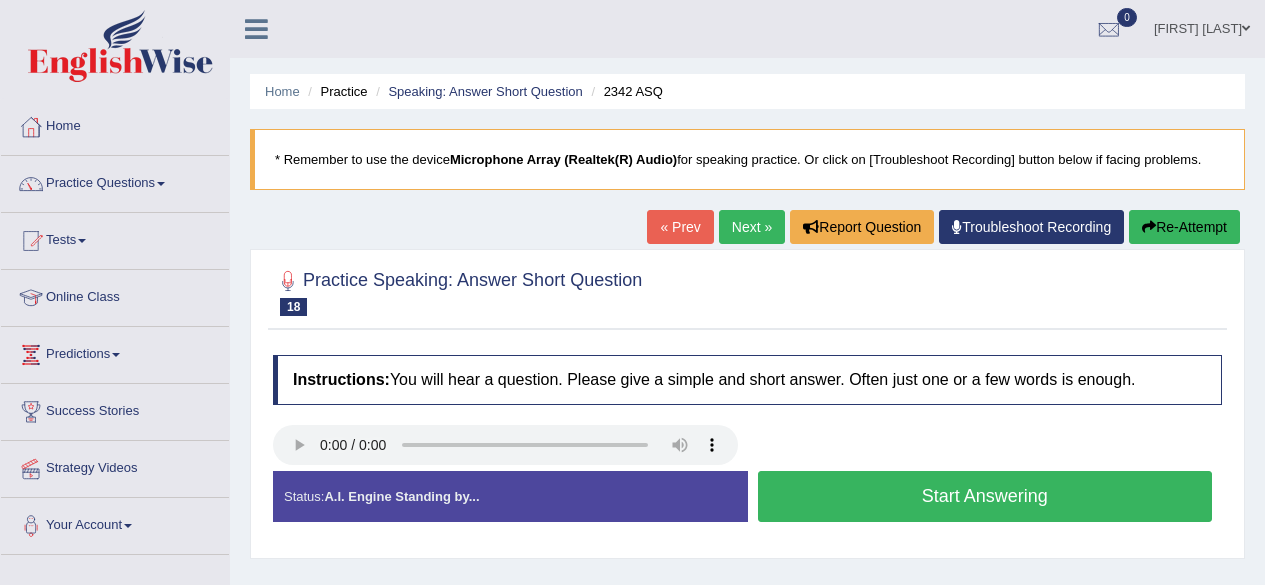 scroll, scrollTop: 0, scrollLeft: 0, axis: both 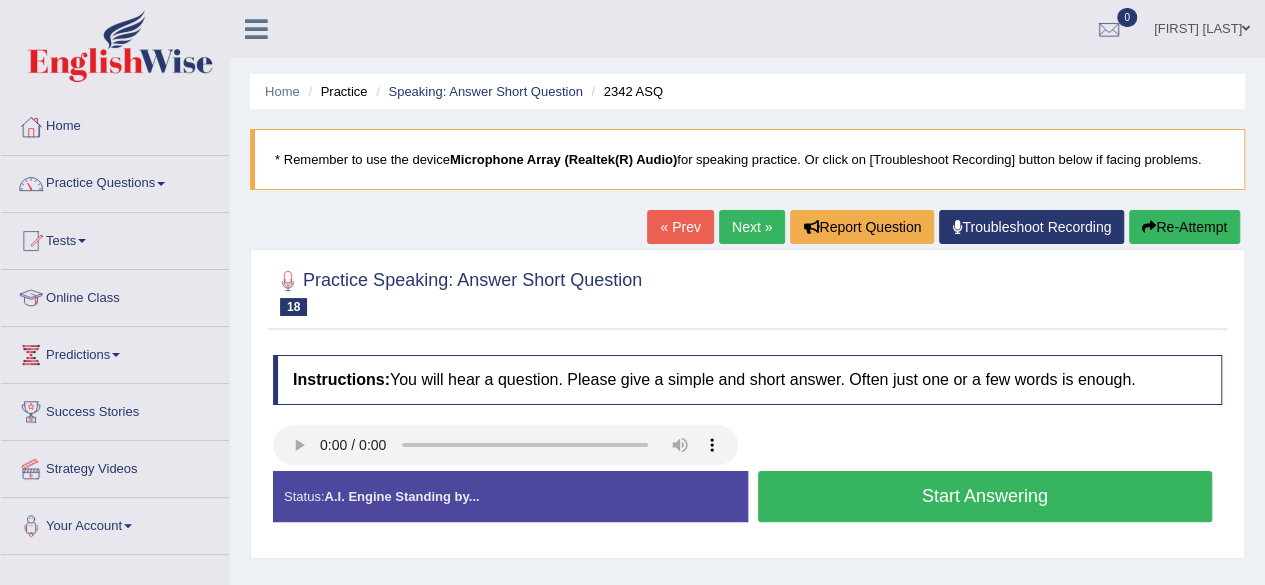 click on "Start Answering" at bounding box center (985, 496) 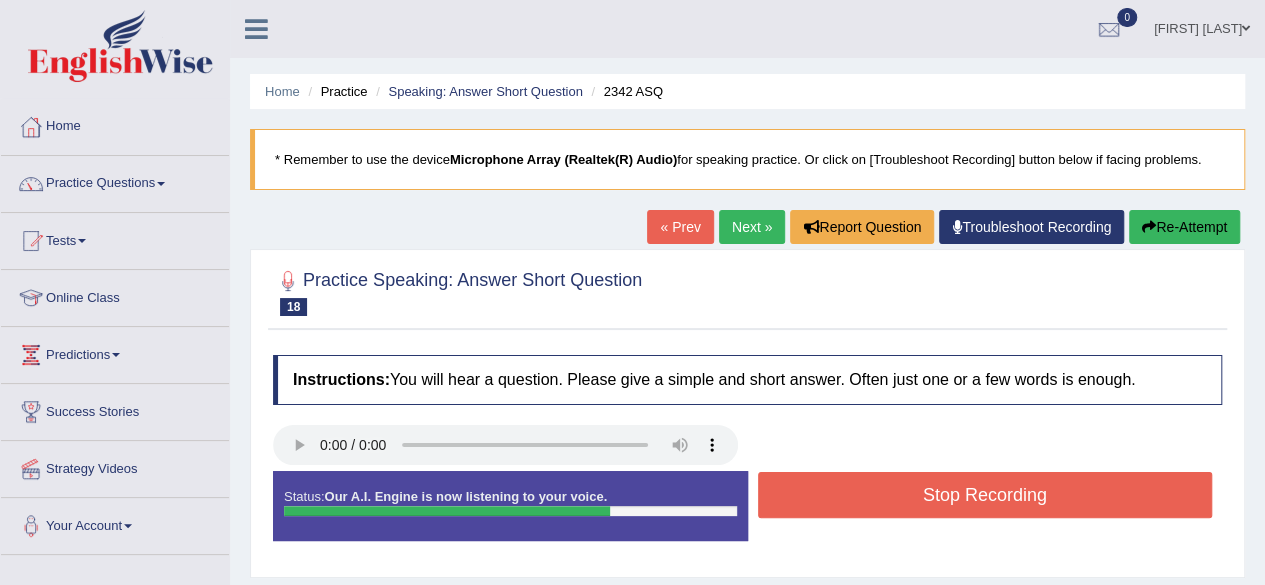 click on "Stop Recording" at bounding box center [985, 495] 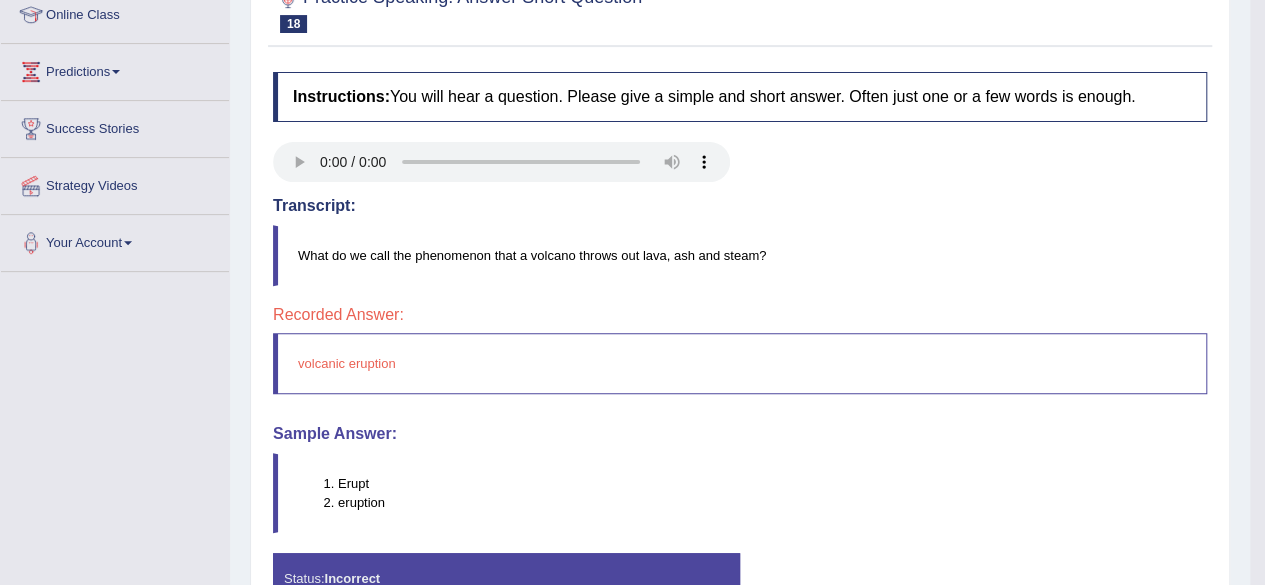 scroll, scrollTop: 289, scrollLeft: 0, axis: vertical 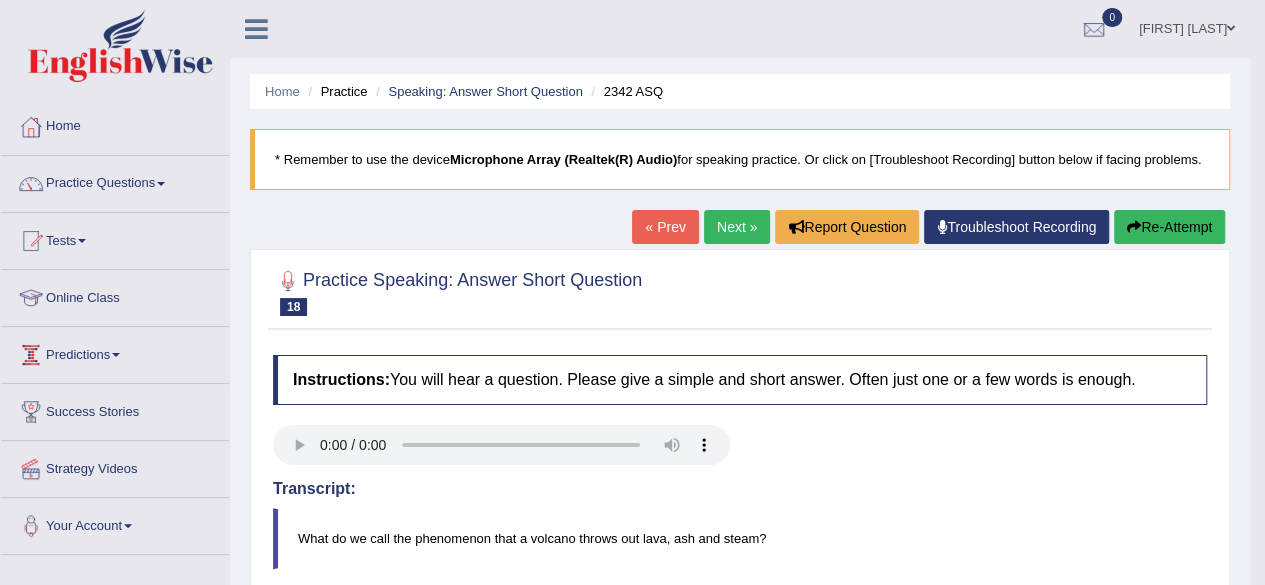 click on "Predictions" at bounding box center (115, 352) 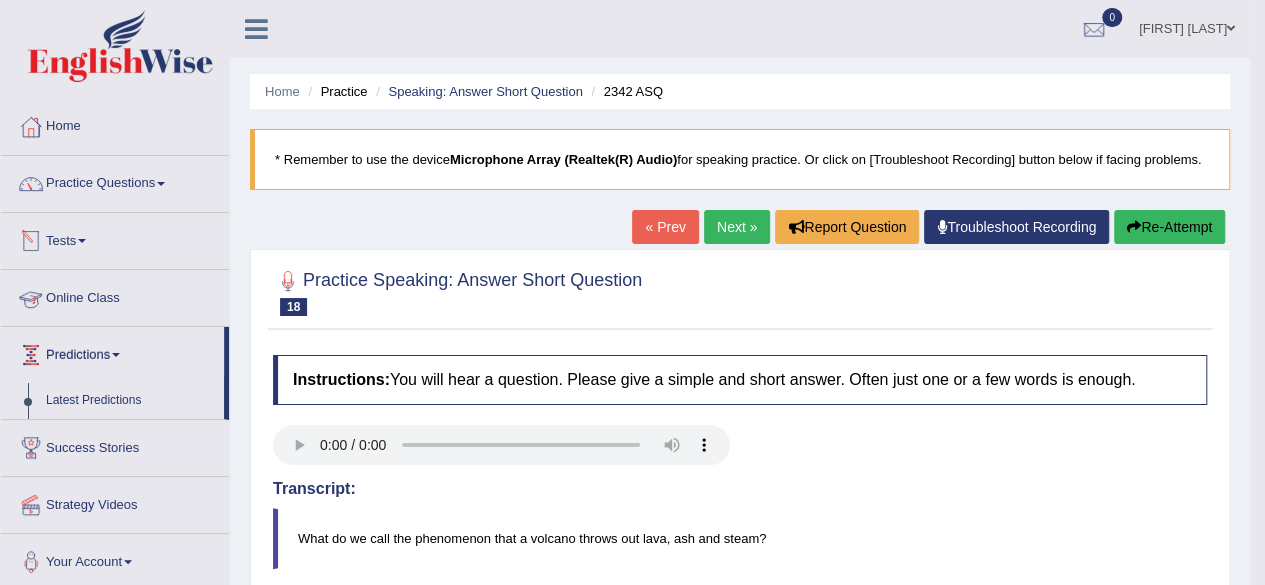 click on "Tests" at bounding box center [115, 238] 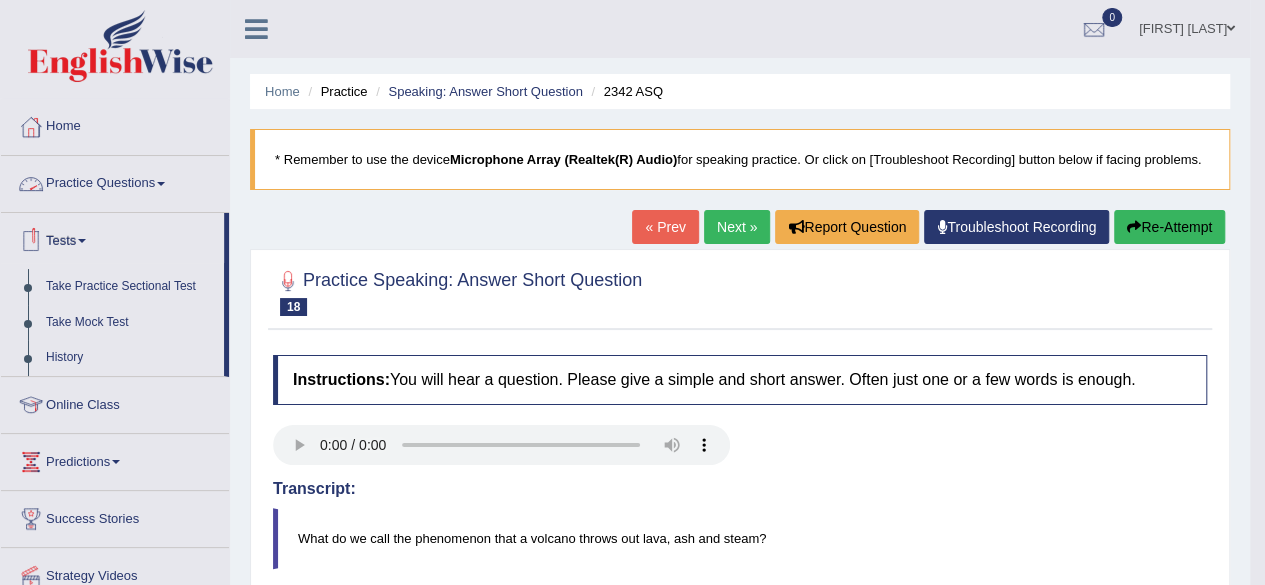 click on "Practice Questions" at bounding box center (115, 181) 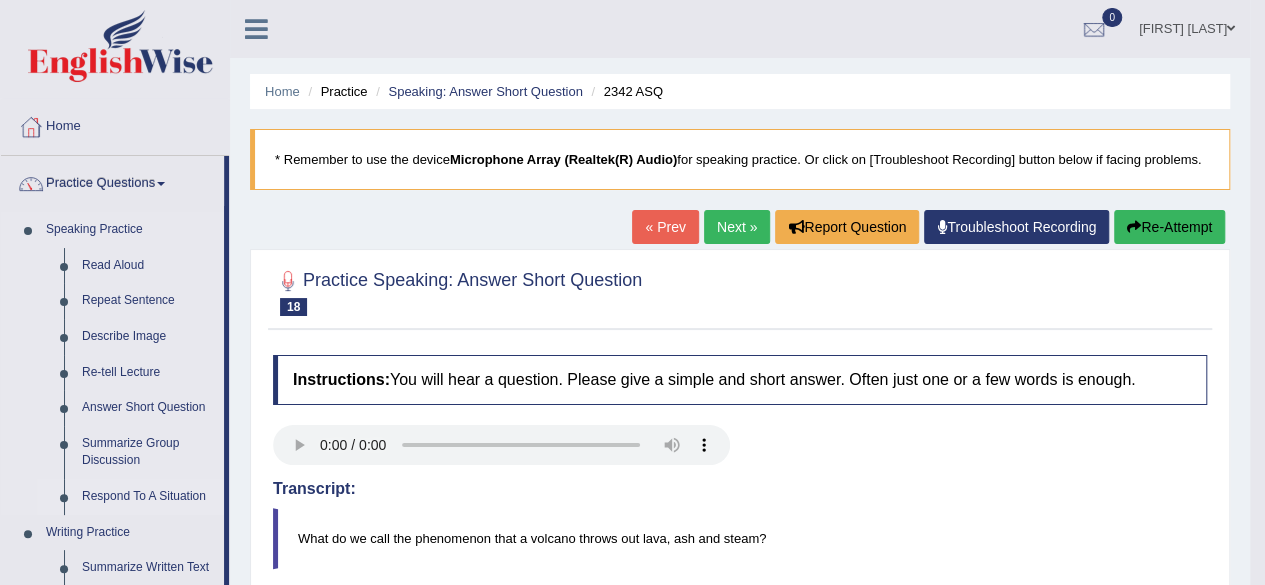 click on "Respond To A Situation" at bounding box center [148, 497] 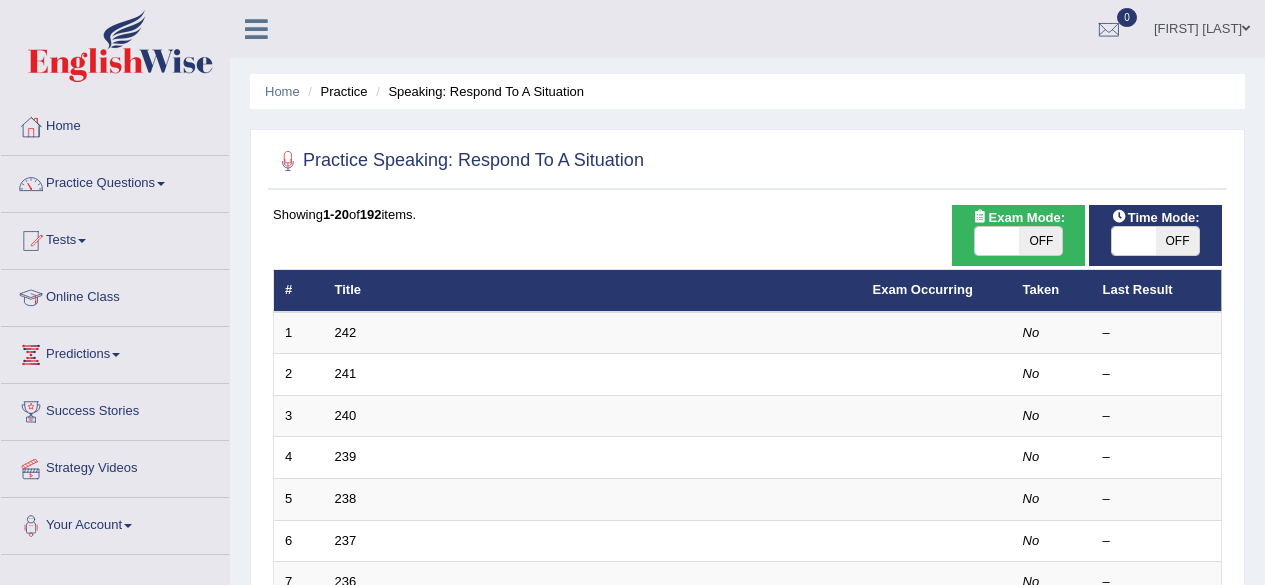 scroll, scrollTop: 0, scrollLeft: 0, axis: both 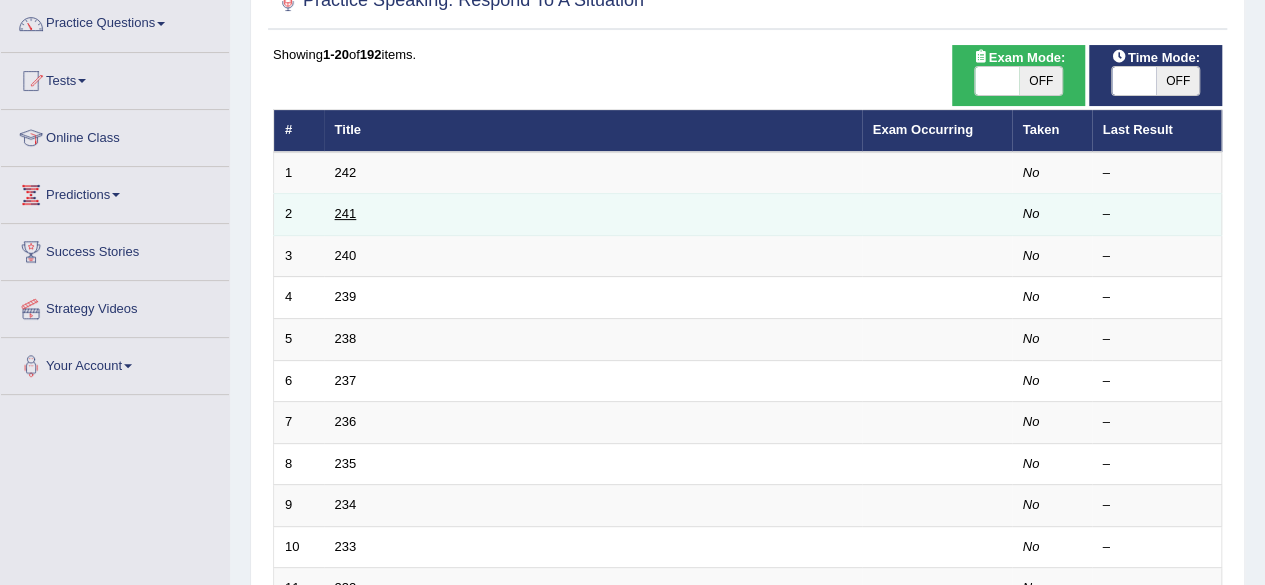 click on "241" at bounding box center (346, 213) 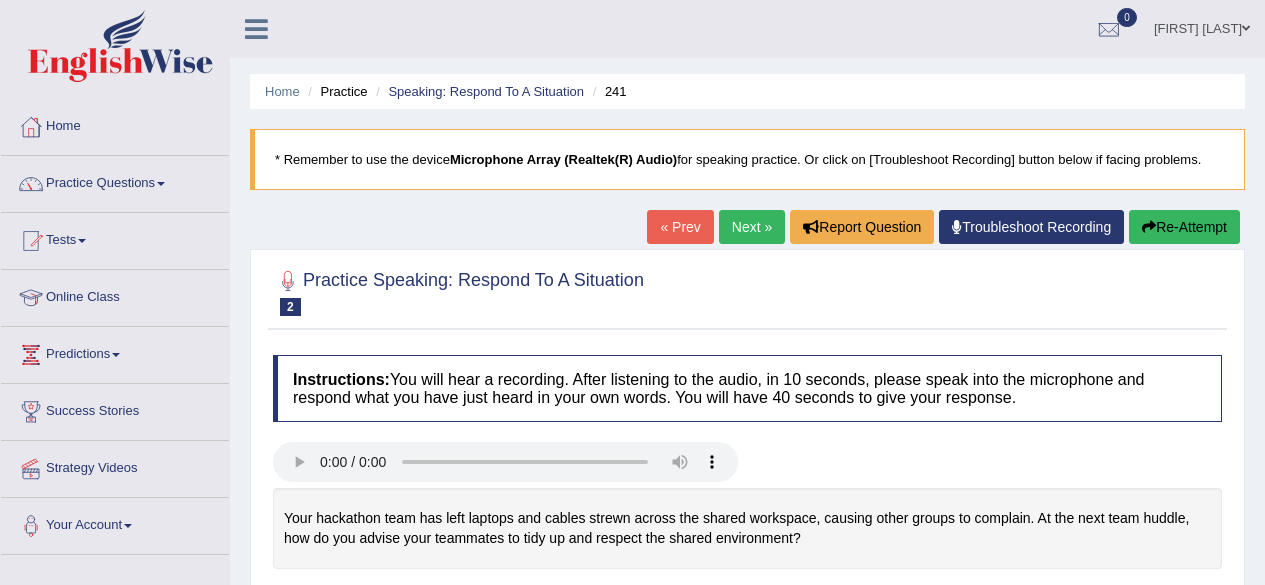 scroll, scrollTop: 0, scrollLeft: 0, axis: both 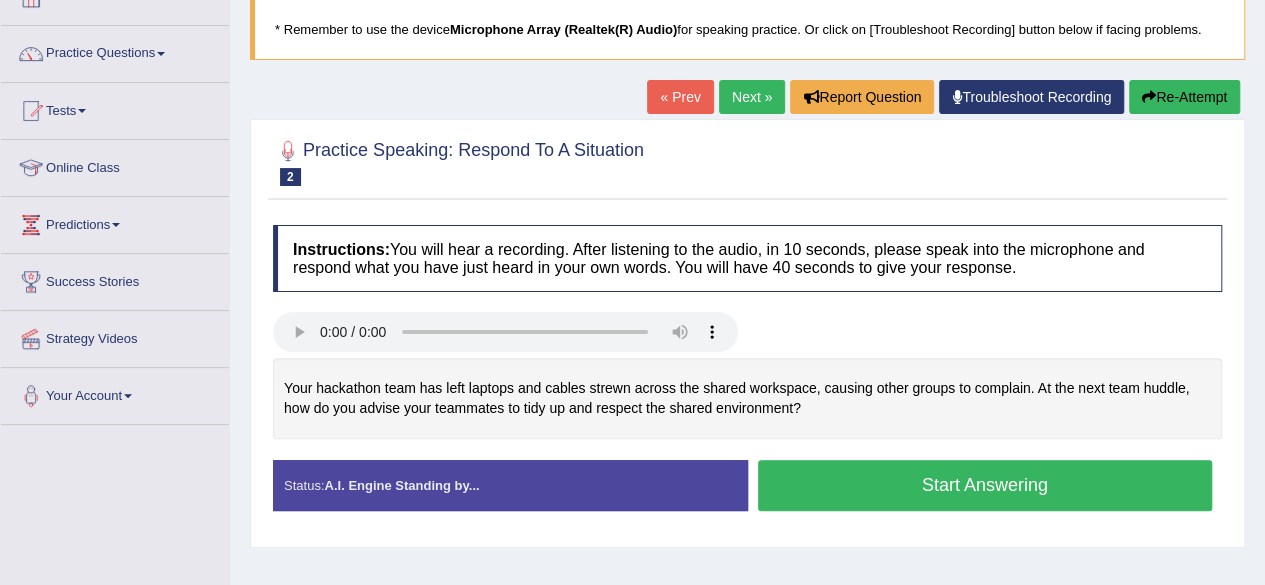 click on "Start Answering" at bounding box center (985, 485) 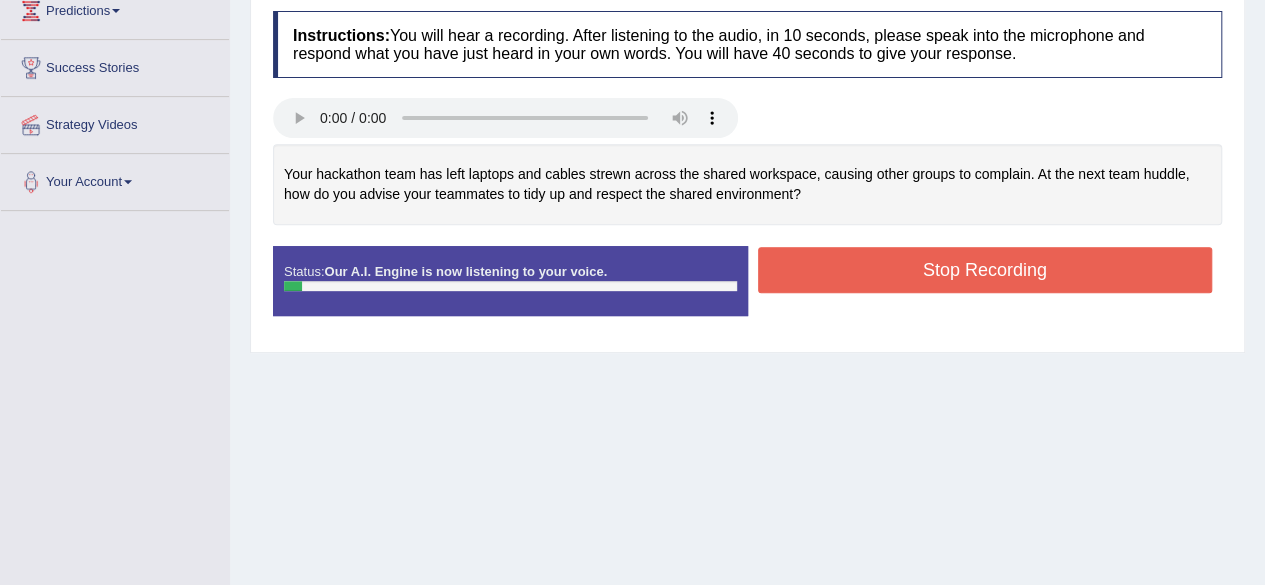 scroll, scrollTop: 344, scrollLeft: 0, axis: vertical 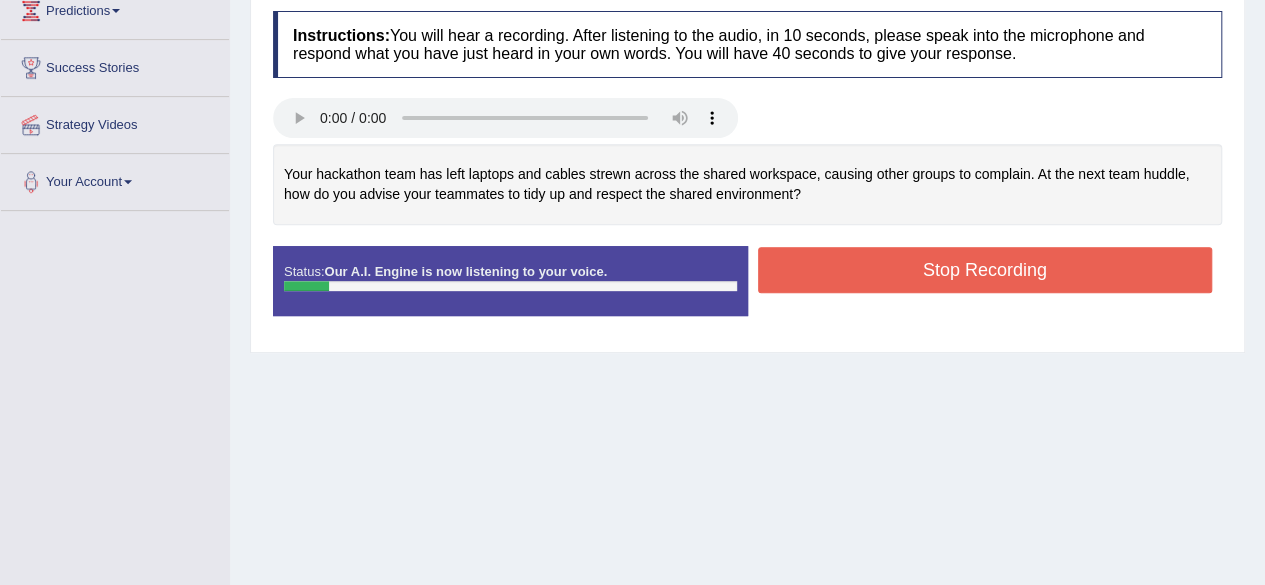 click on "Stop Recording" at bounding box center [985, 270] 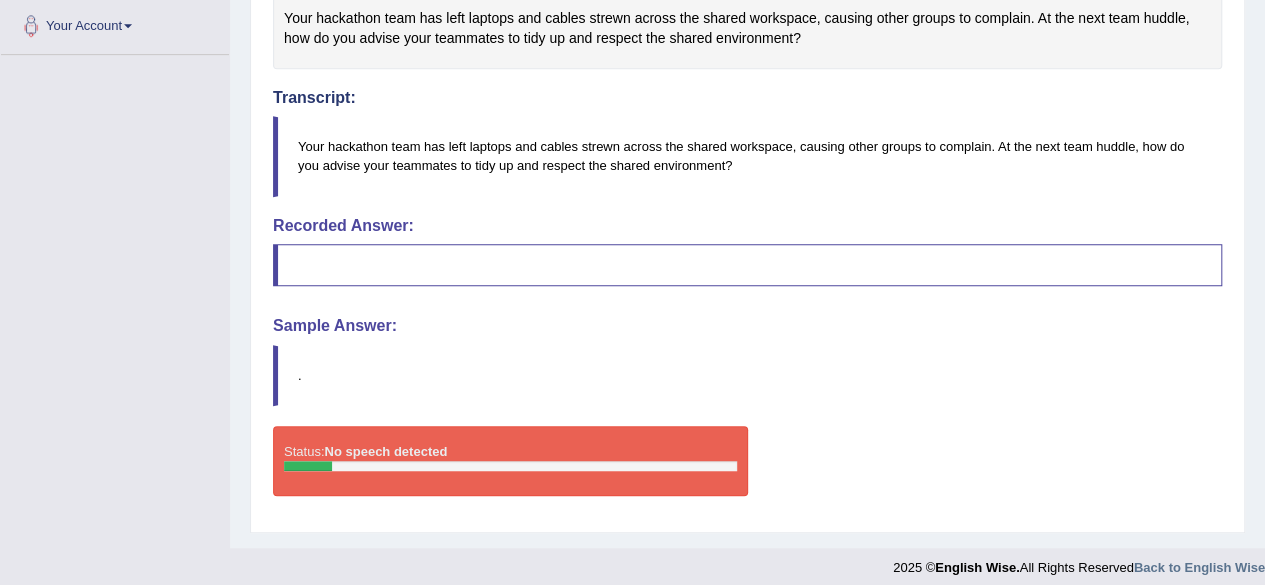 scroll, scrollTop: 507, scrollLeft: 0, axis: vertical 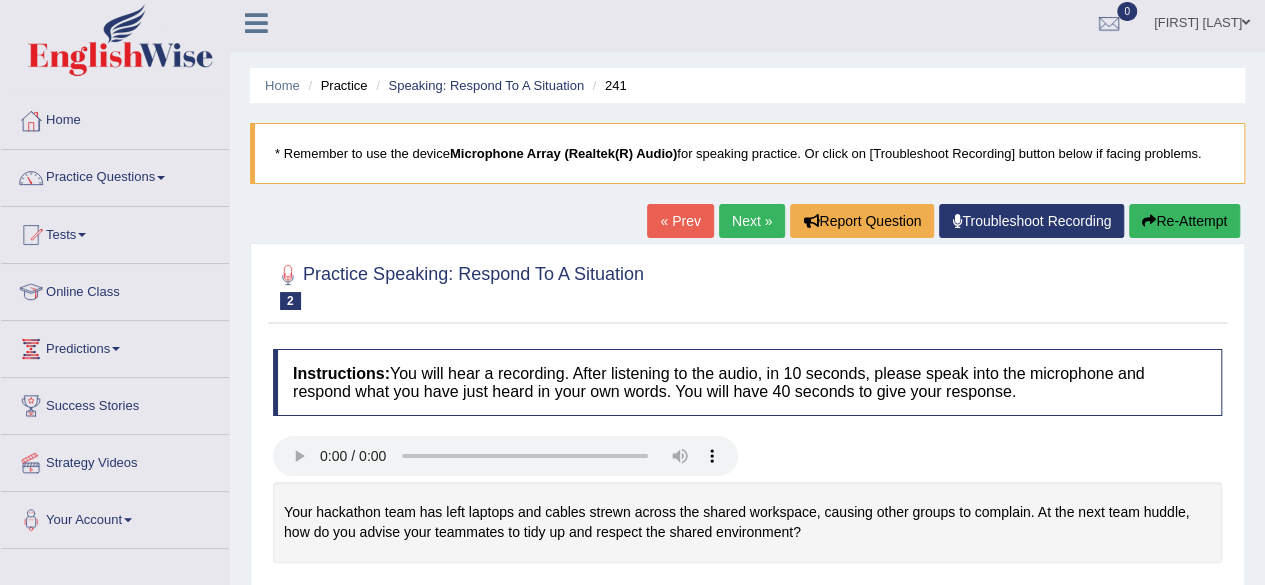 click on "Next »" at bounding box center [752, 221] 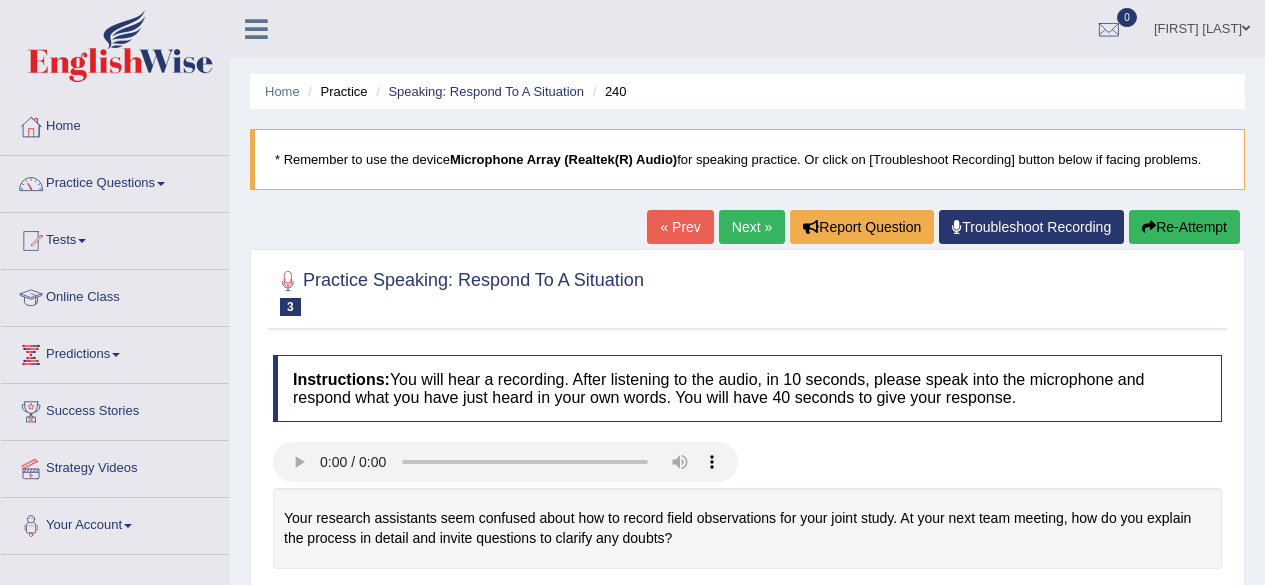 scroll, scrollTop: 0, scrollLeft: 0, axis: both 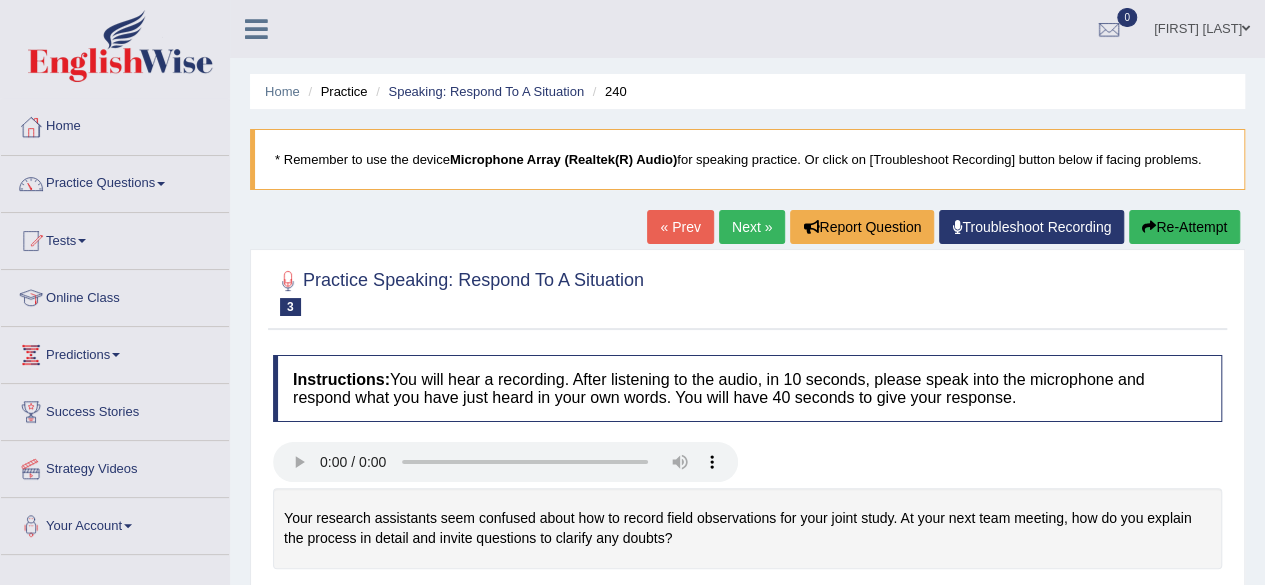 click on "Next »" at bounding box center (752, 227) 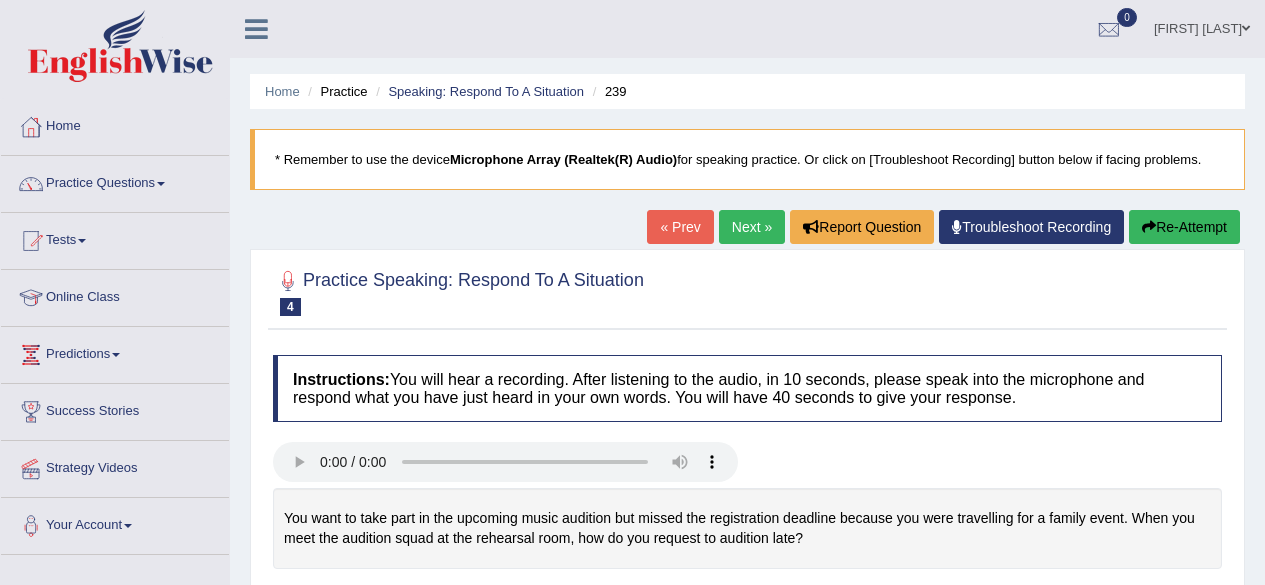 scroll, scrollTop: 0, scrollLeft: 0, axis: both 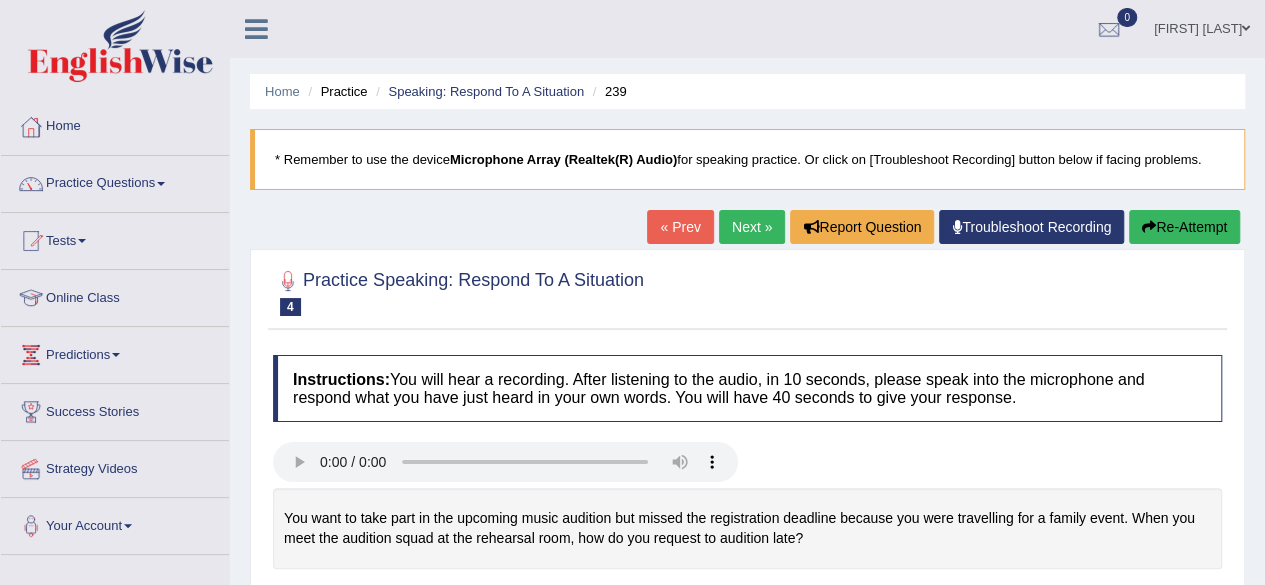 click on "Next »" at bounding box center [752, 227] 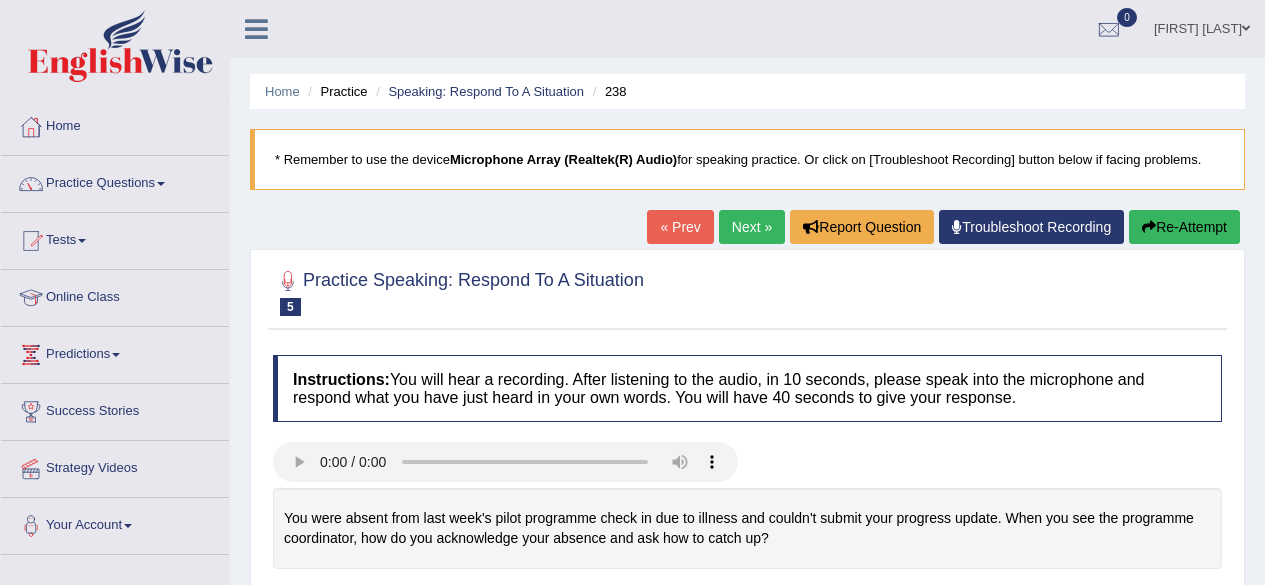 scroll, scrollTop: 0, scrollLeft: 0, axis: both 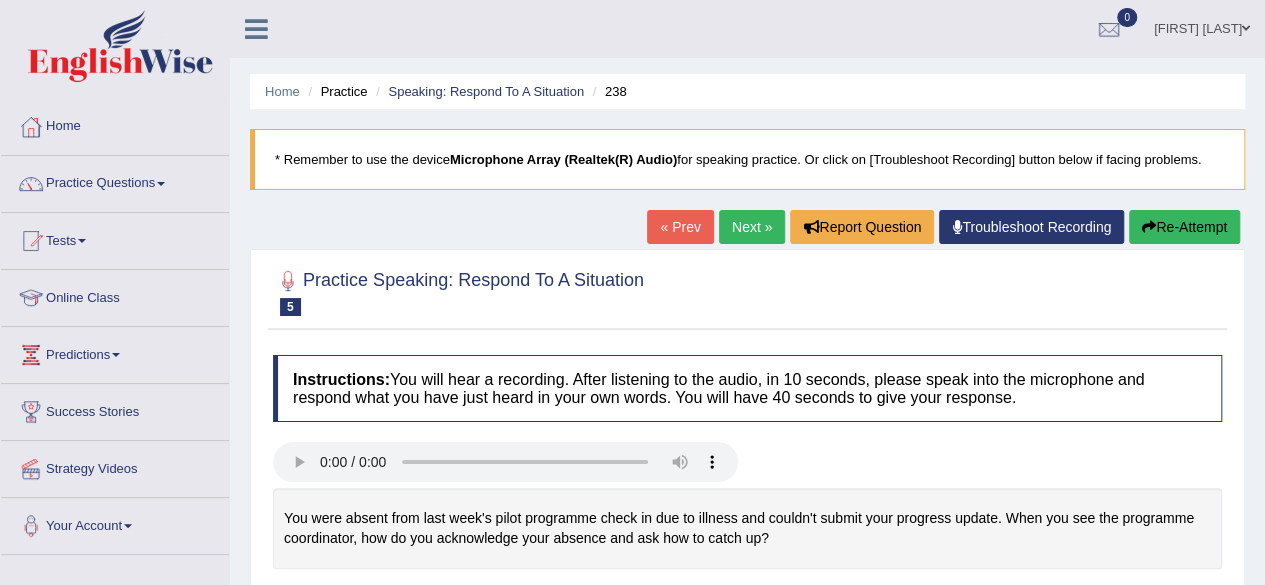 click on "Next »" at bounding box center (752, 227) 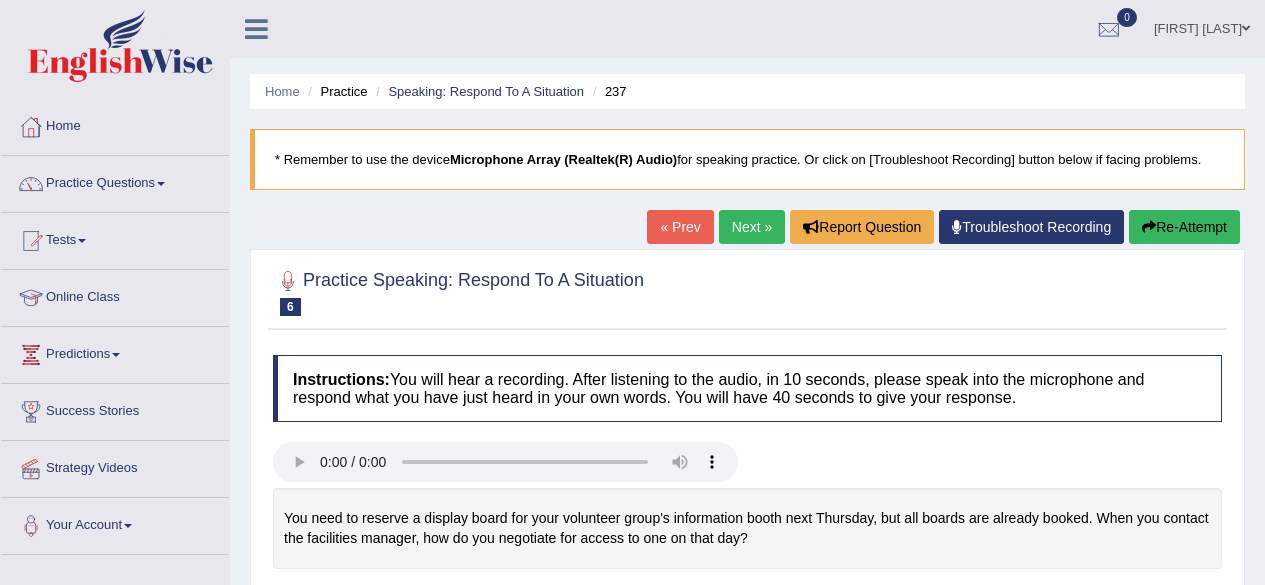 scroll, scrollTop: 0, scrollLeft: 0, axis: both 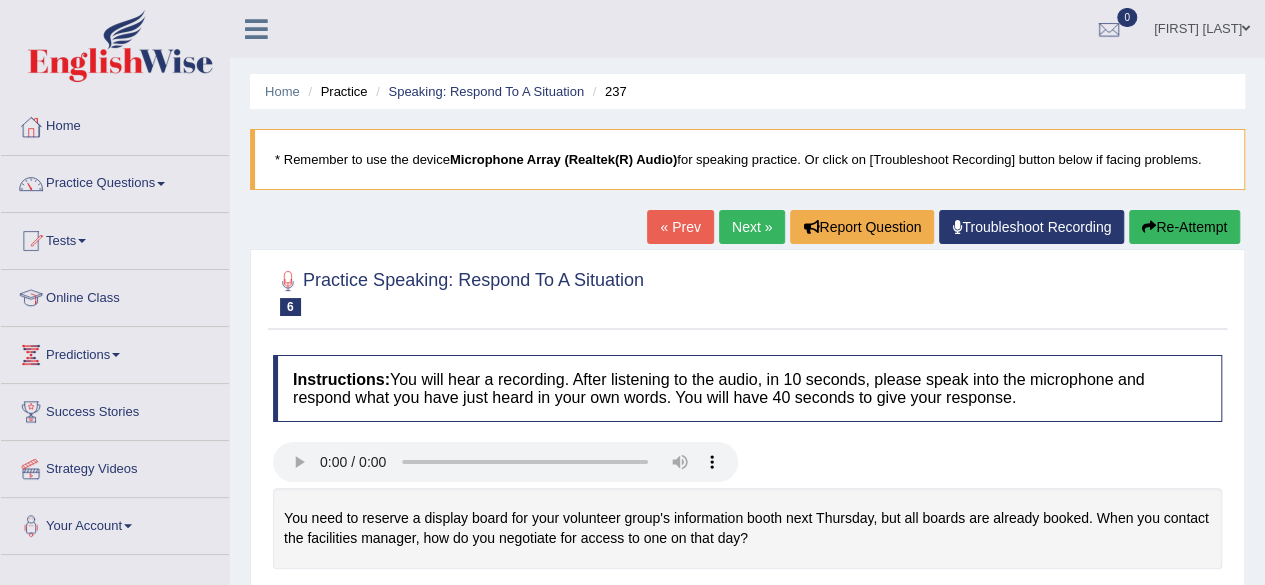 click on "Next »" at bounding box center [752, 227] 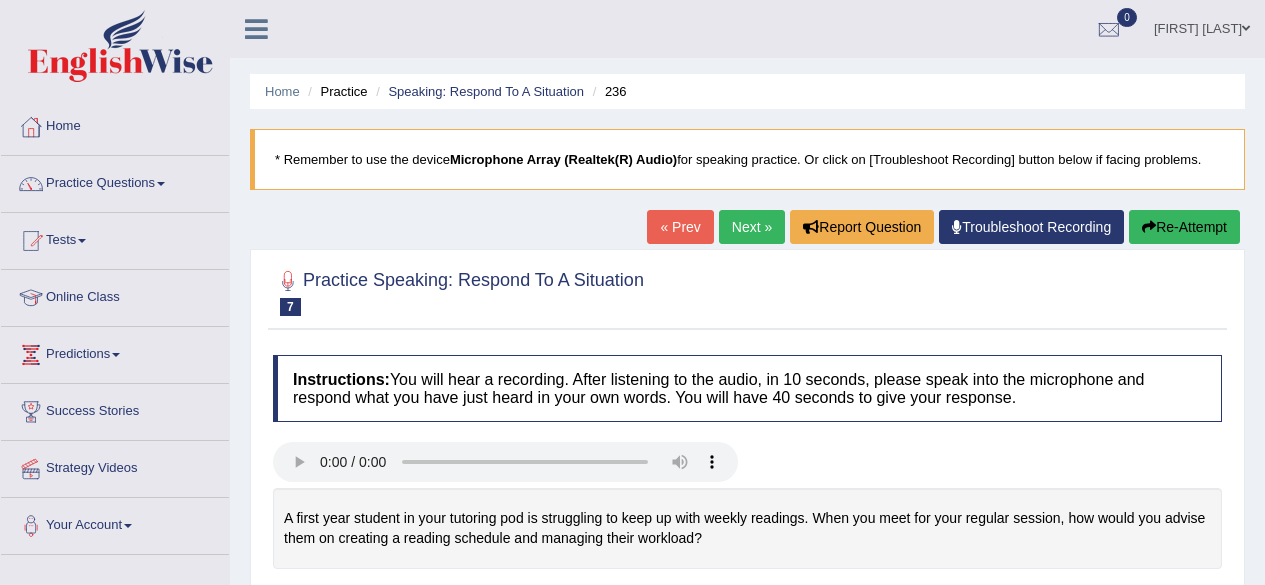 scroll, scrollTop: 0, scrollLeft: 0, axis: both 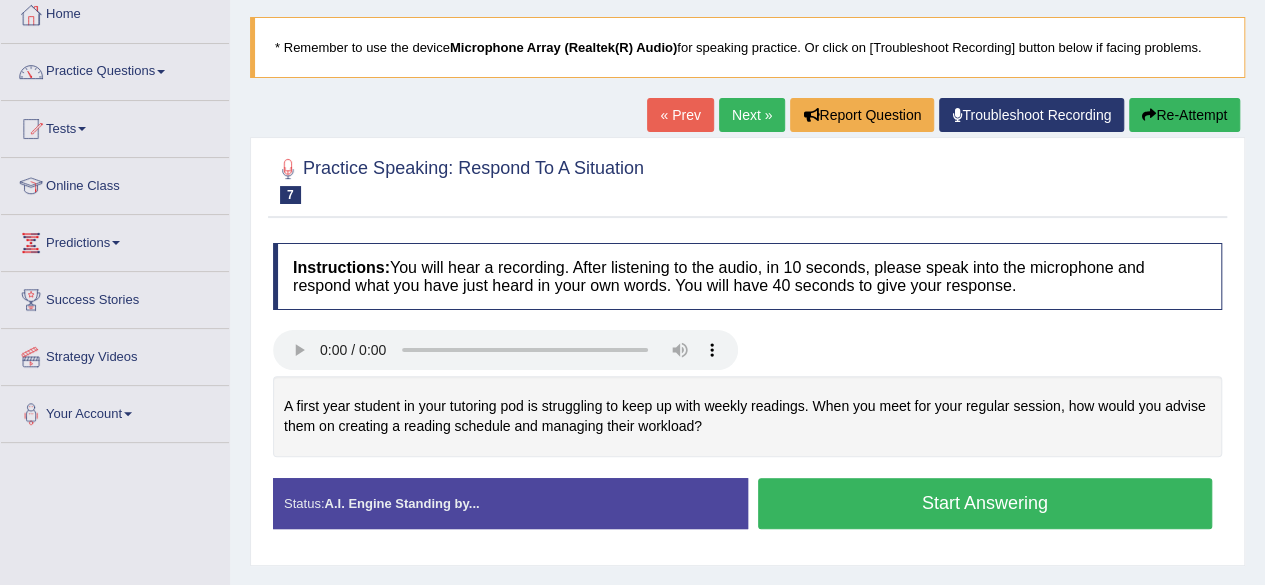 click on "Next »" at bounding box center [752, 115] 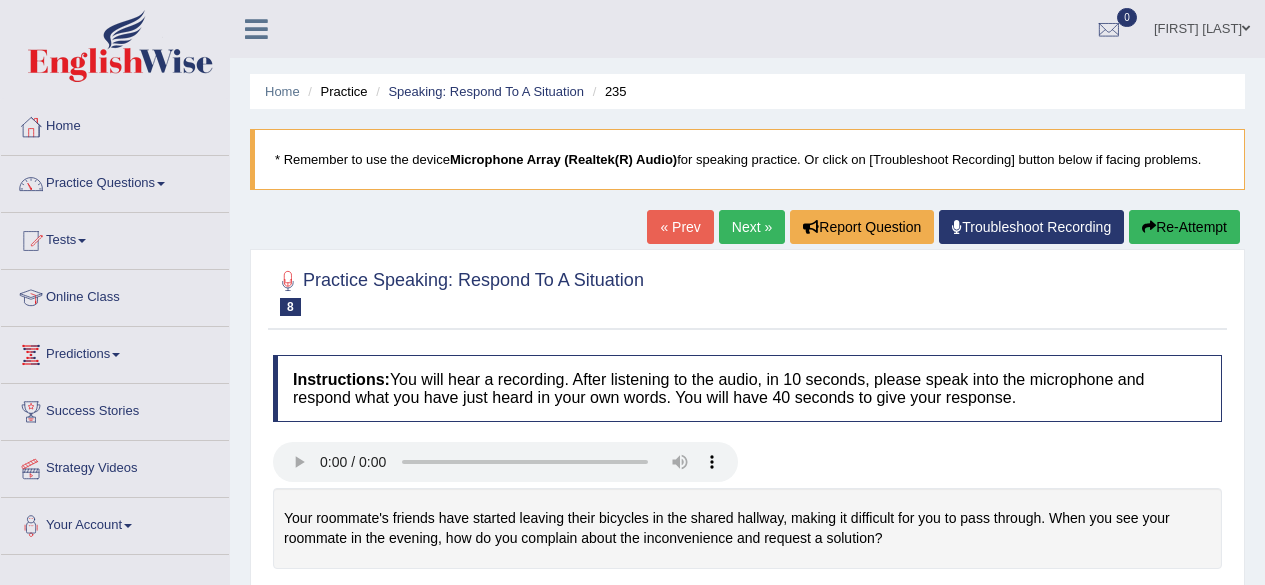 scroll, scrollTop: 0, scrollLeft: 0, axis: both 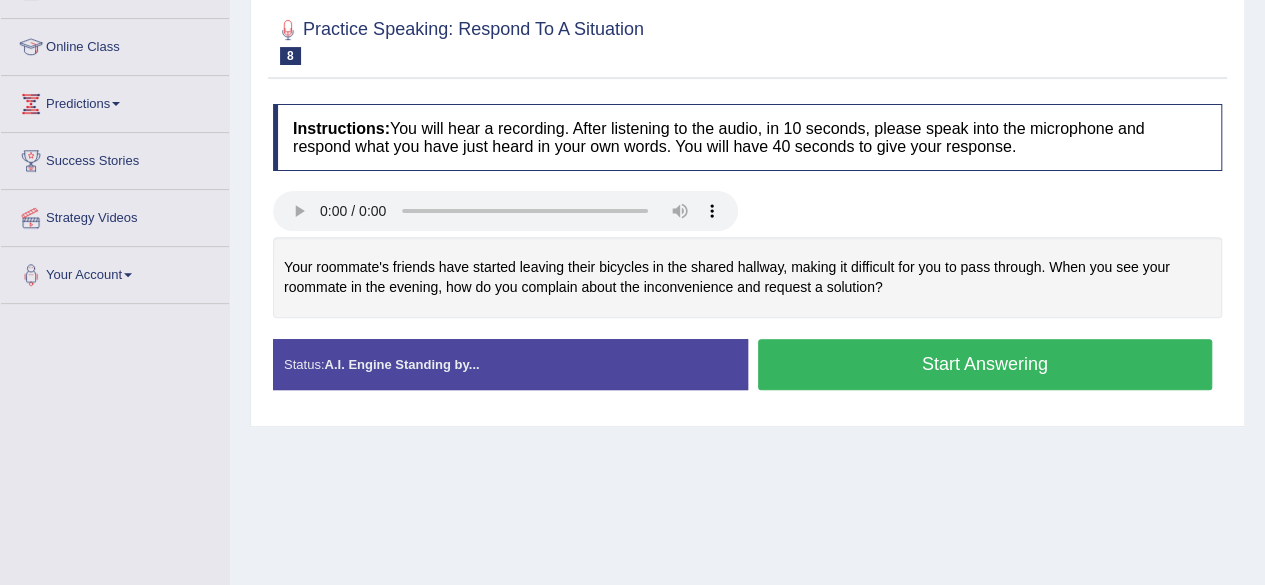 click on "Start Answering" at bounding box center (985, 364) 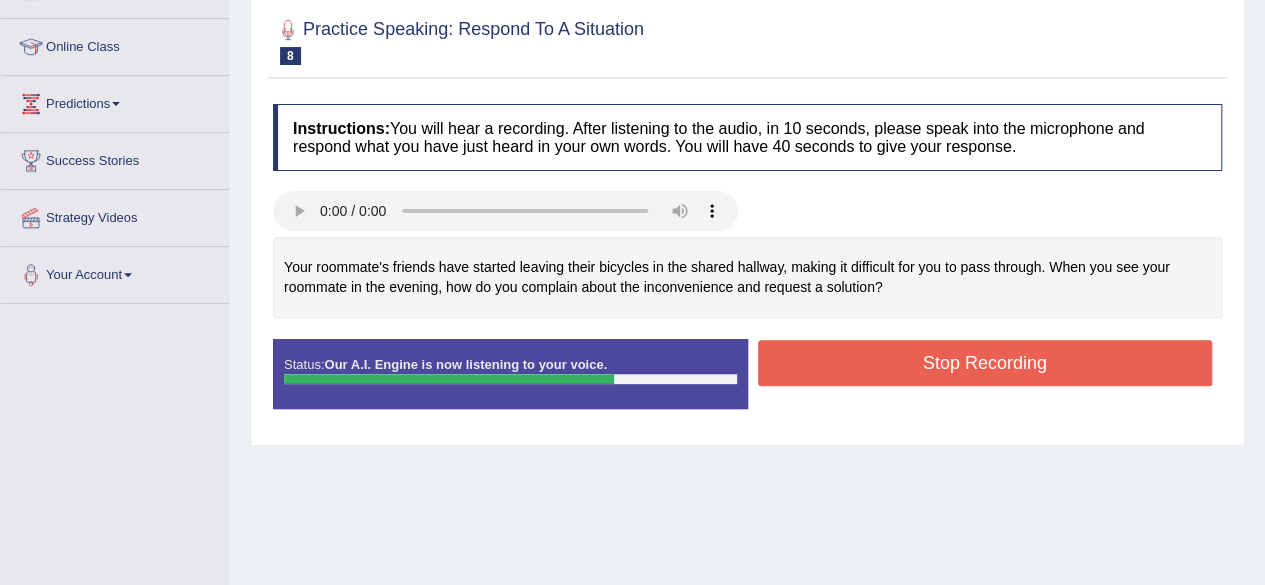 click on "Stop Recording" at bounding box center [985, 363] 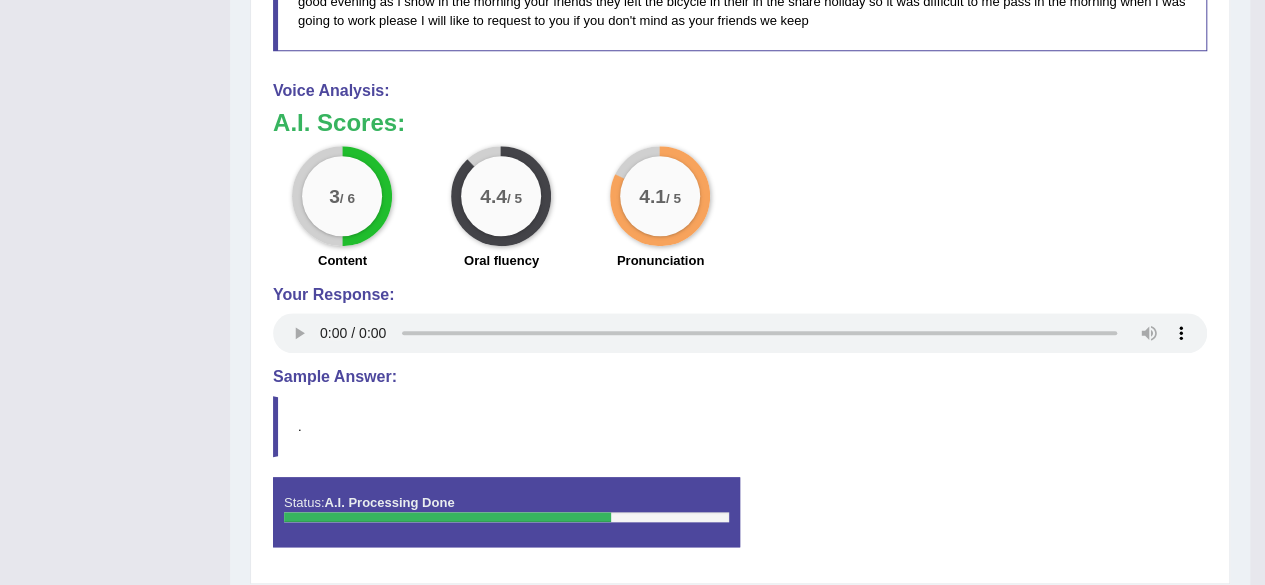 scroll, scrollTop: 775, scrollLeft: 0, axis: vertical 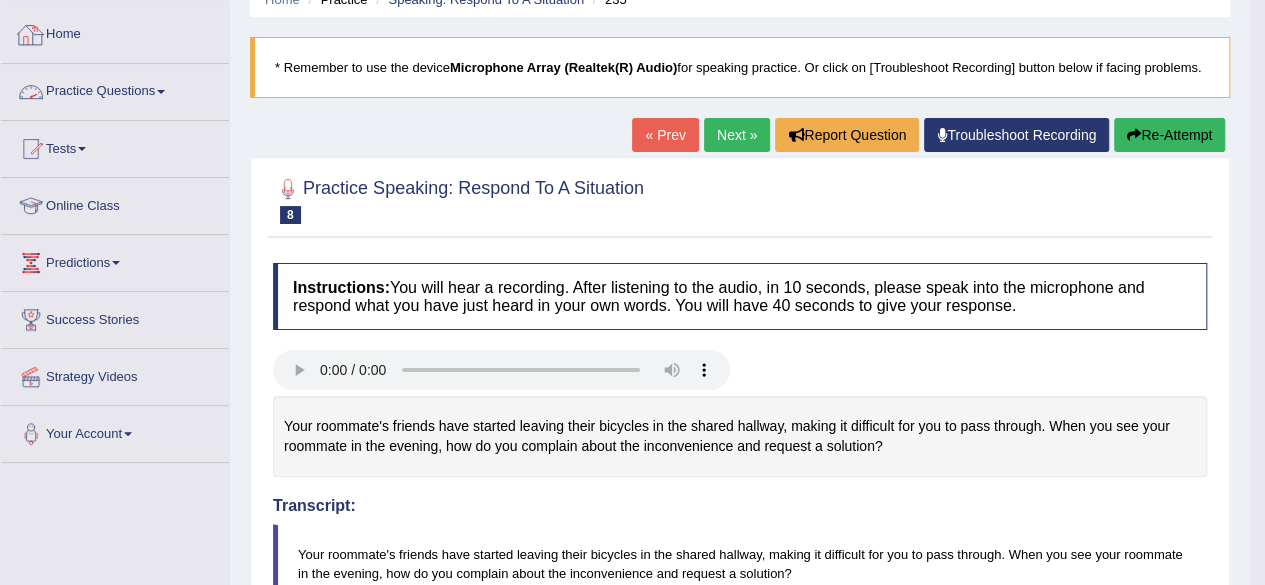 click on "Practice Questions" at bounding box center (115, 89) 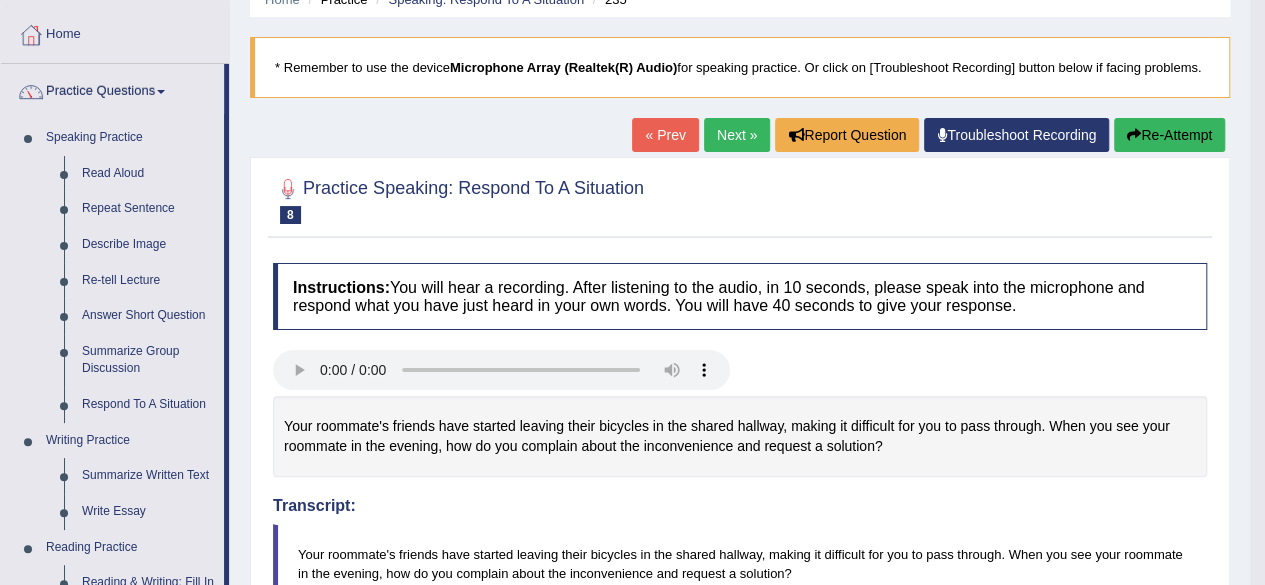 scroll, scrollTop: 0, scrollLeft: 0, axis: both 